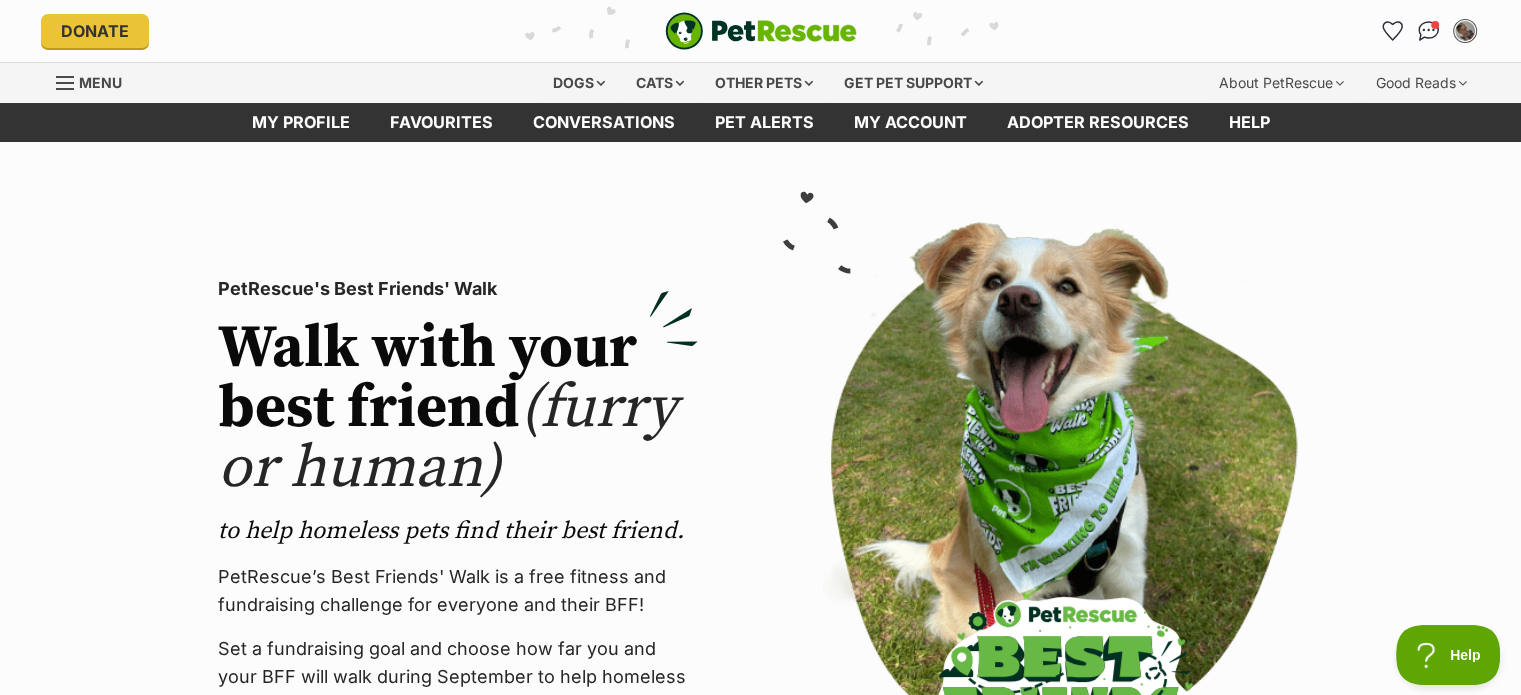 scroll, scrollTop: 0, scrollLeft: 0, axis: both 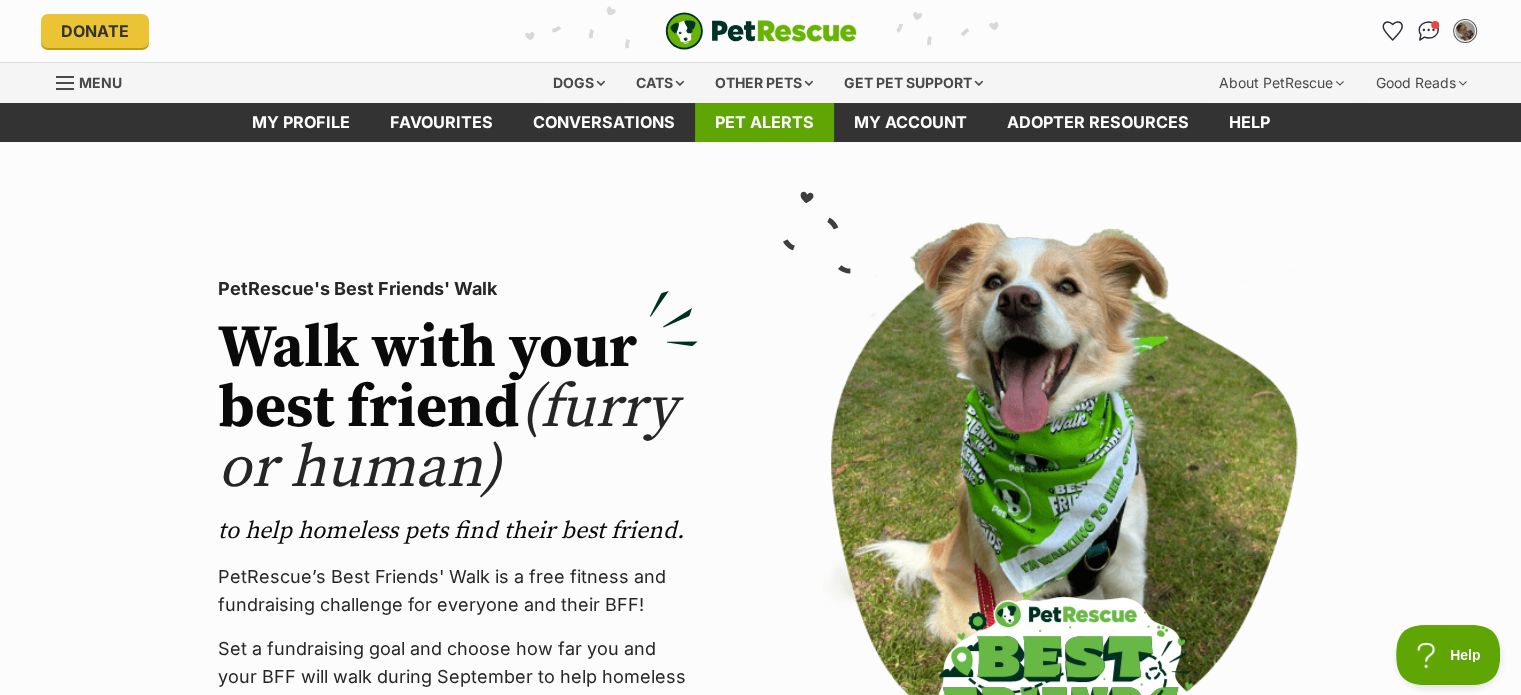 click on "Pet alerts" at bounding box center [764, 122] 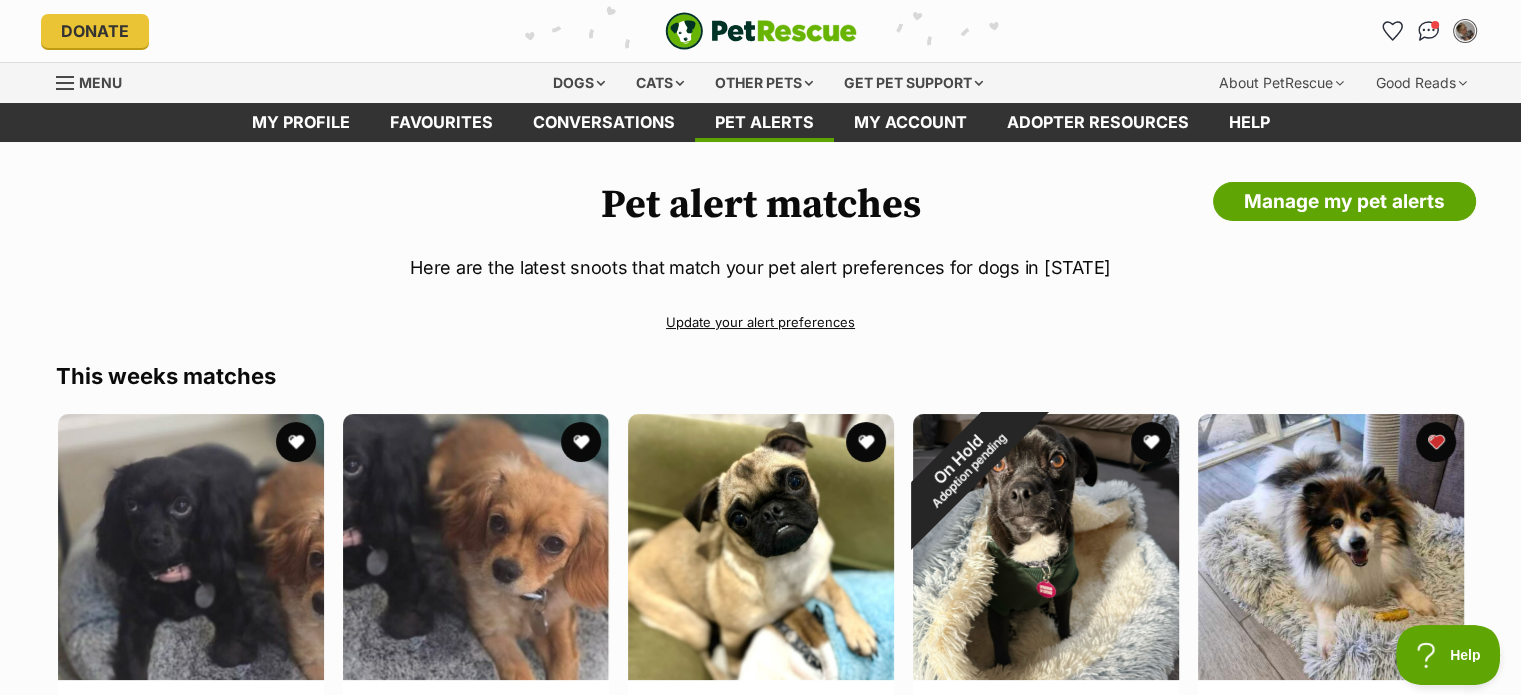scroll, scrollTop: 0, scrollLeft: 0, axis: both 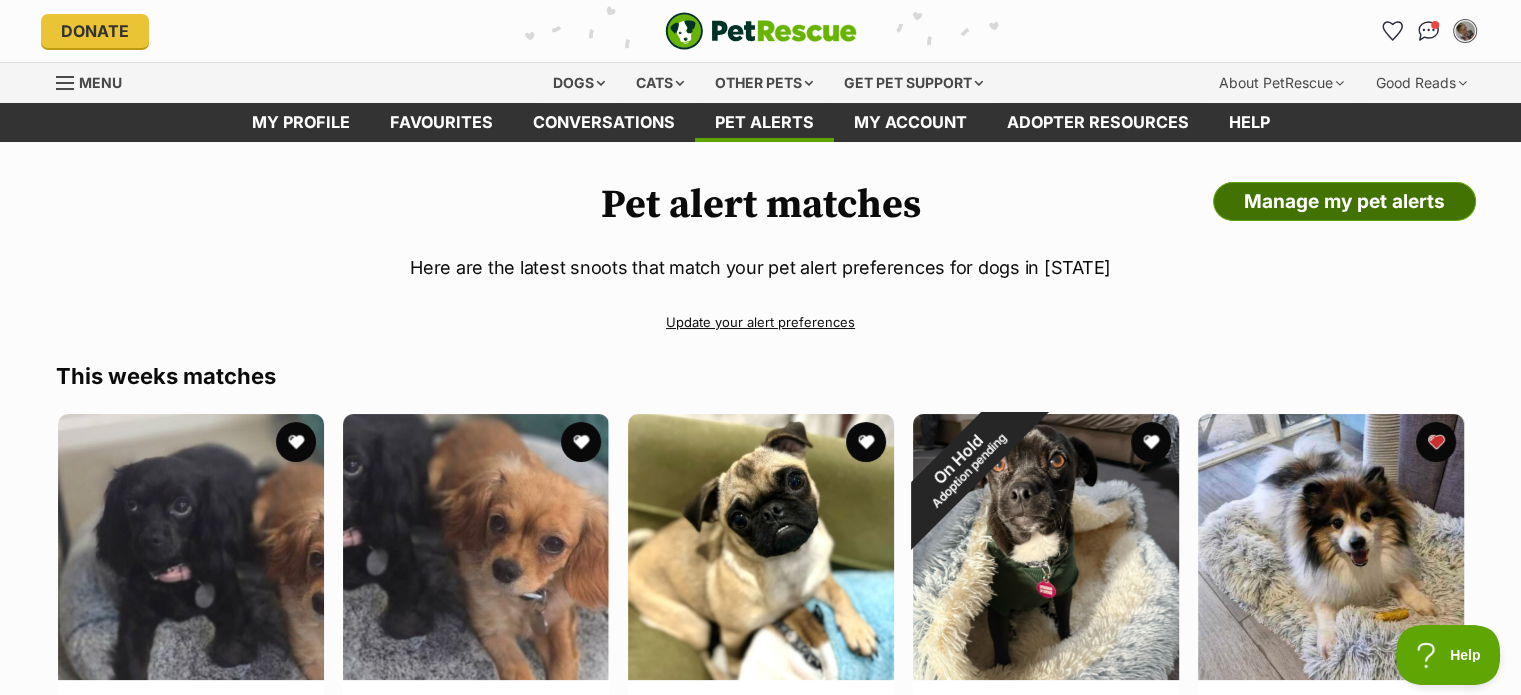 click on "Manage my pet alerts" at bounding box center [1344, 202] 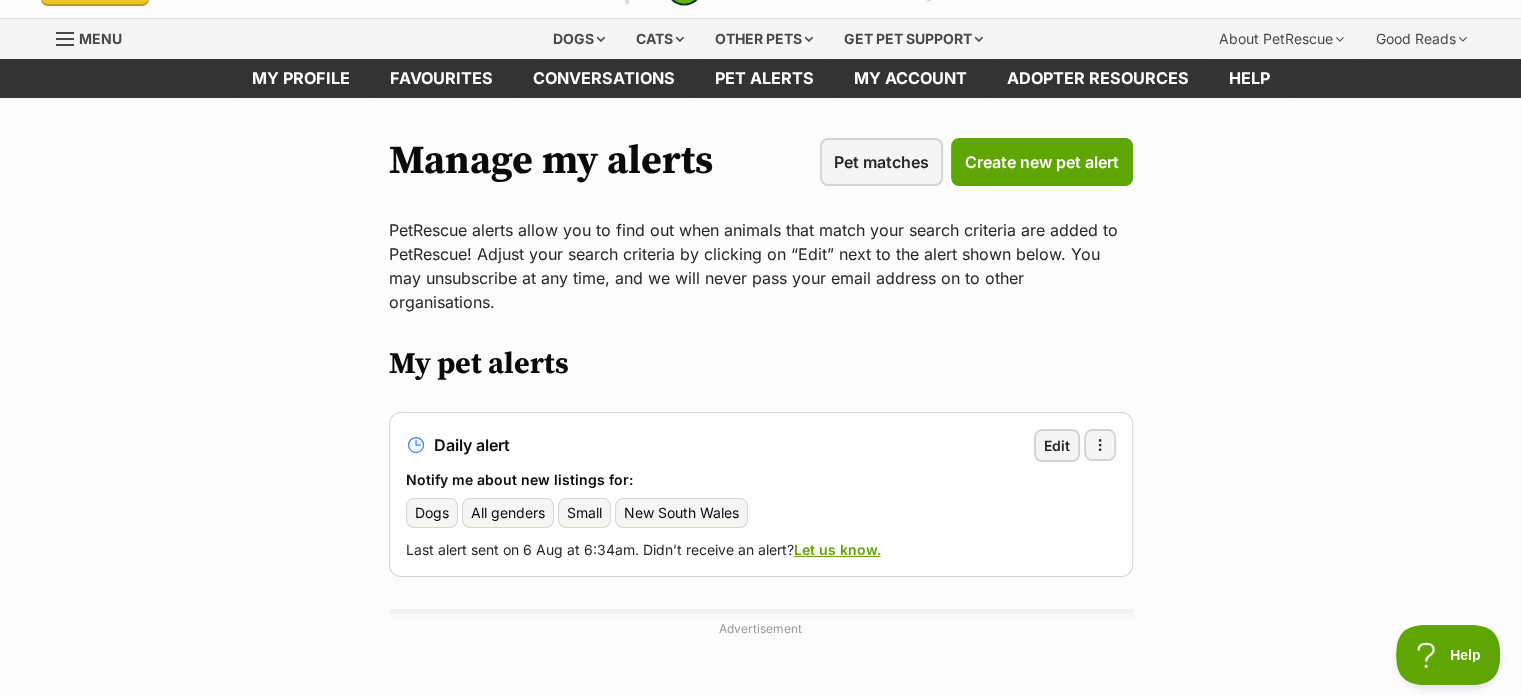 scroll, scrollTop: 200, scrollLeft: 0, axis: vertical 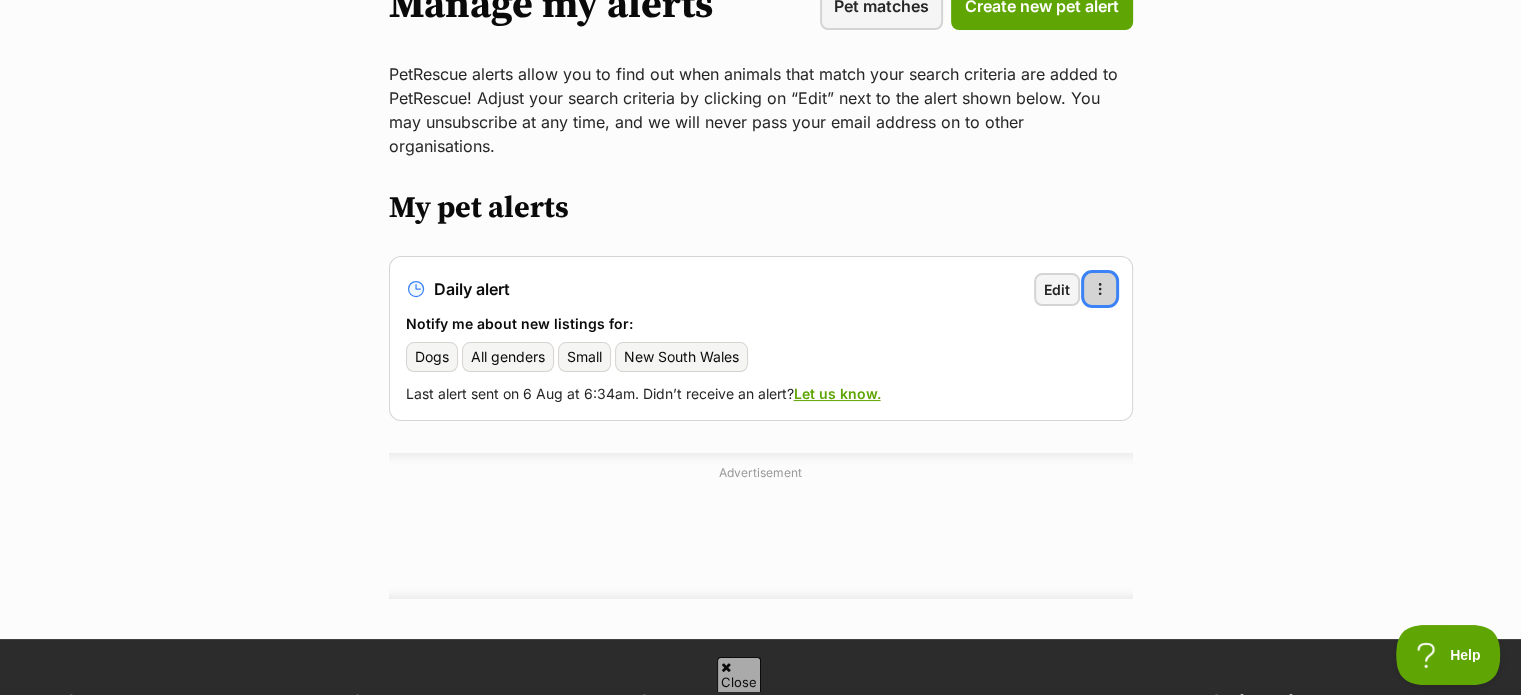 click at bounding box center [1100, 289] 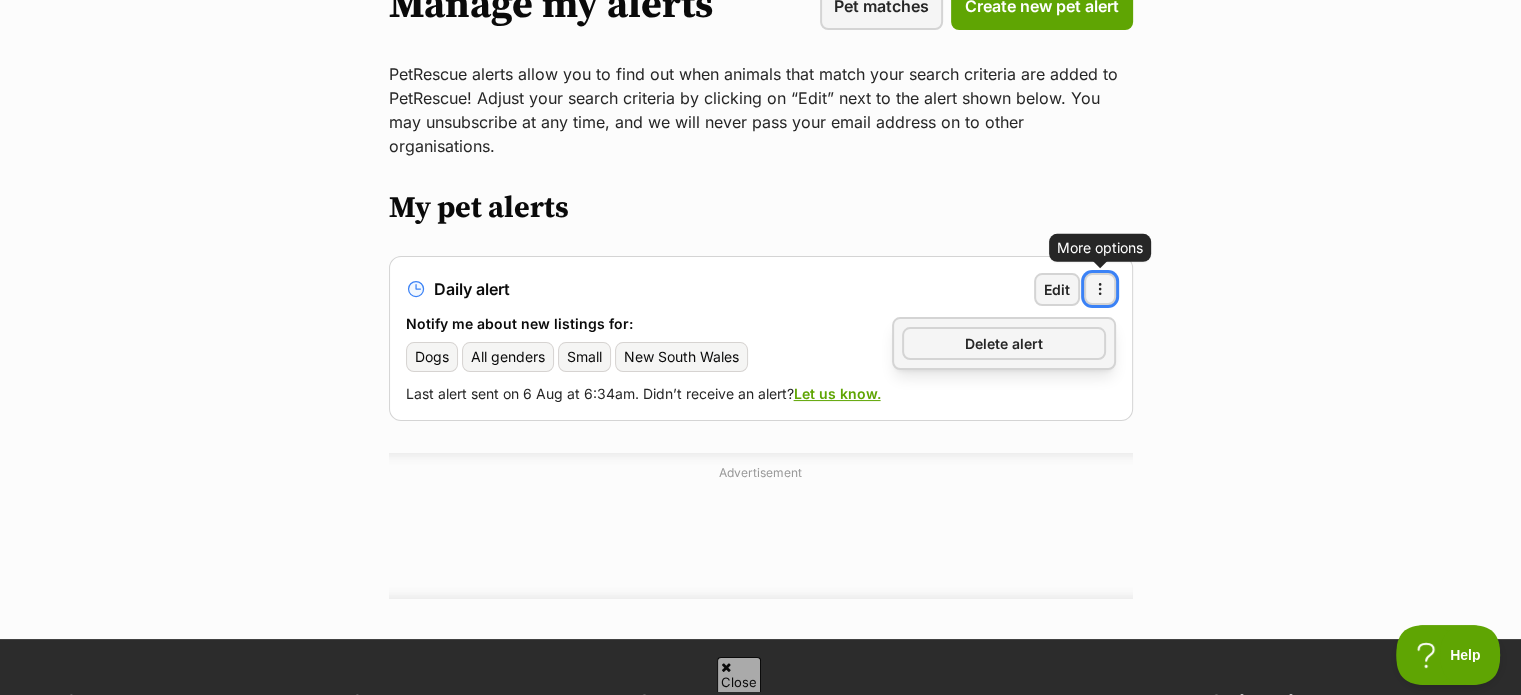 drag, startPoint x: 1029, startPoint y: 314, endPoint x: 846, endPoint y: 67, distance: 307.40527 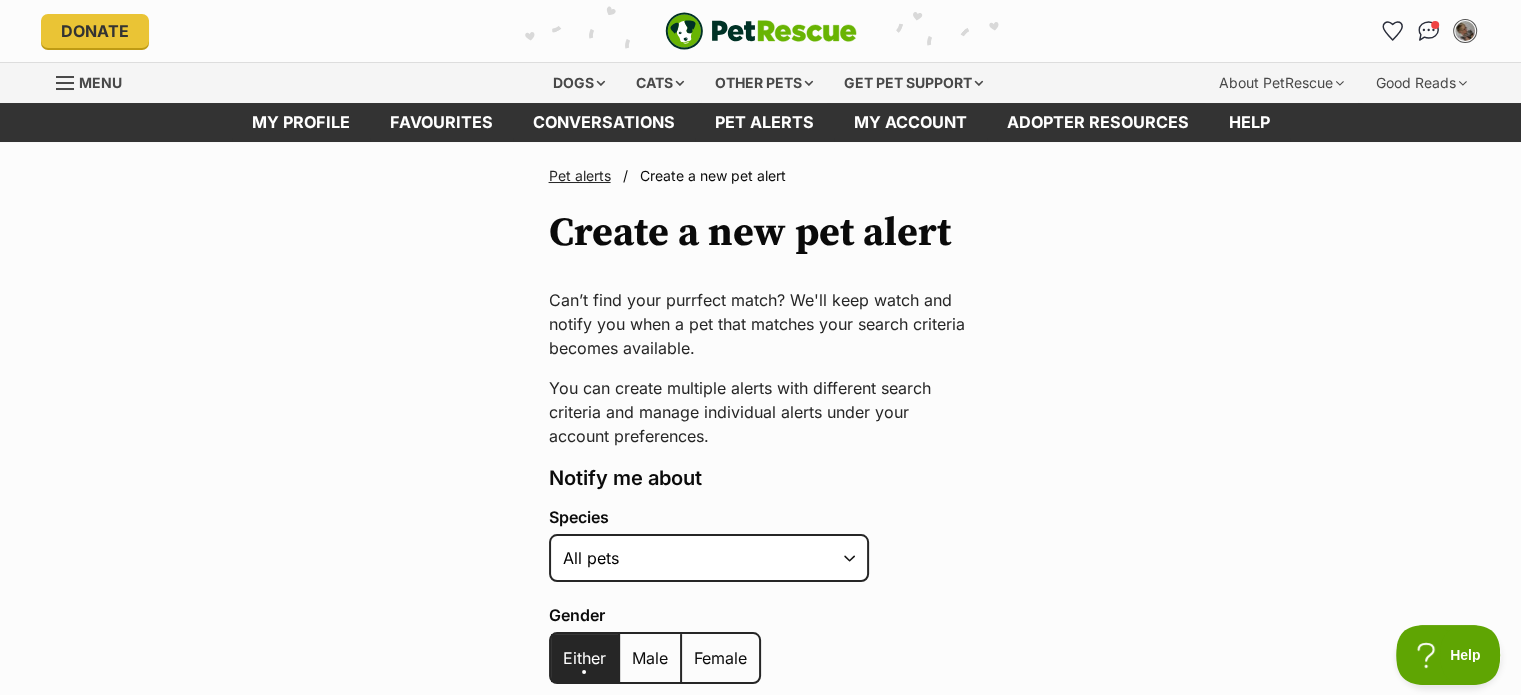 scroll, scrollTop: 0, scrollLeft: 0, axis: both 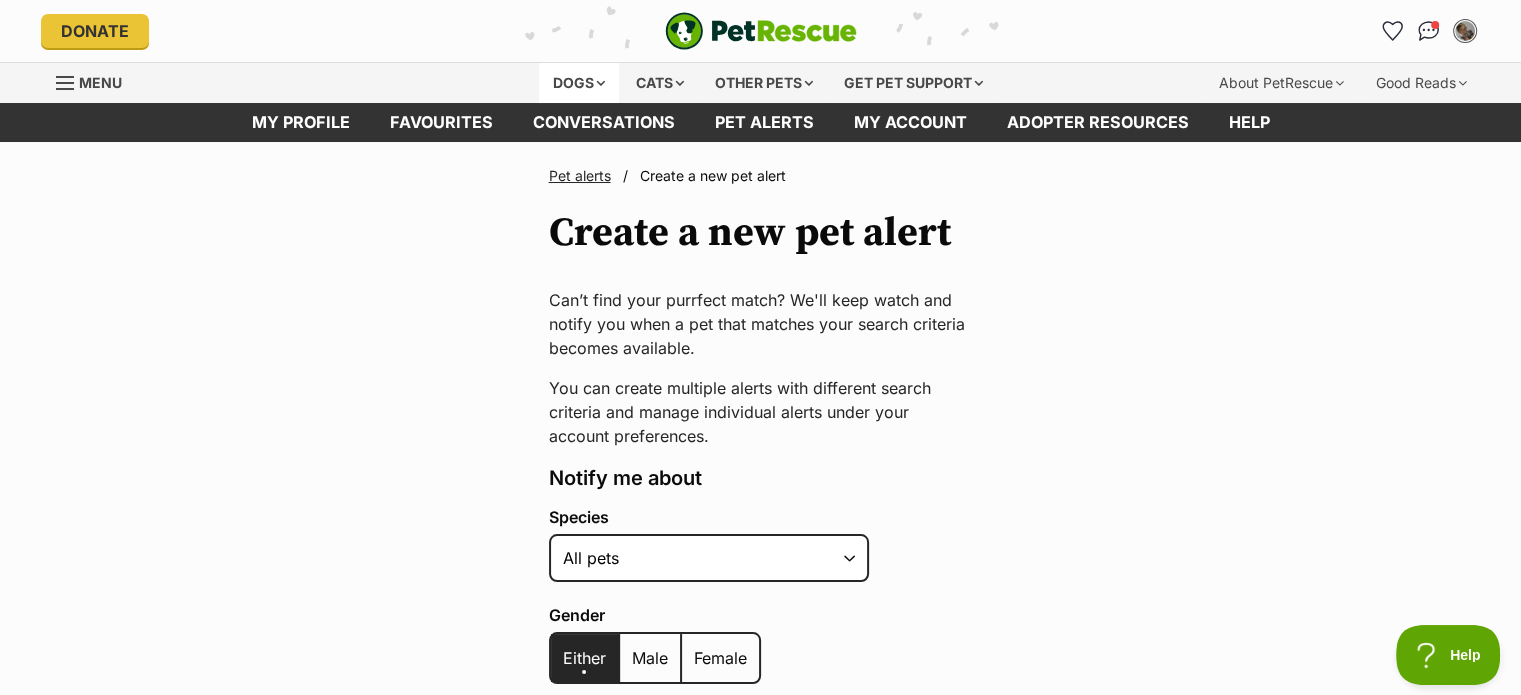 click on "Dogs" at bounding box center [579, 83] 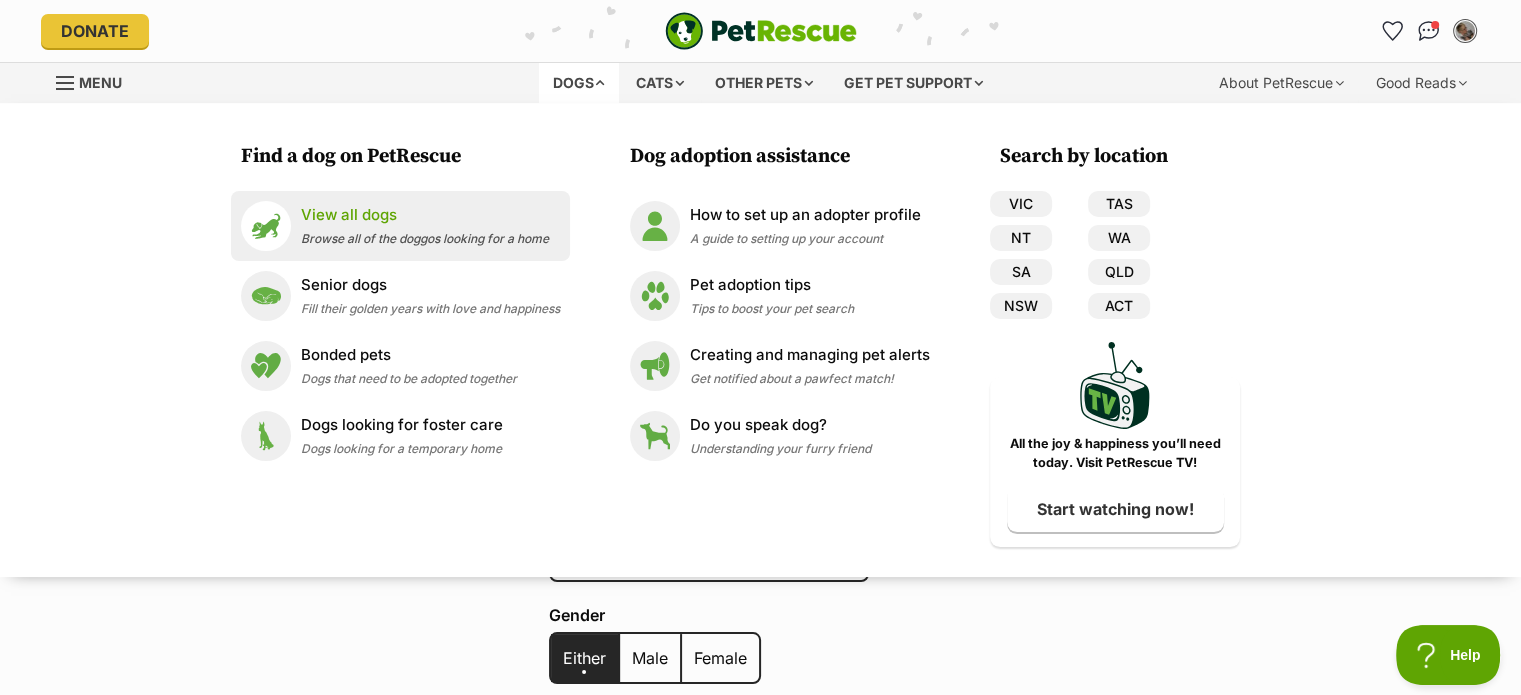 click on "Browse all of the doggos looking for a home" at bounding box center [425, 238] 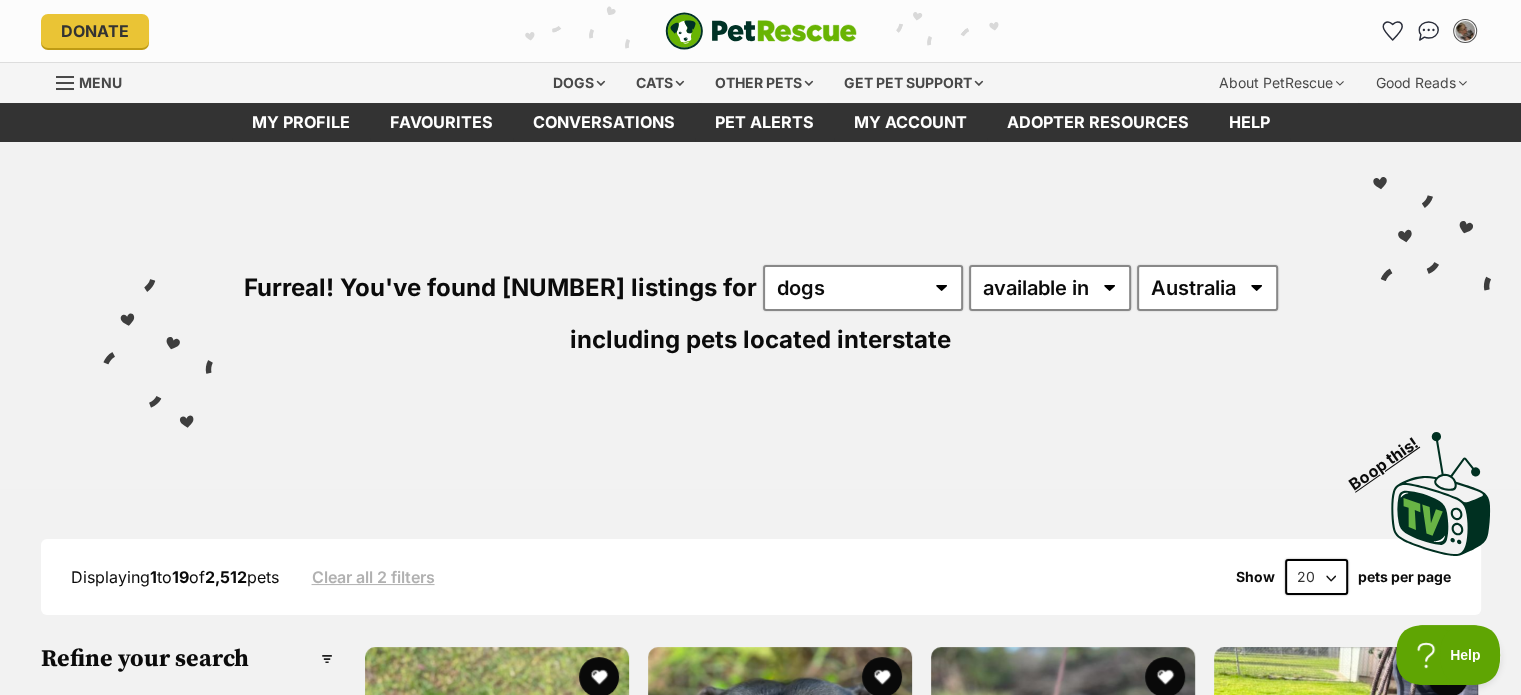 scroll, scrollTop: 0, scrollLeft: 0, axis: both 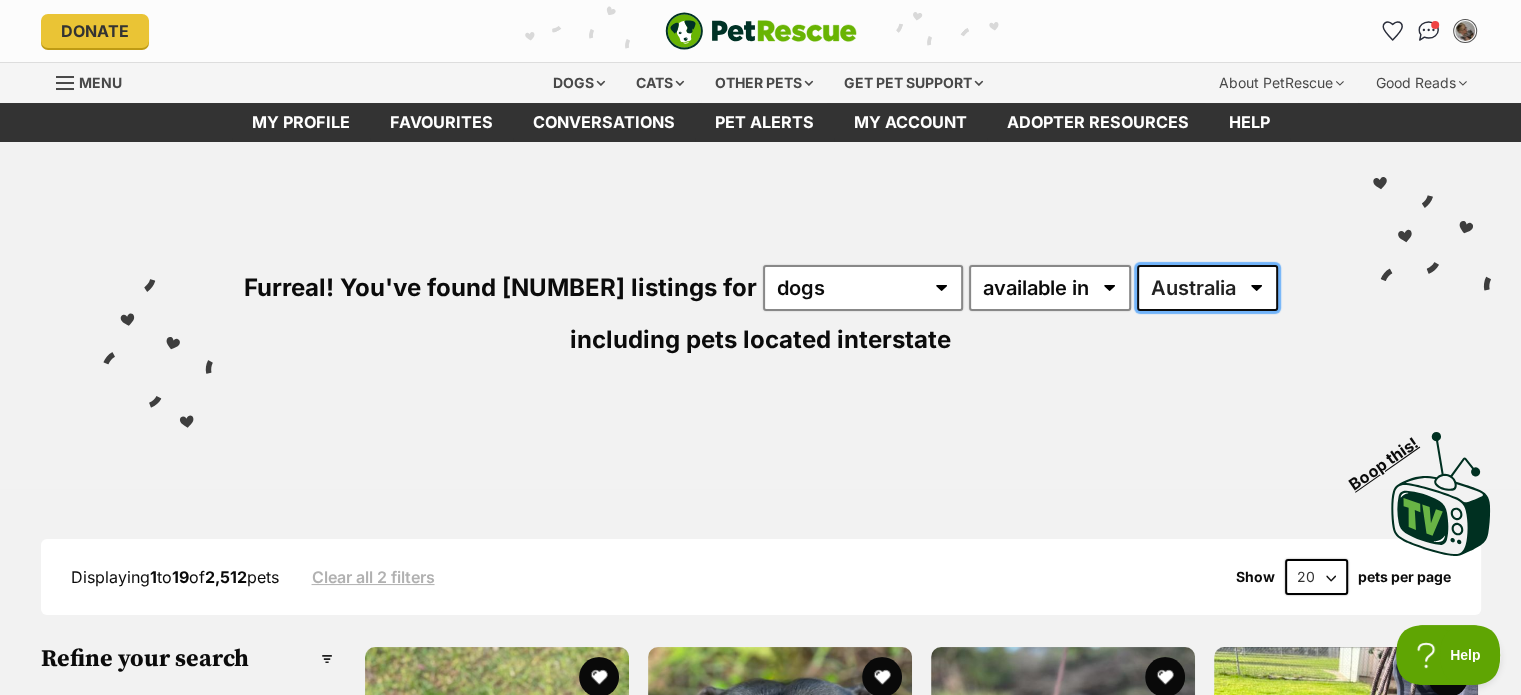 click on "Australia
ACT
NSW
NT
QLD
SA
TAS
VIC
WA" at bounding box center (1207, 288) 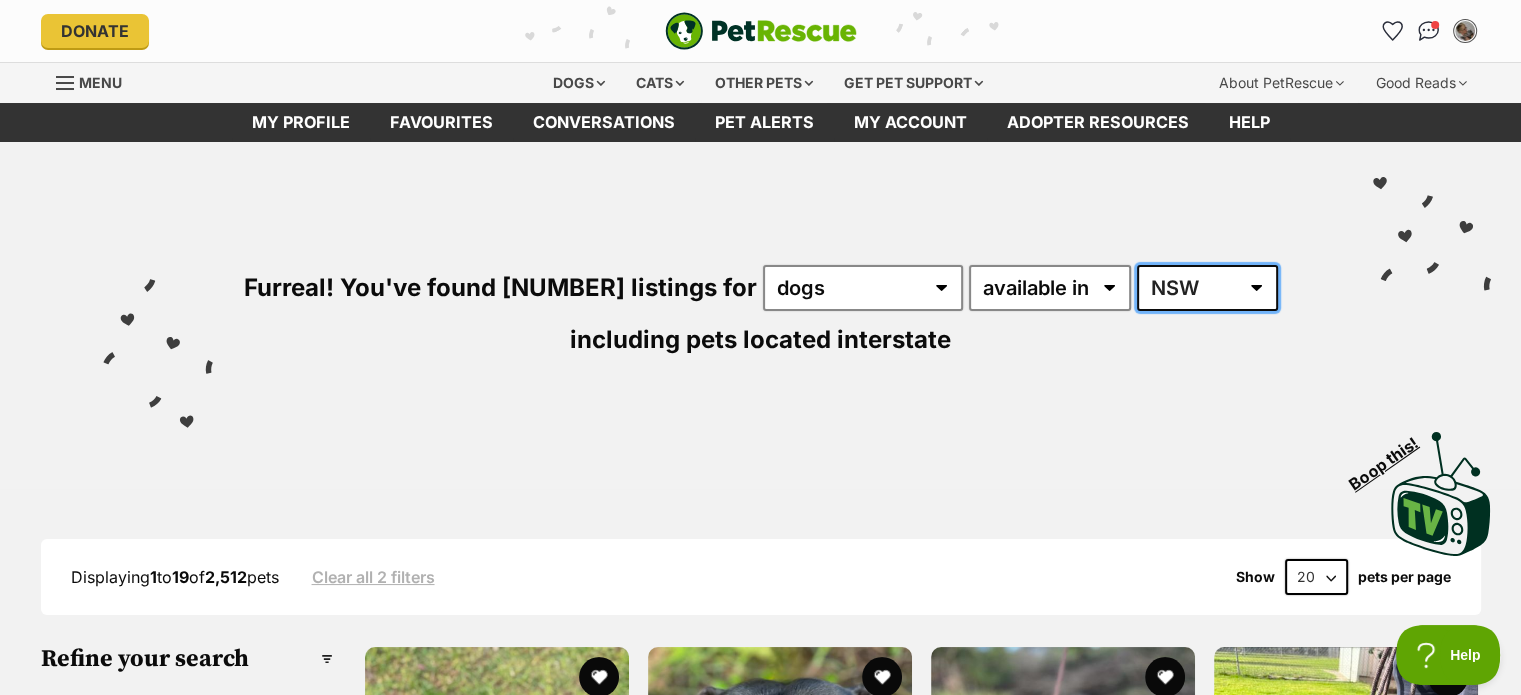 click on "Australia
ACT
NSW
NT
QLD
SA
TAS
VIC
WA" at bounding box center [1207, 288] 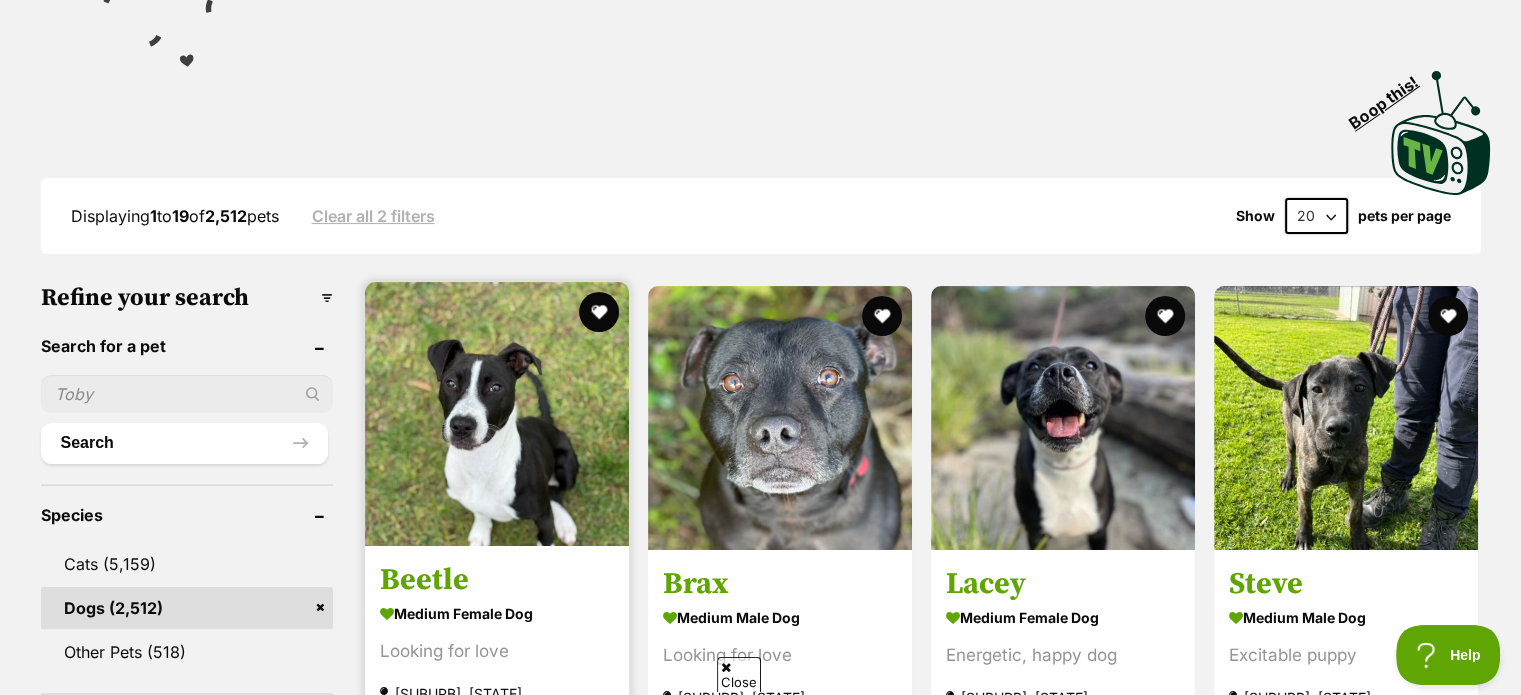 scroll, scrollTop: 500, scrollLeft: 0, axis: vertical 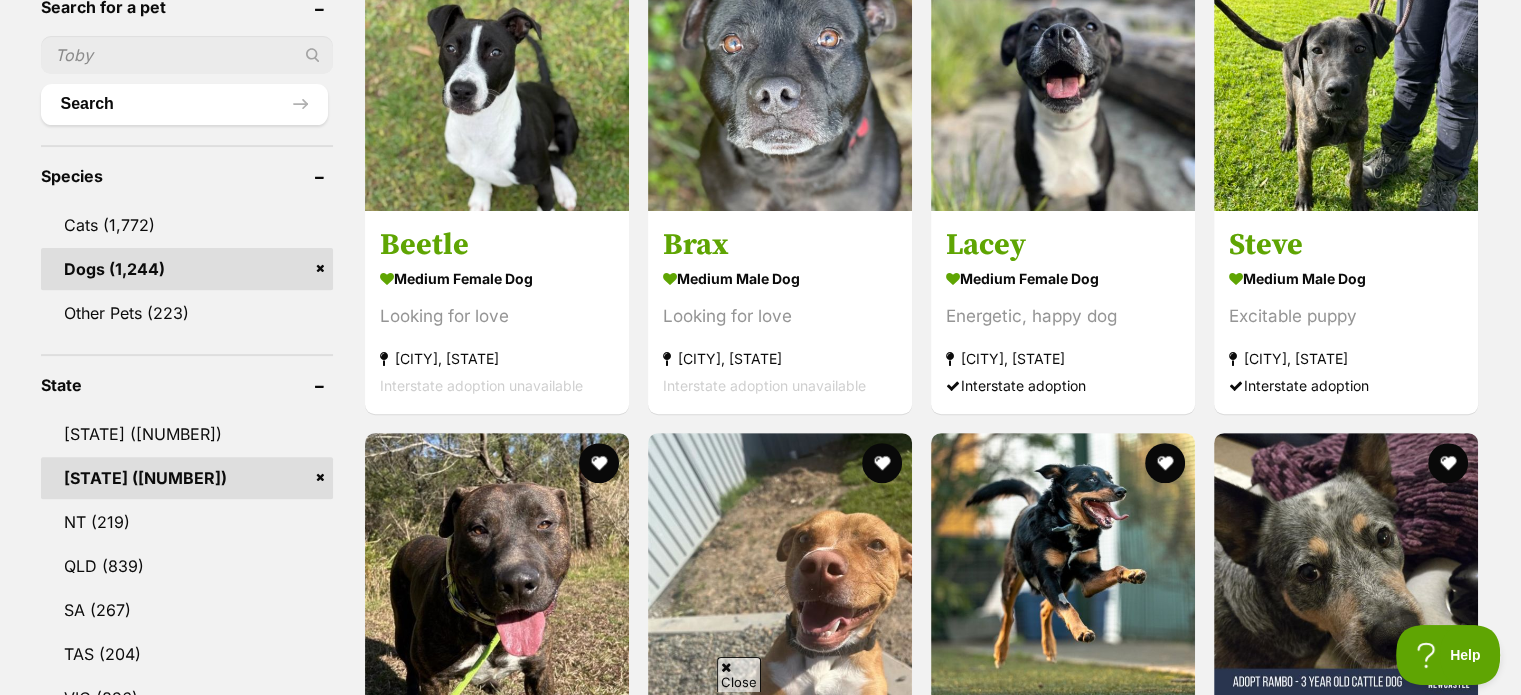 click on "Dogs (1,244)" at bounding box center [187, 269] 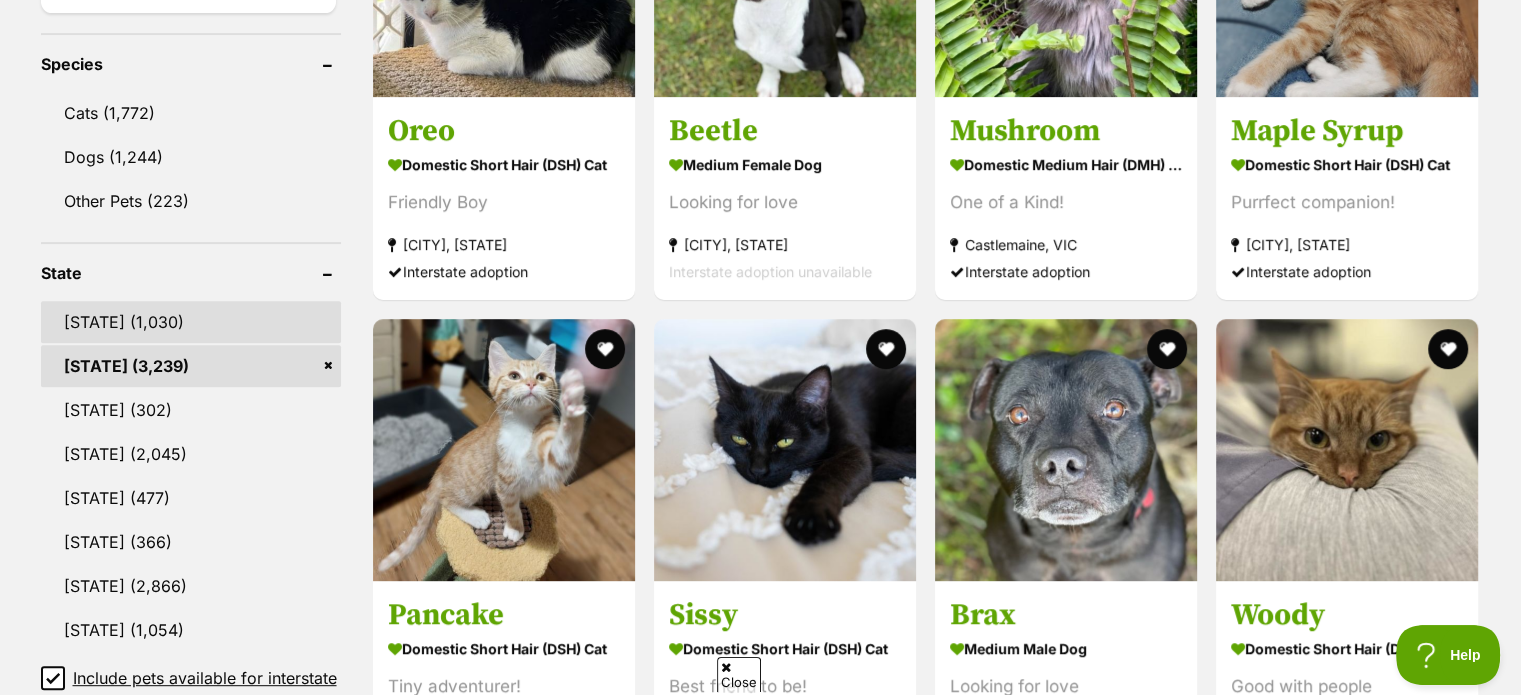 scroll, scrollTop: 900, scrollLeft: 0, axis: vertical 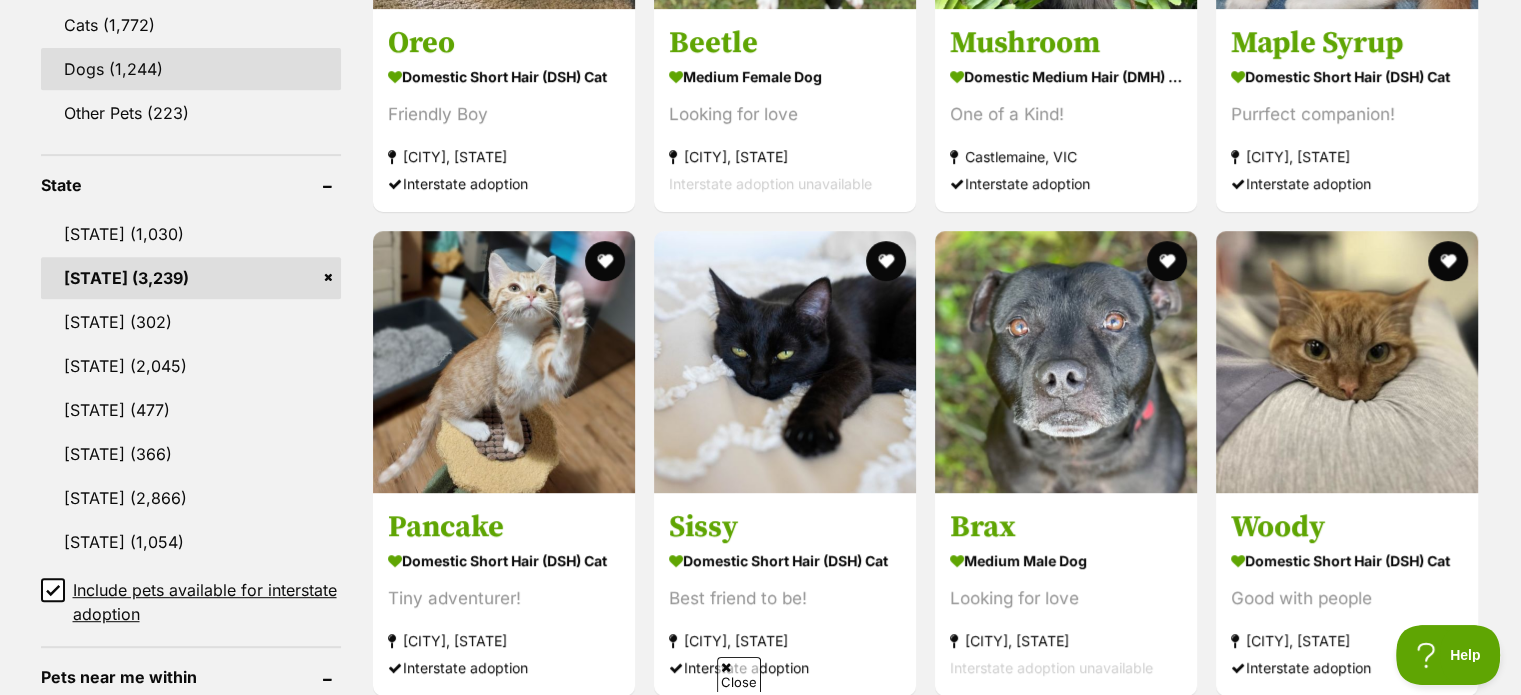 click on "Dogs (1,244)" at bounding box center [191, 69] 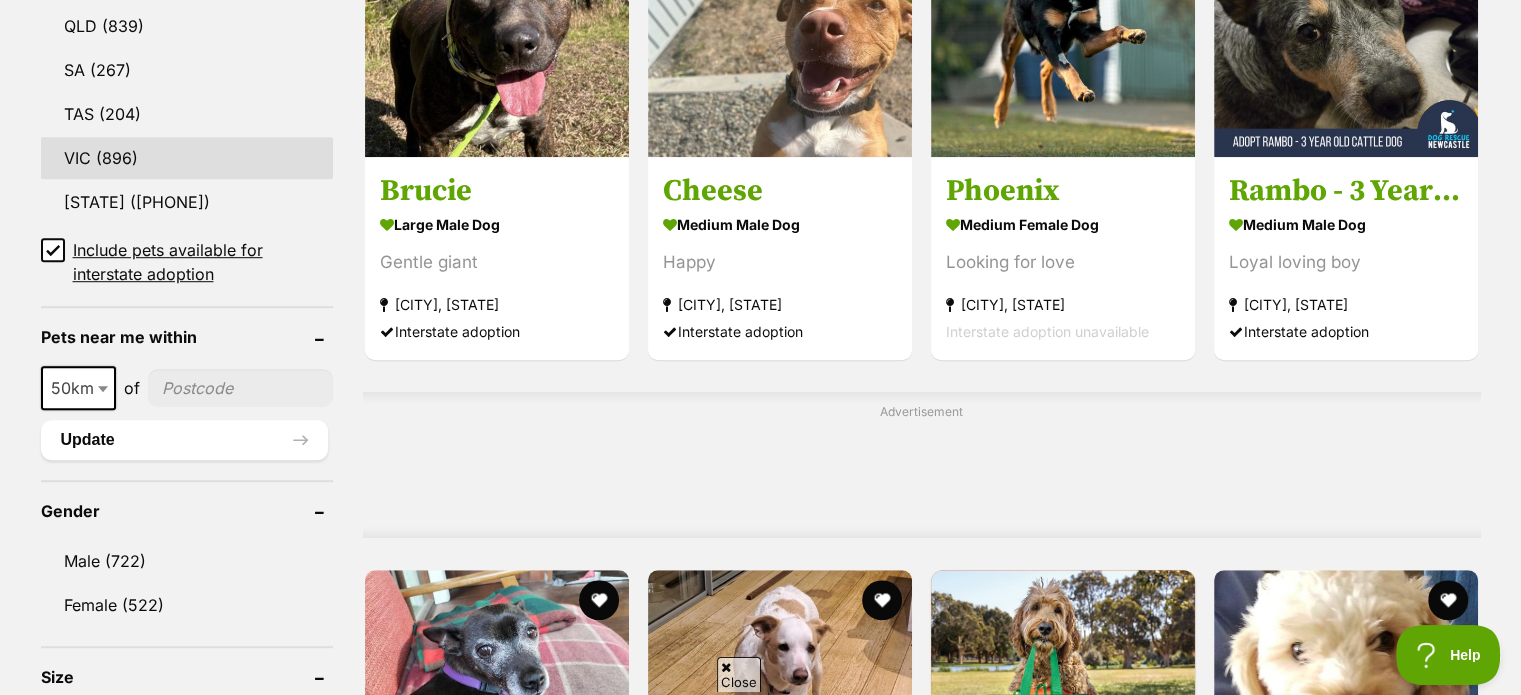scroll, scrollTop: 1300, scrollLeft: 0, axis: vertical 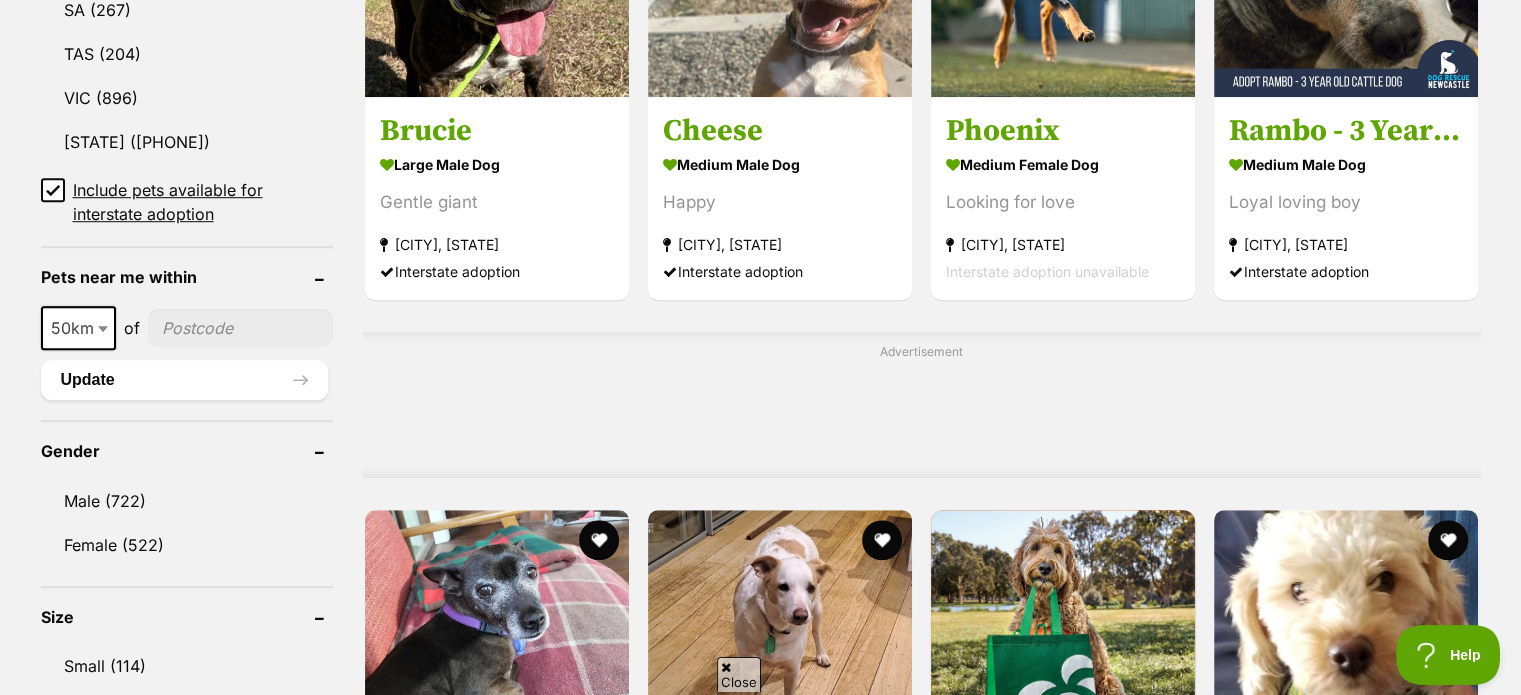 click 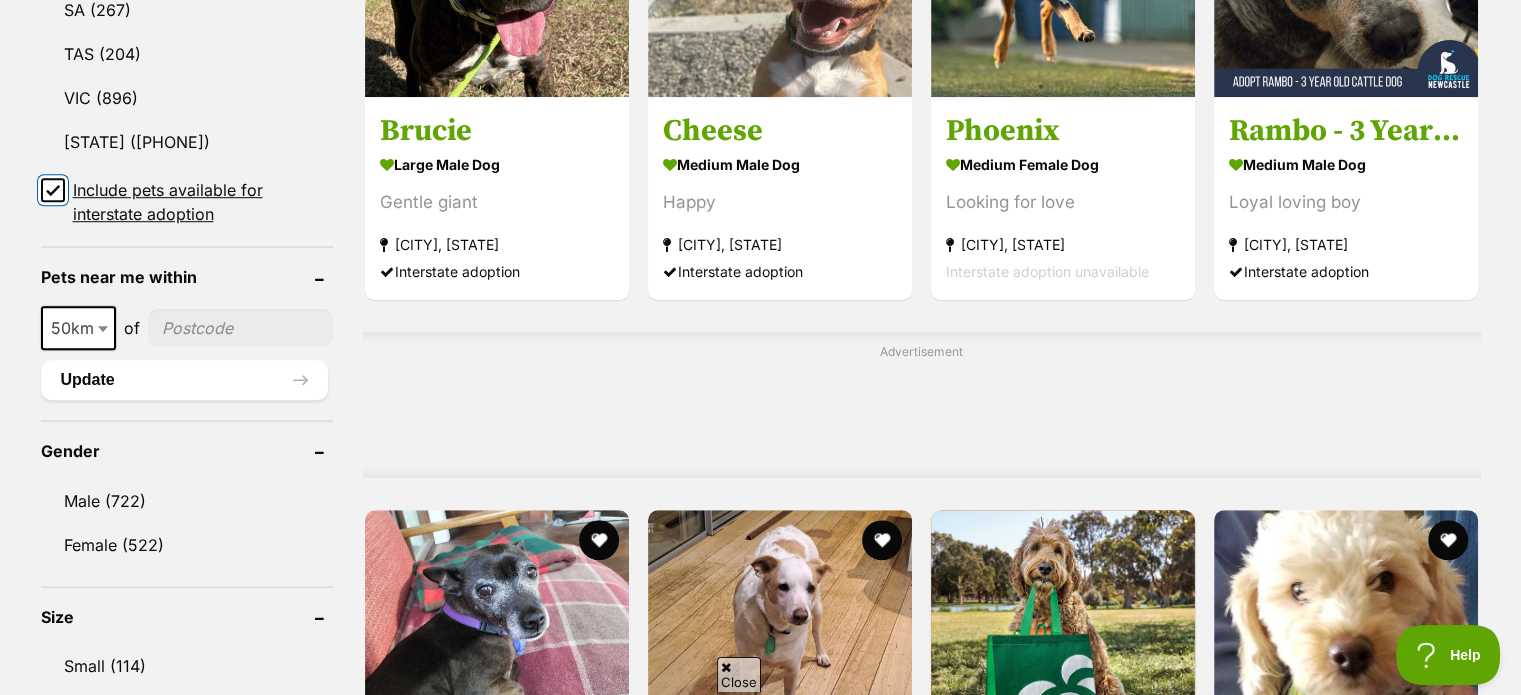 click on "Include pets available for interstate adoption" at bounding box center (53, 190) 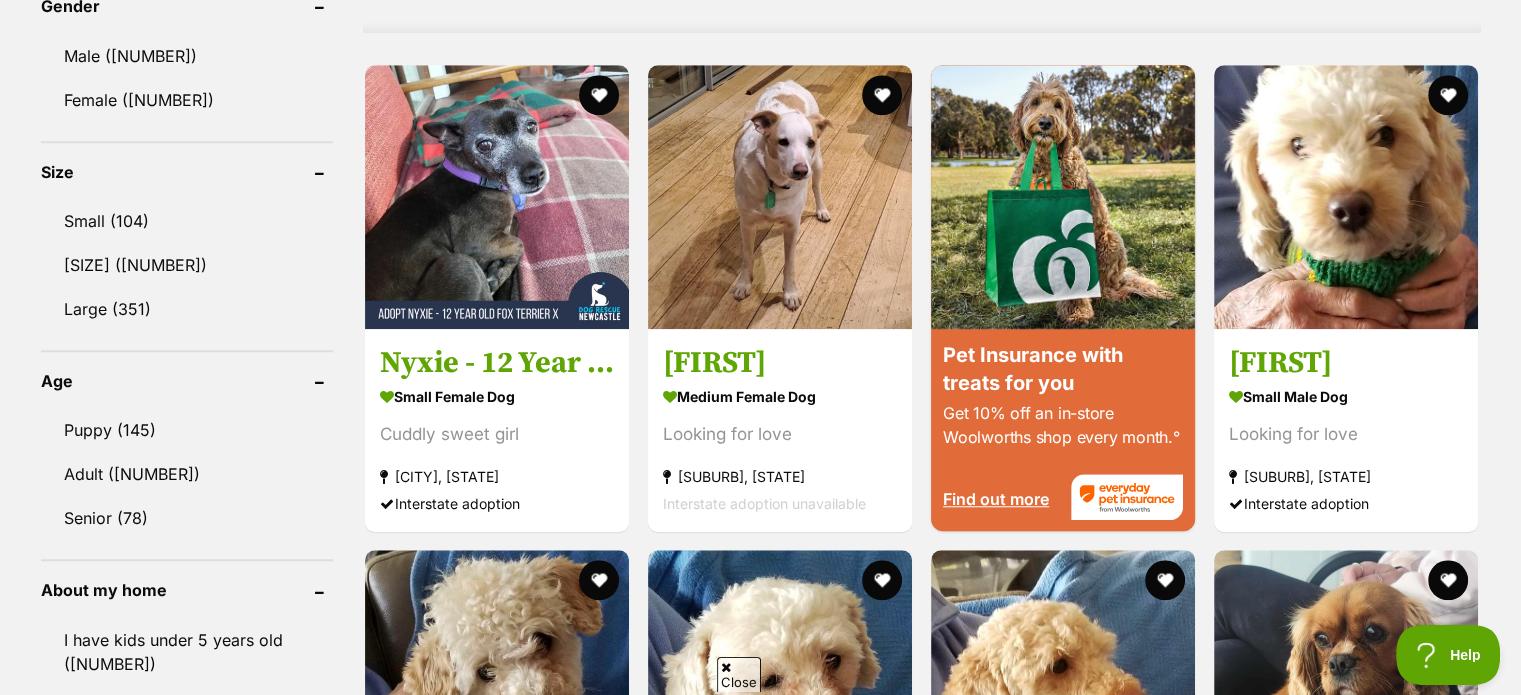 scroll, scrollTop: 1700, scrollLeft: 0, axis: vertical 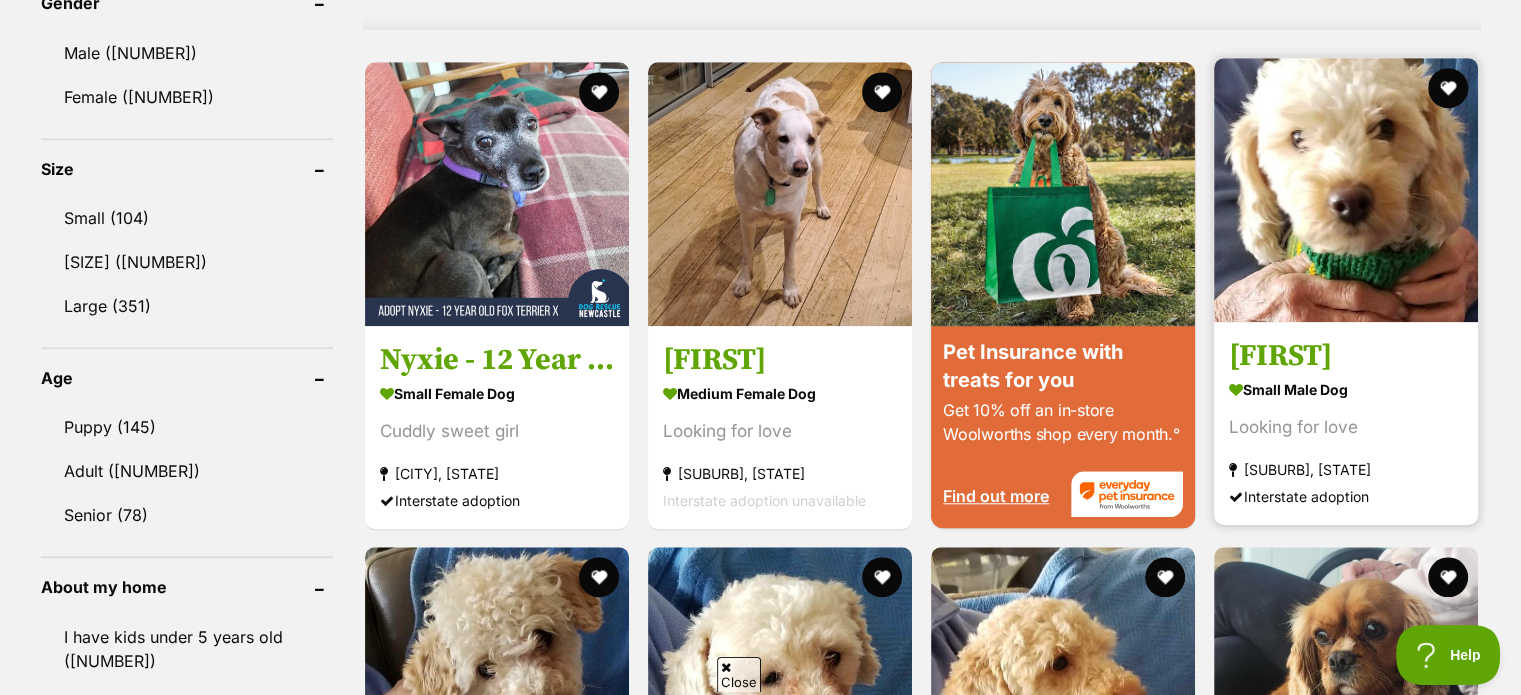 click on "Looking for love" at bounding box center [1346, 426] 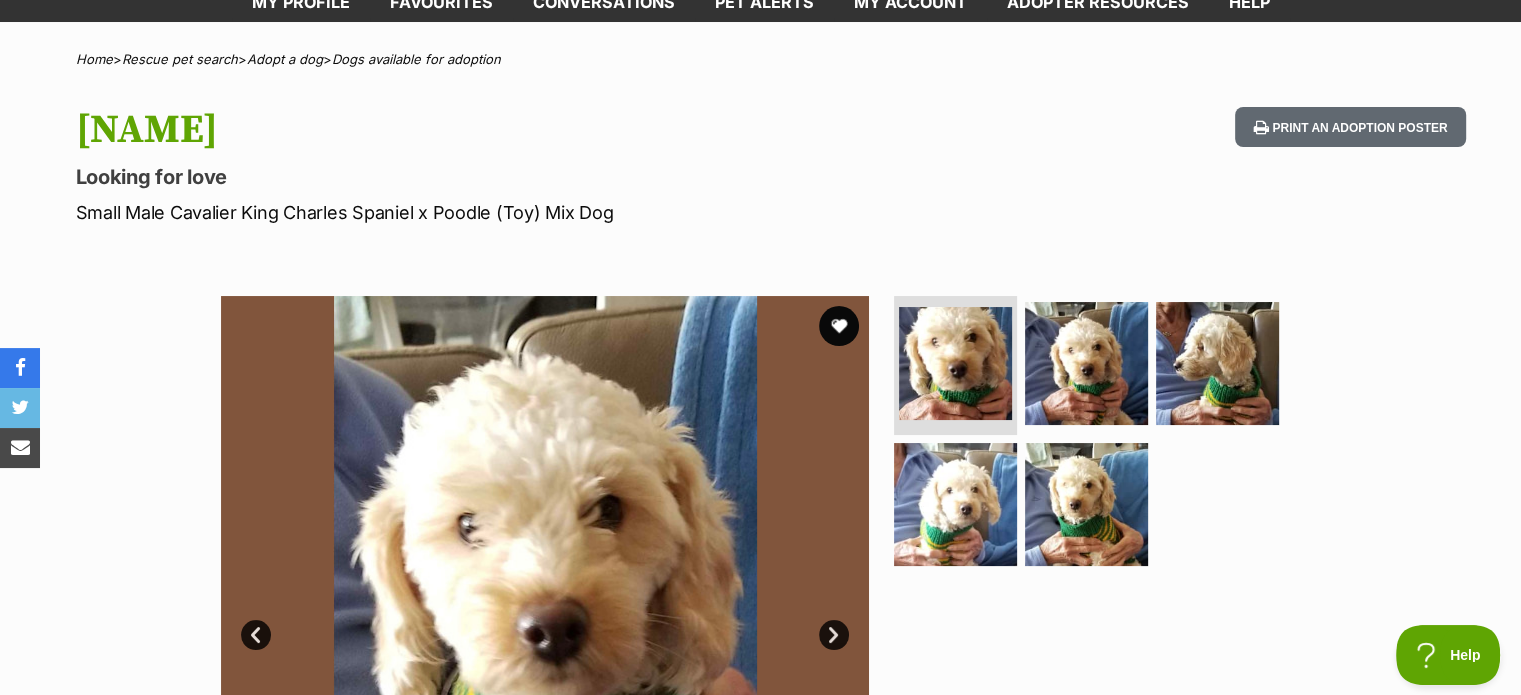 scroll, scrollTop: 400, scrollLeft: 0, axis: vertical 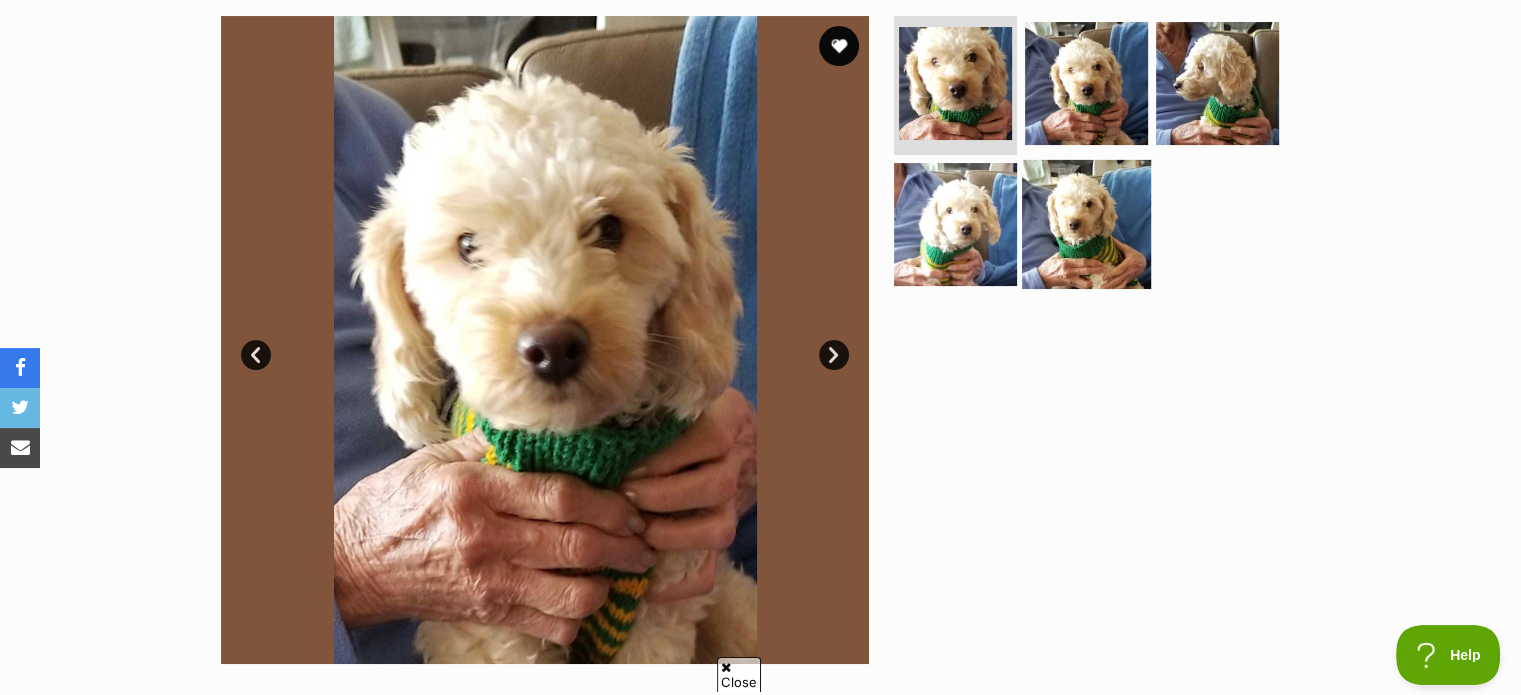 click at bounding box center [1086, 224] 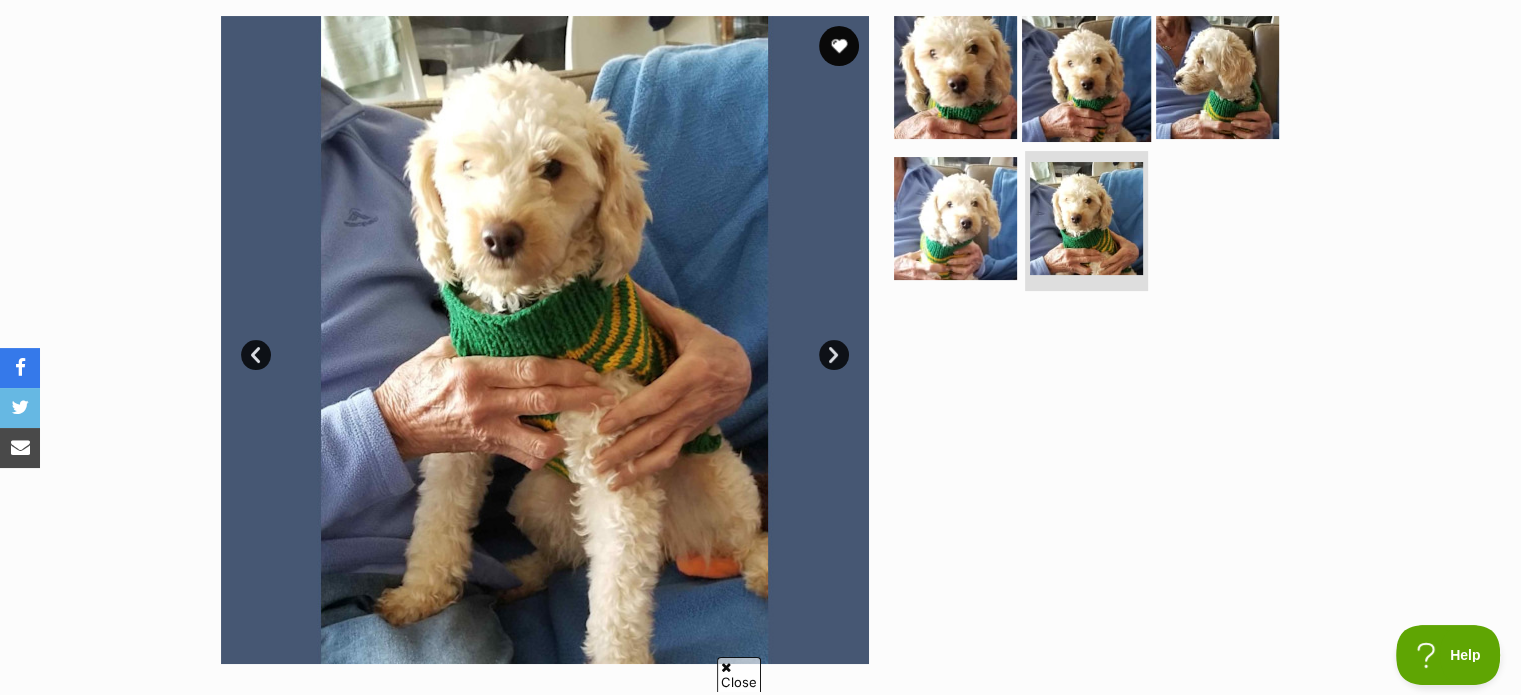 click at bounding box center (1086, 76) 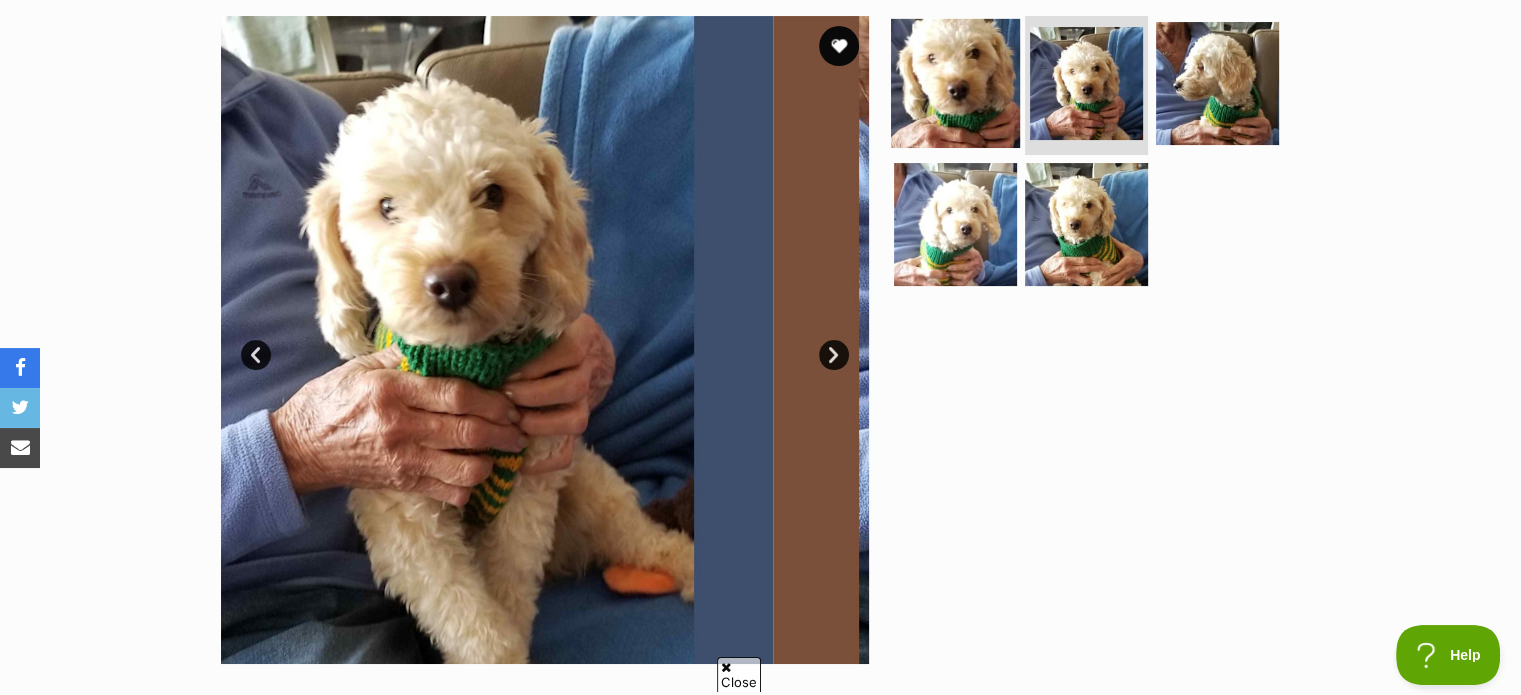 click at bounding box center [955, 82] 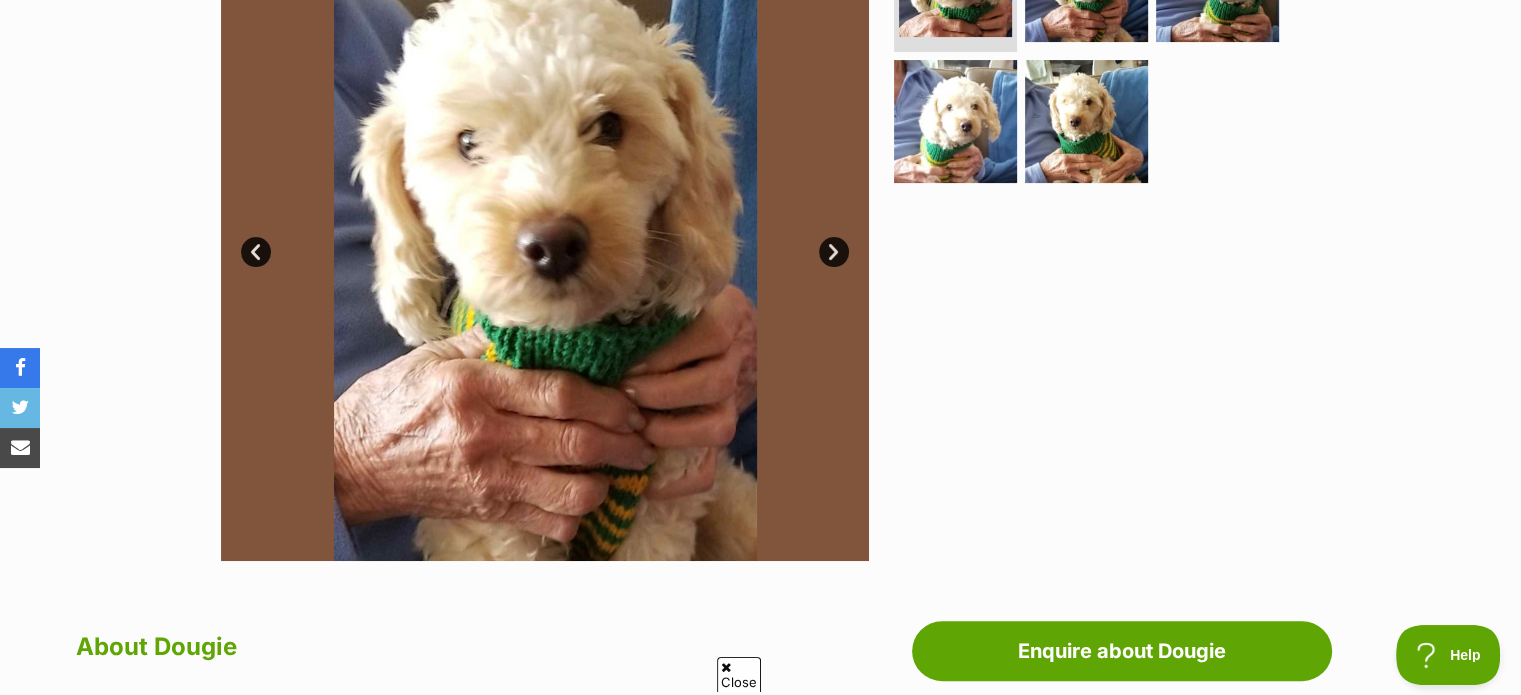 scroll, scrollTop: 500, scrollLeft: 0, axis: vertical 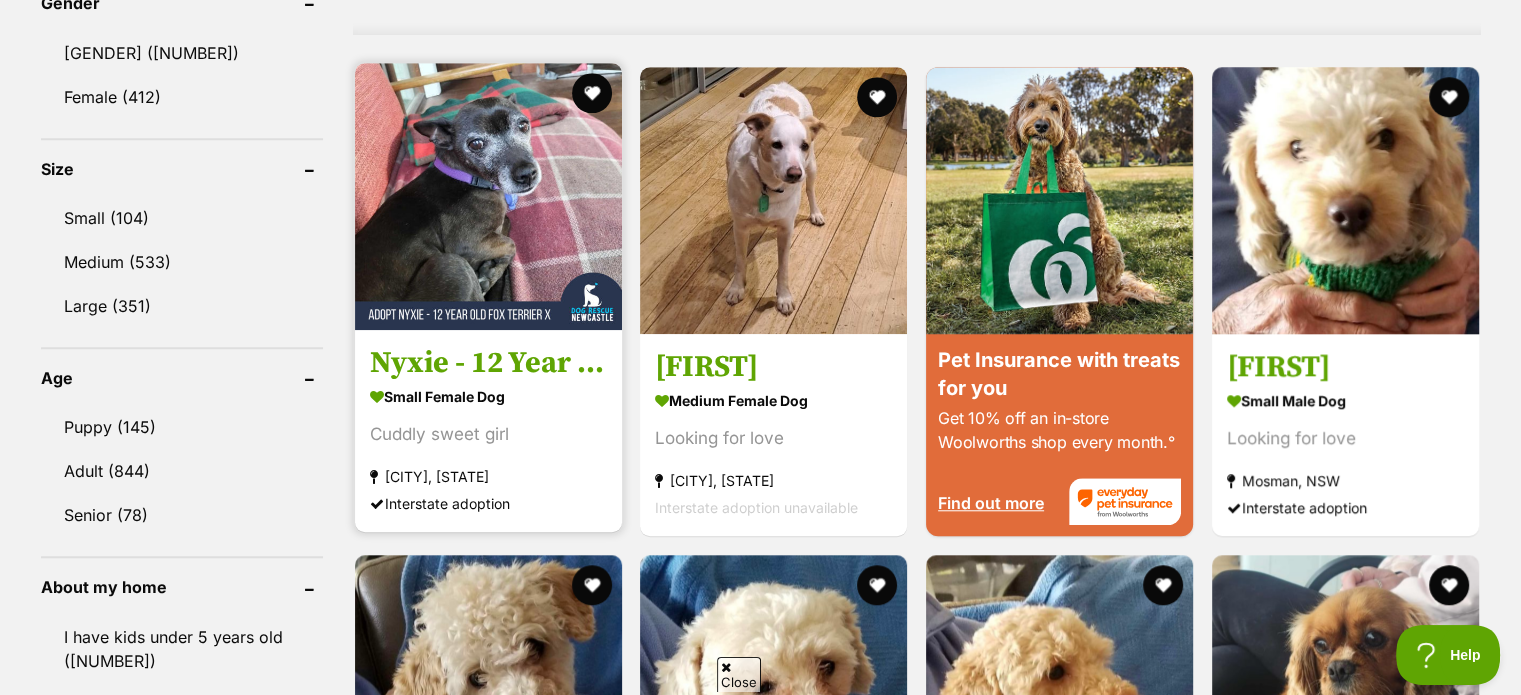 click on "Cuddly sweet girl" at bounding box center [488, 434] 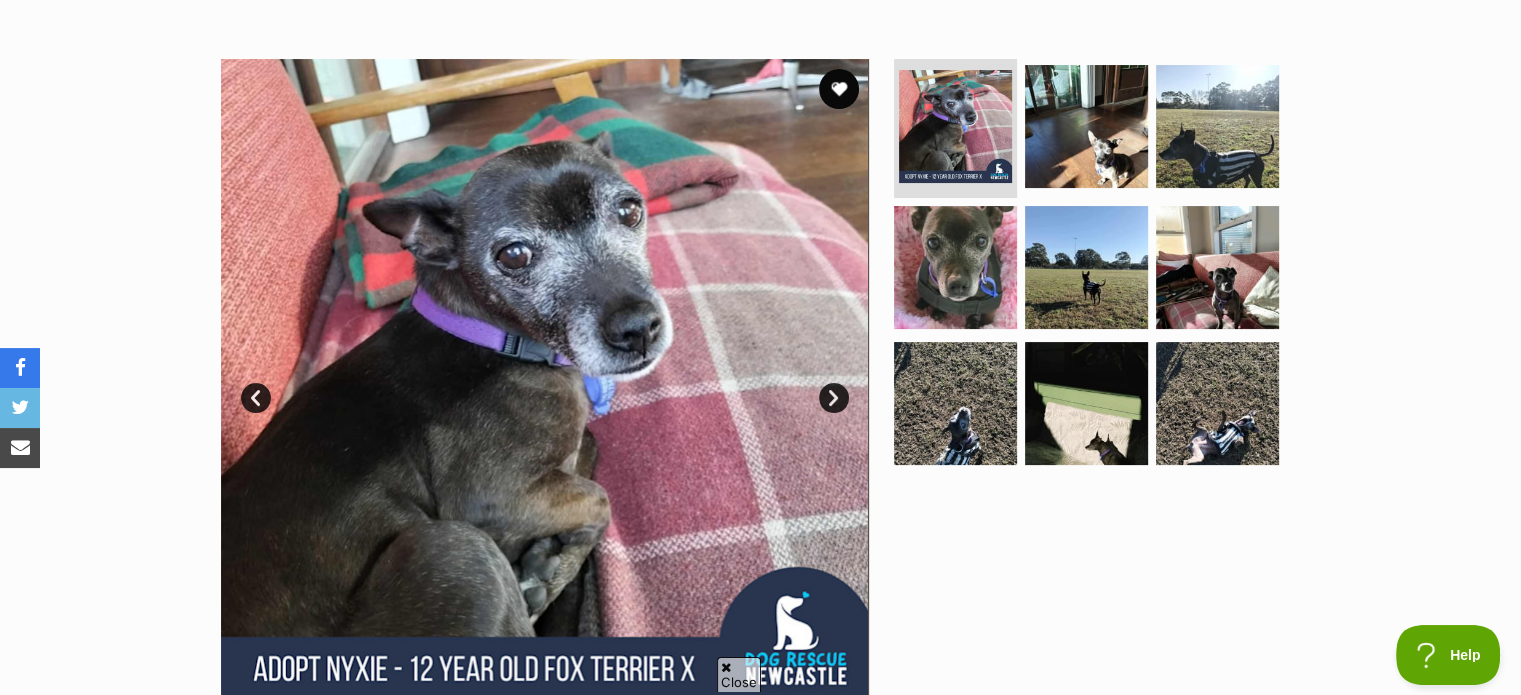 scroll, scrollTop: 500, scrollLeft: 0, axis: vertical 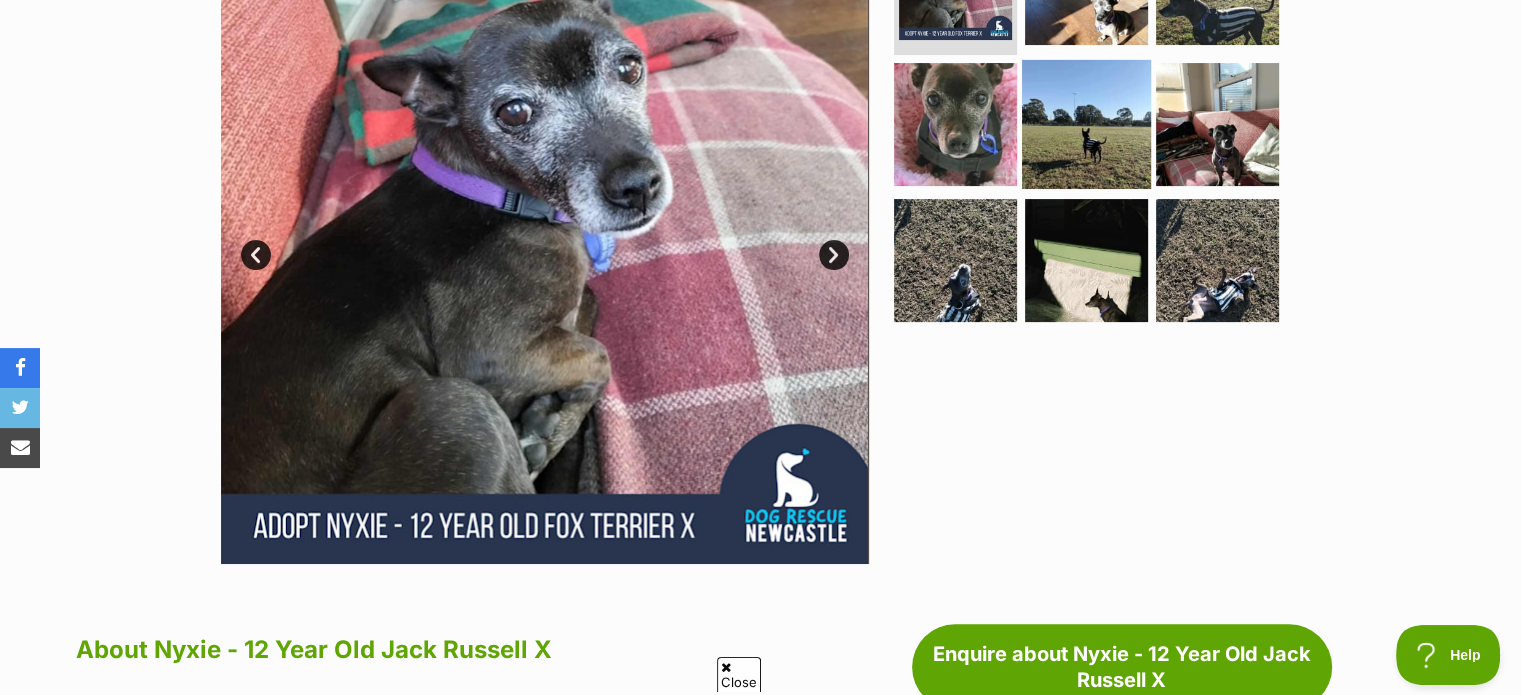 click at bounding box center [1086, 124] 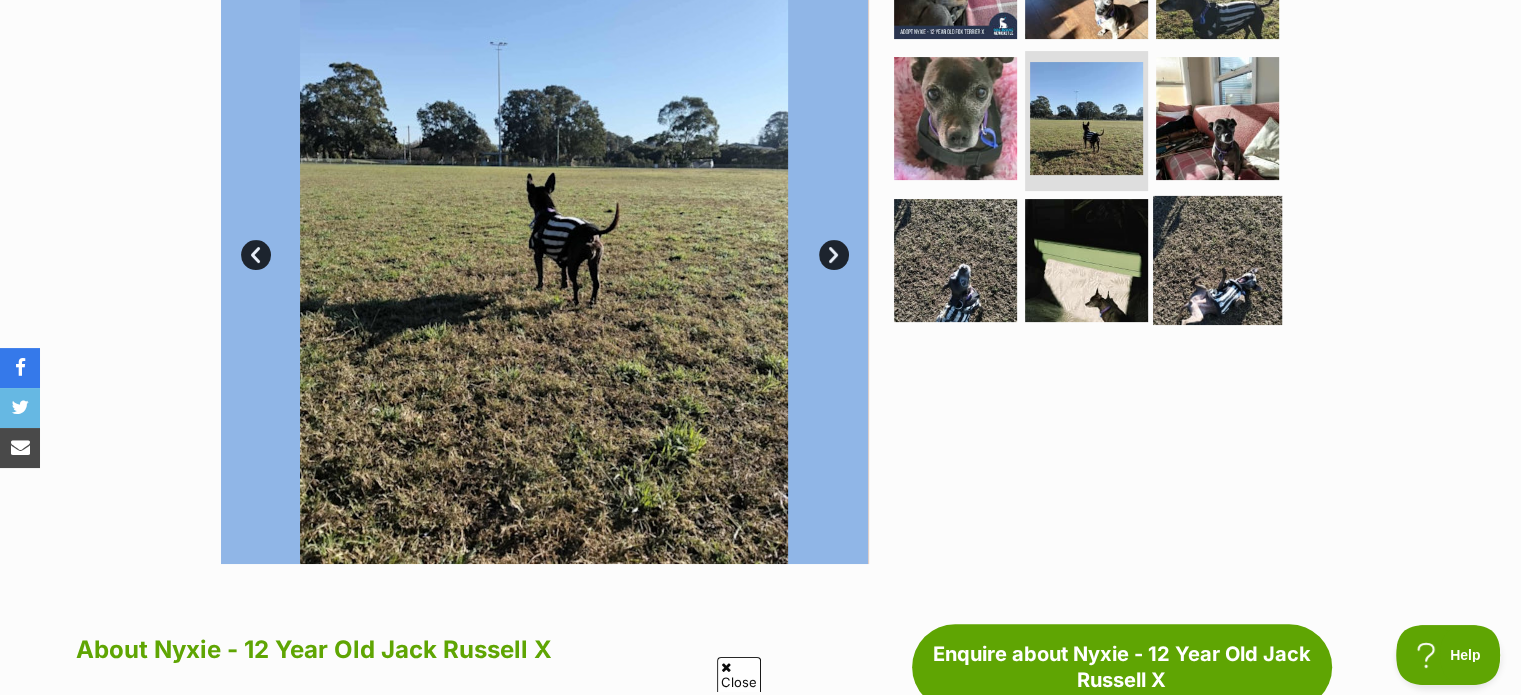 click at bounding box center [1217, 260] 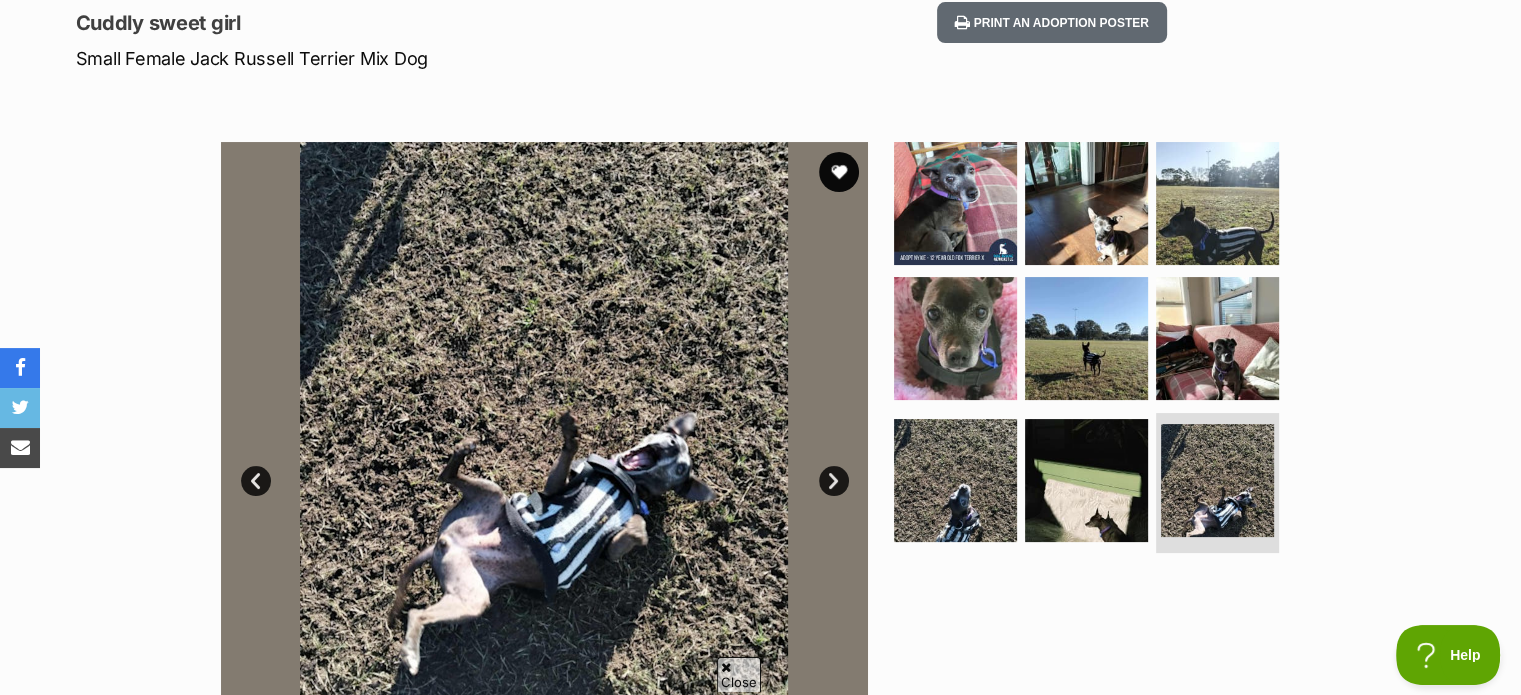 scroll, scrollTop: 300, scrollLeft: 0, axis: vertical 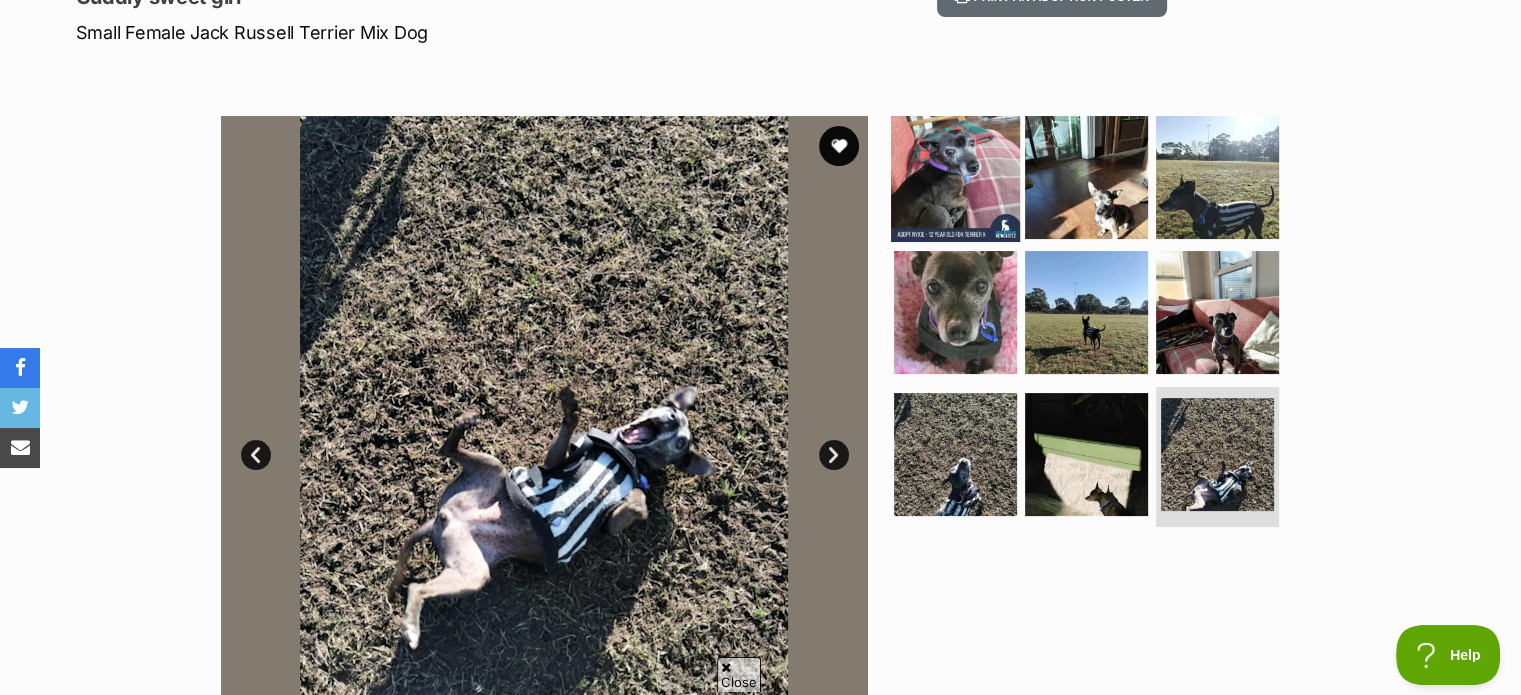 click at bounding box center [955, 176] 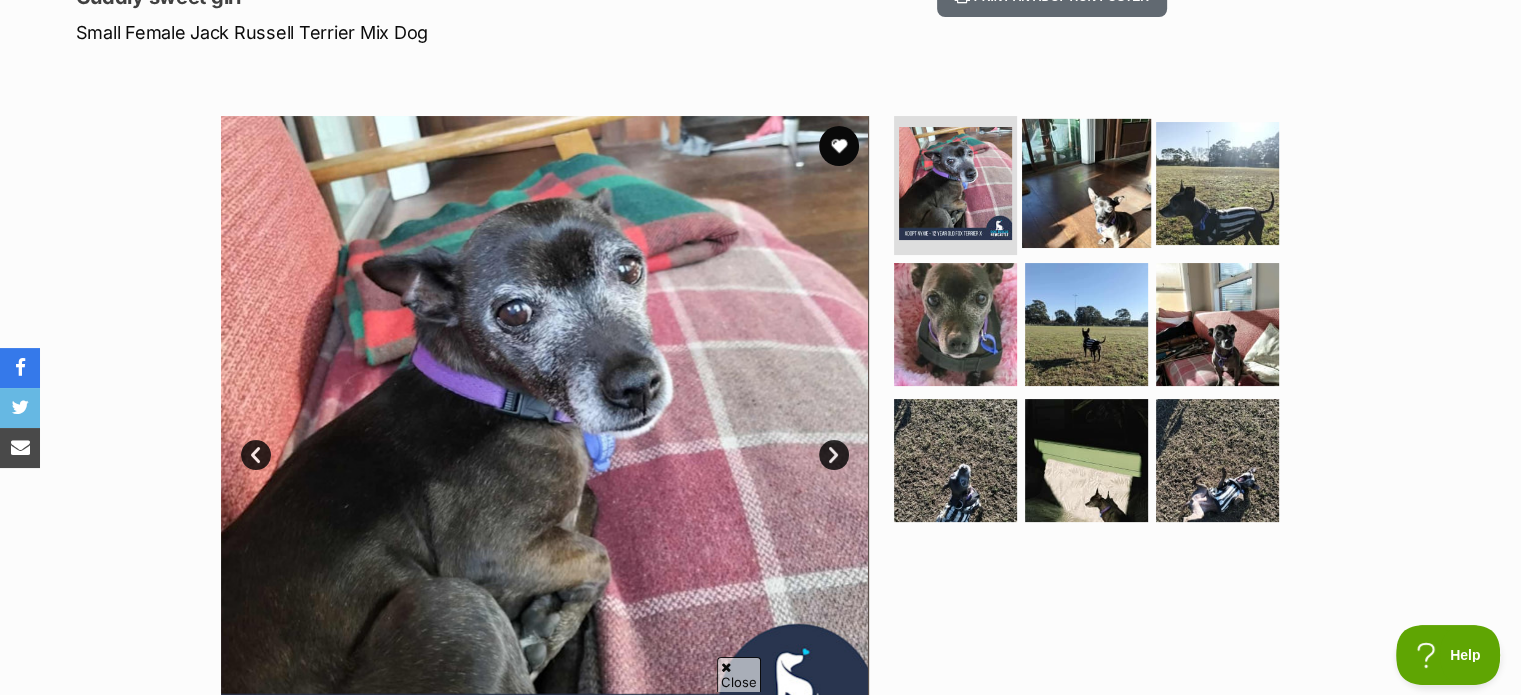click at bounding box center [1086, 182] 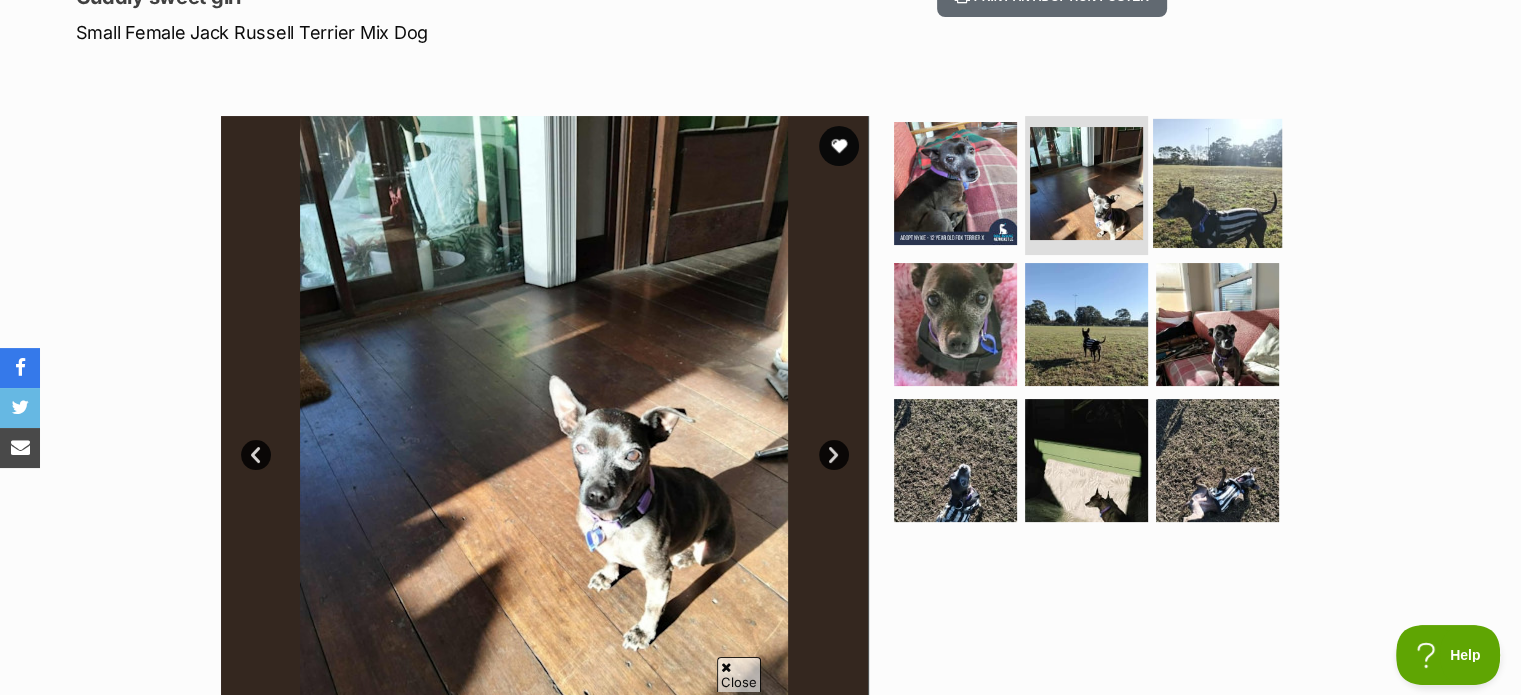 click at bounding box center [1217, 182] 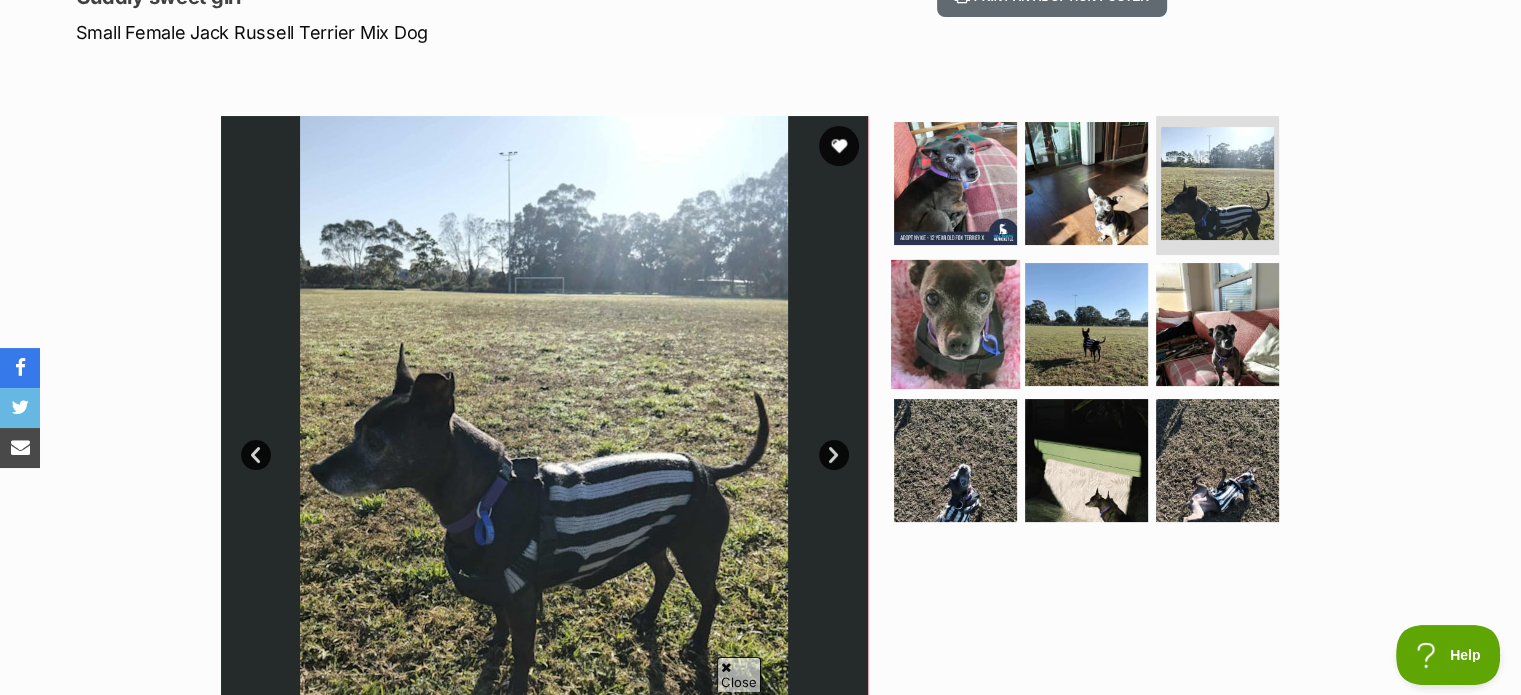 click at bounding box center (955, 324) 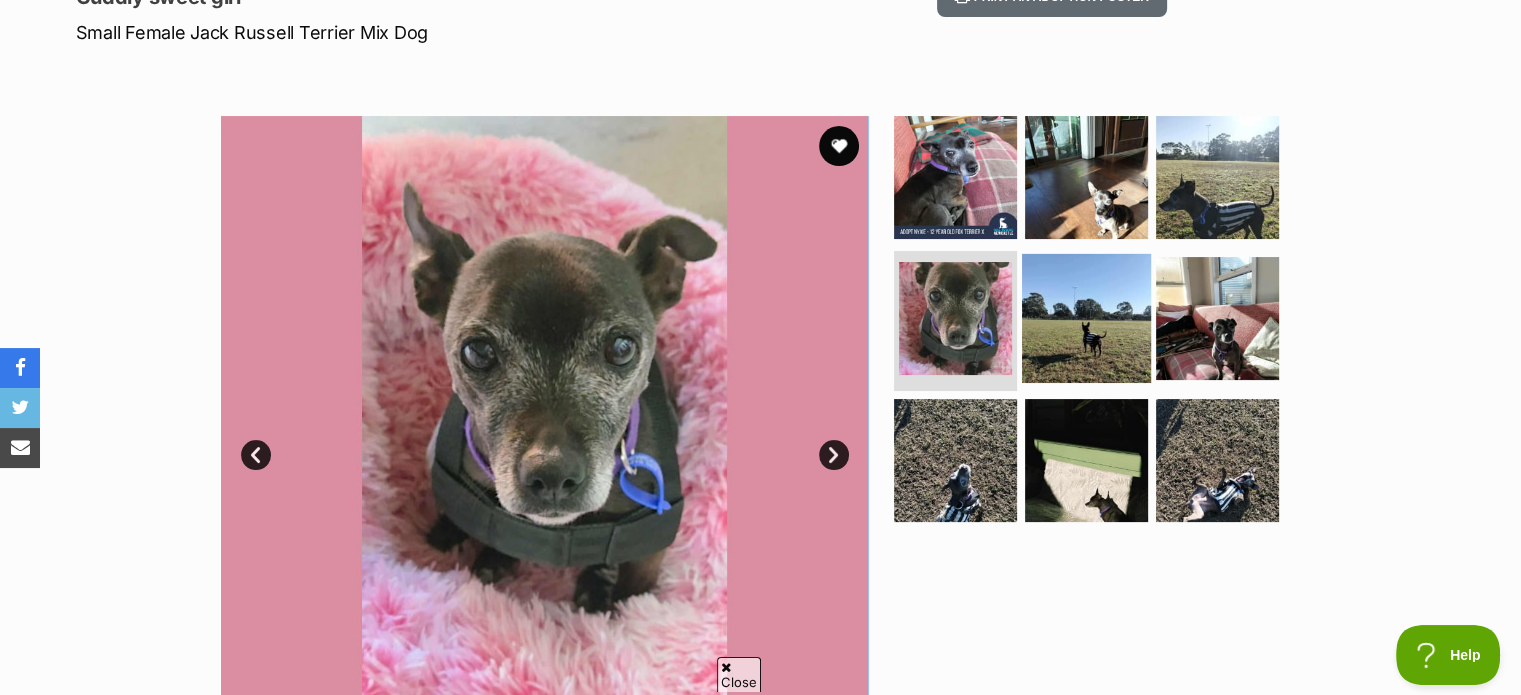 click at bounding box center [1086, 318] 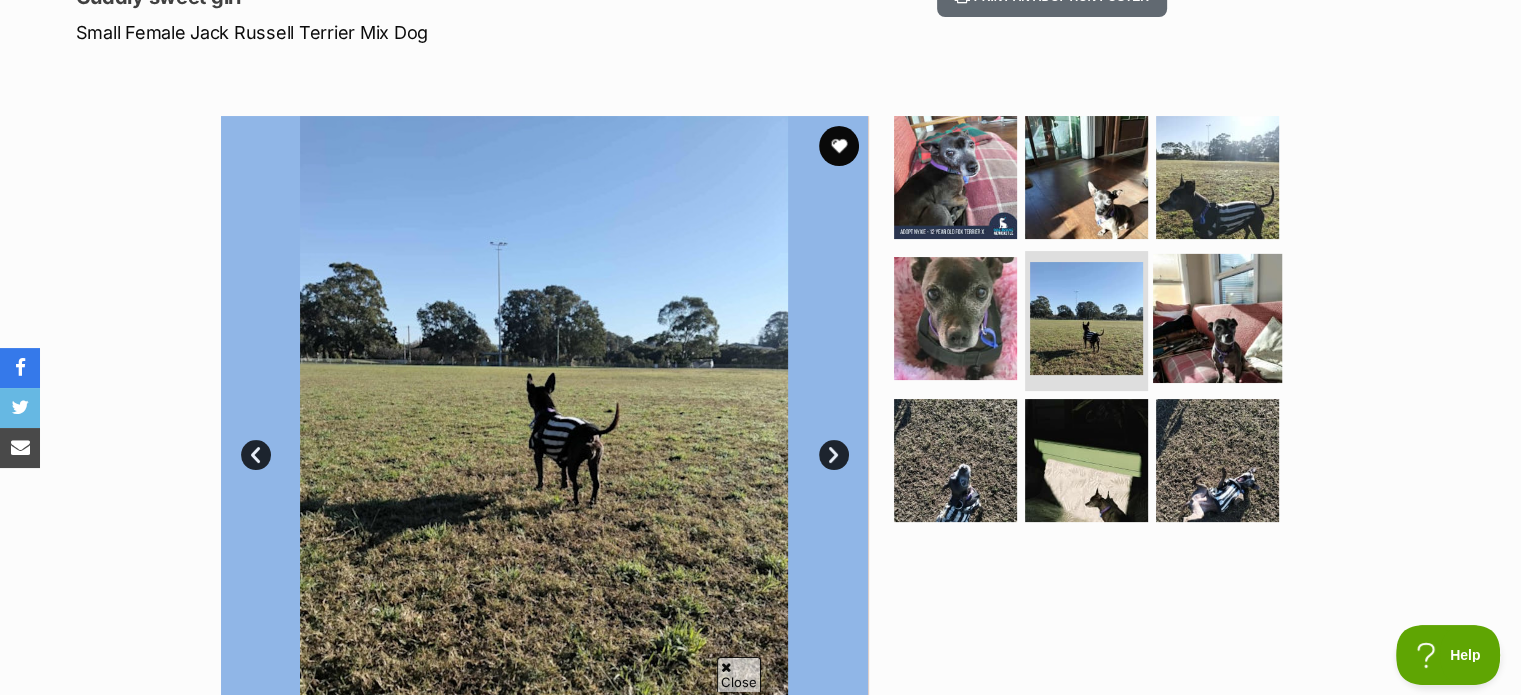 click at bounding box center [1217, 318] 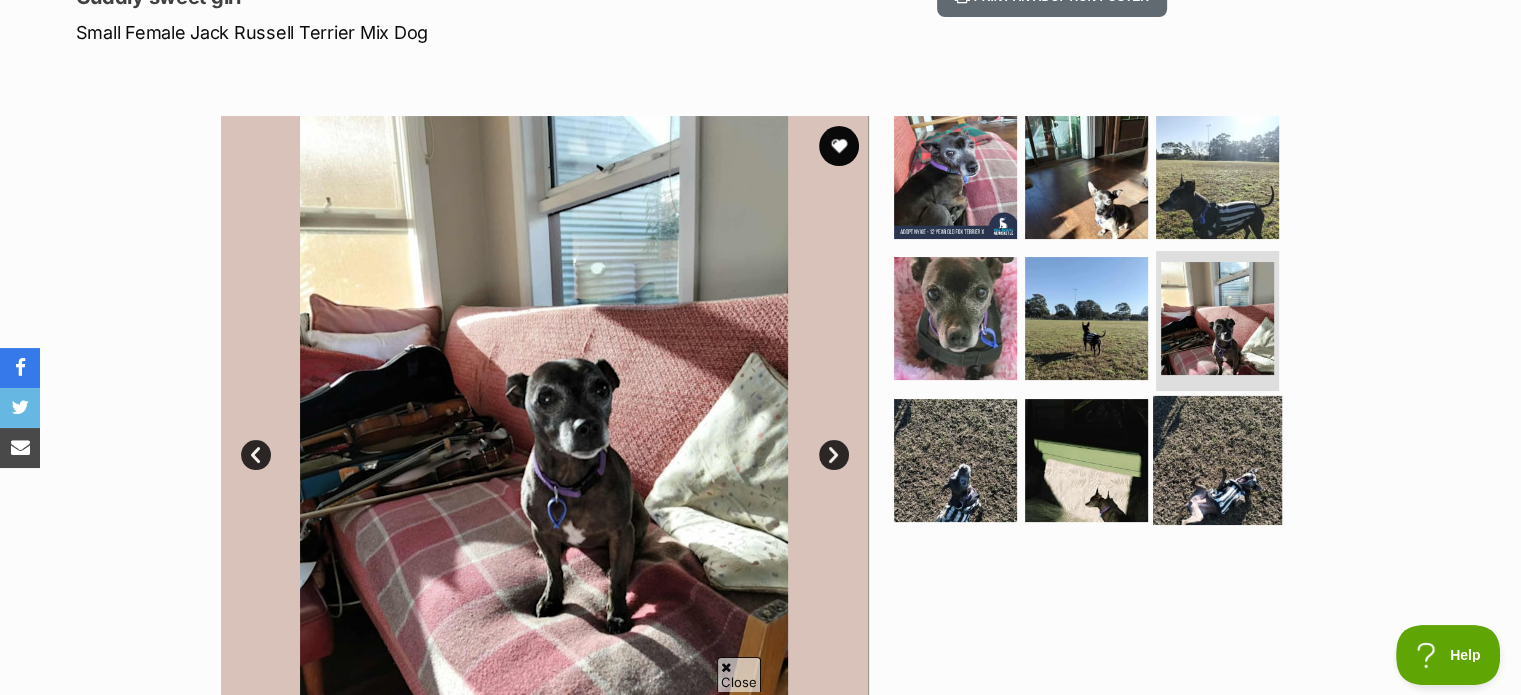 click at bounding box center (1217, 460) 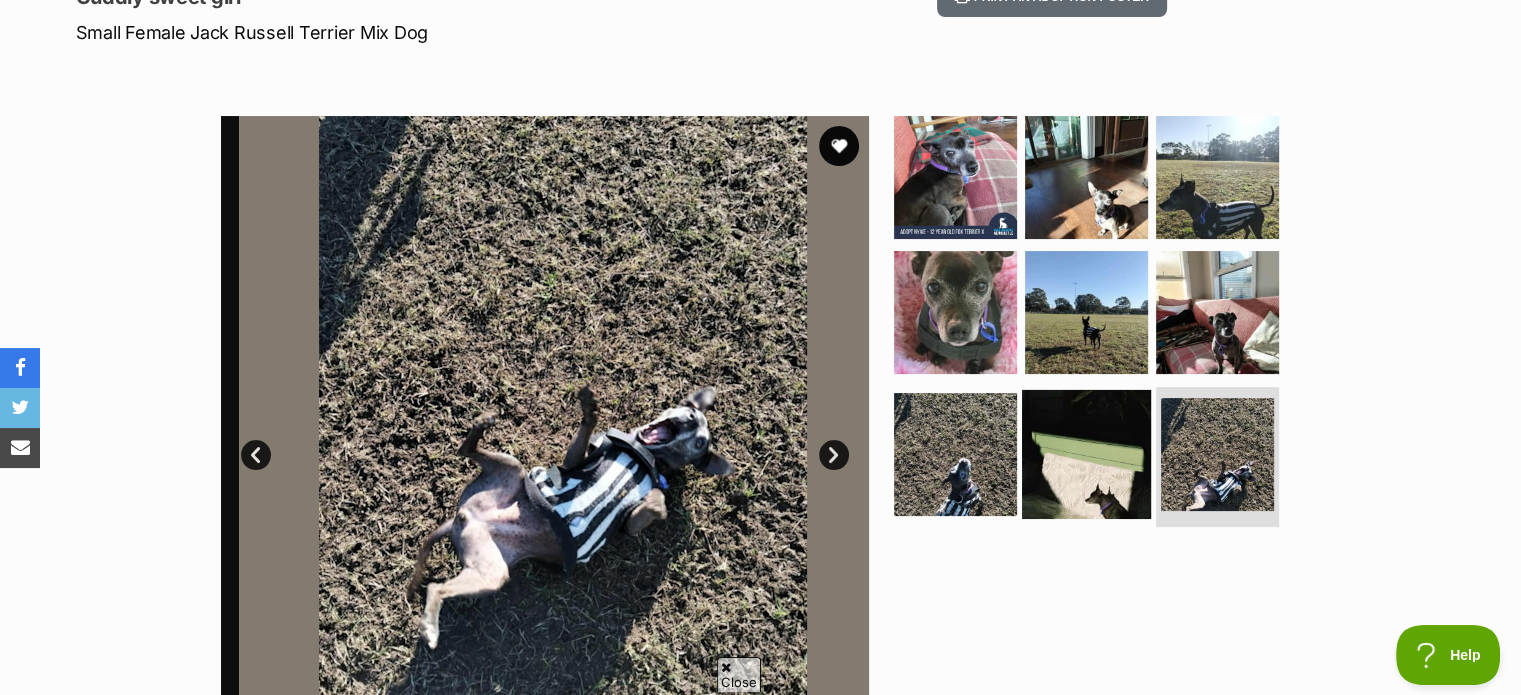 click at bounding box center (1086, 454) 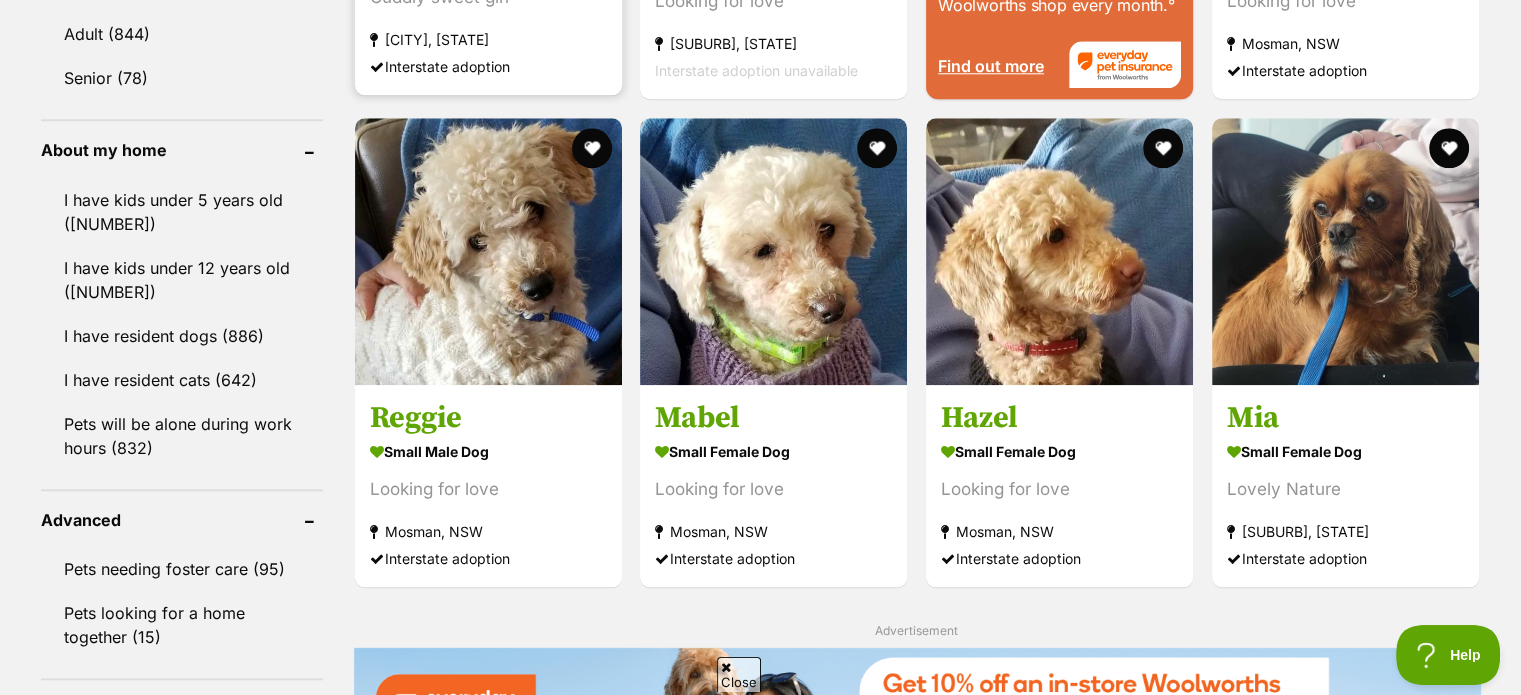 scroll, scrollTop: 2201, scrollLeft: 0, axis: vertical 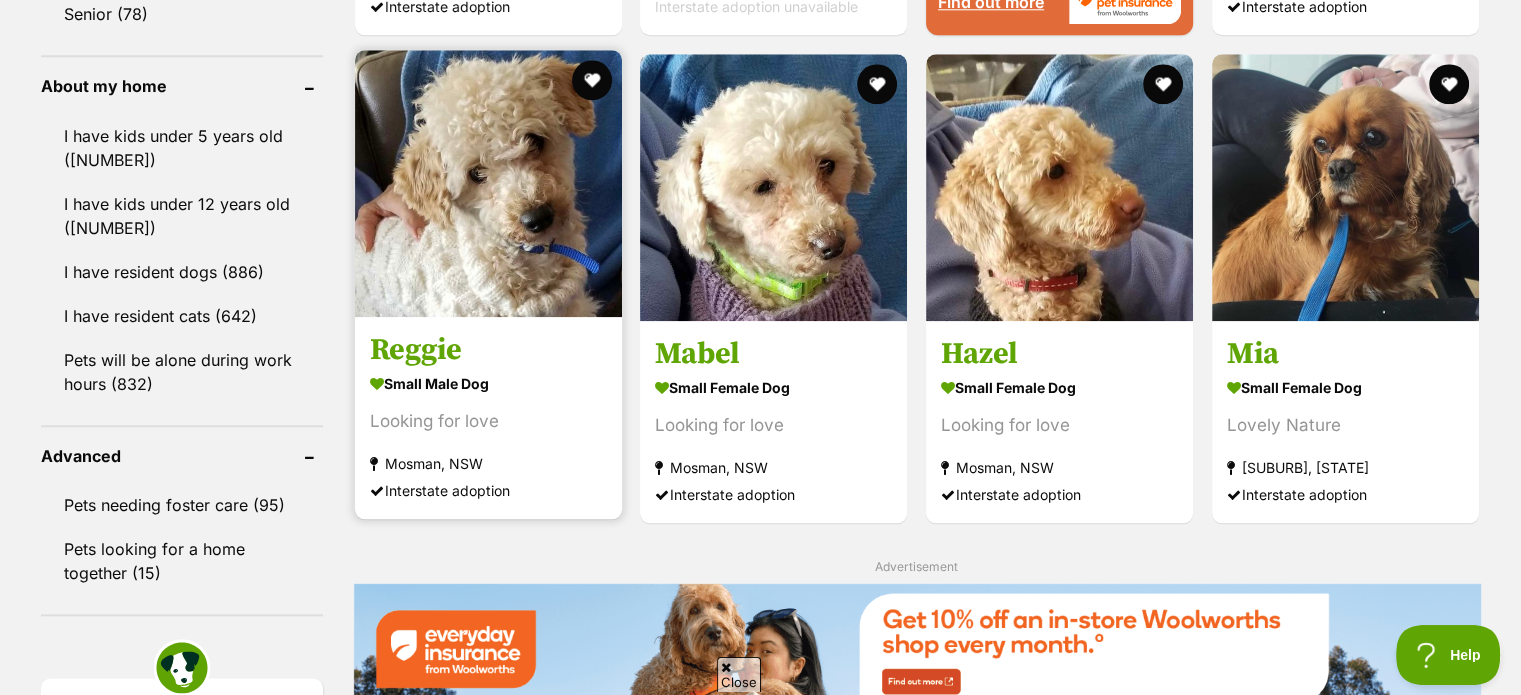 click on "Looking for love" at bounding box center [488, 421] 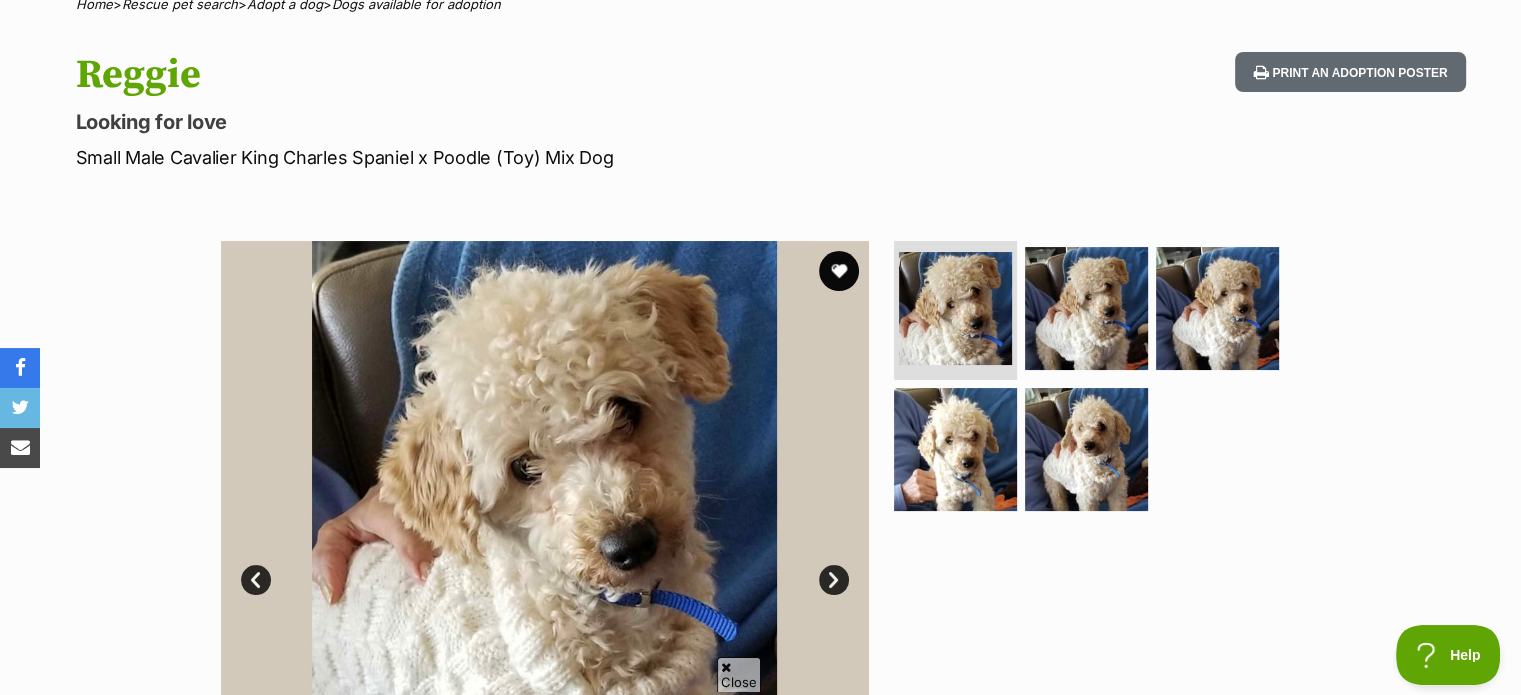 scroll, scrollTop: 100, scrollLeft: 0, axis: vertical 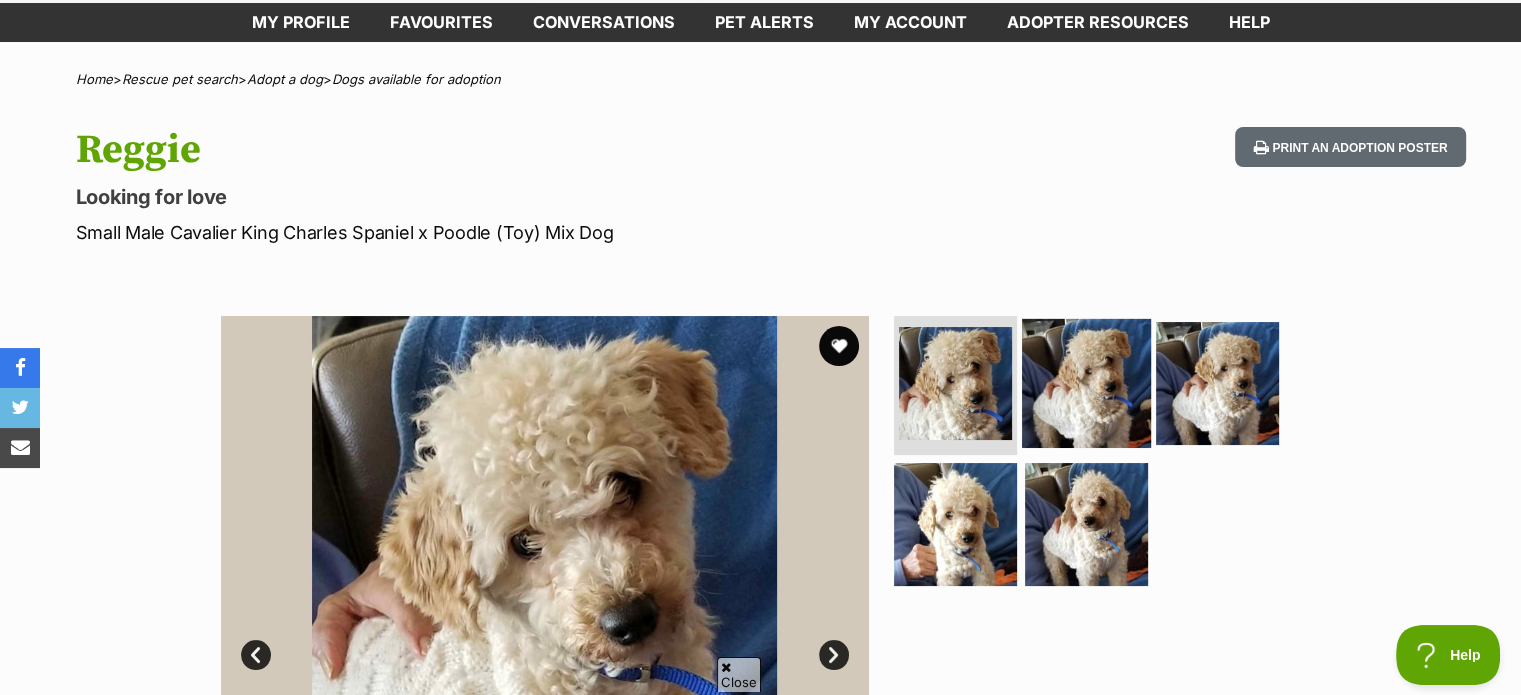 click at bounding box center (1086, 382) 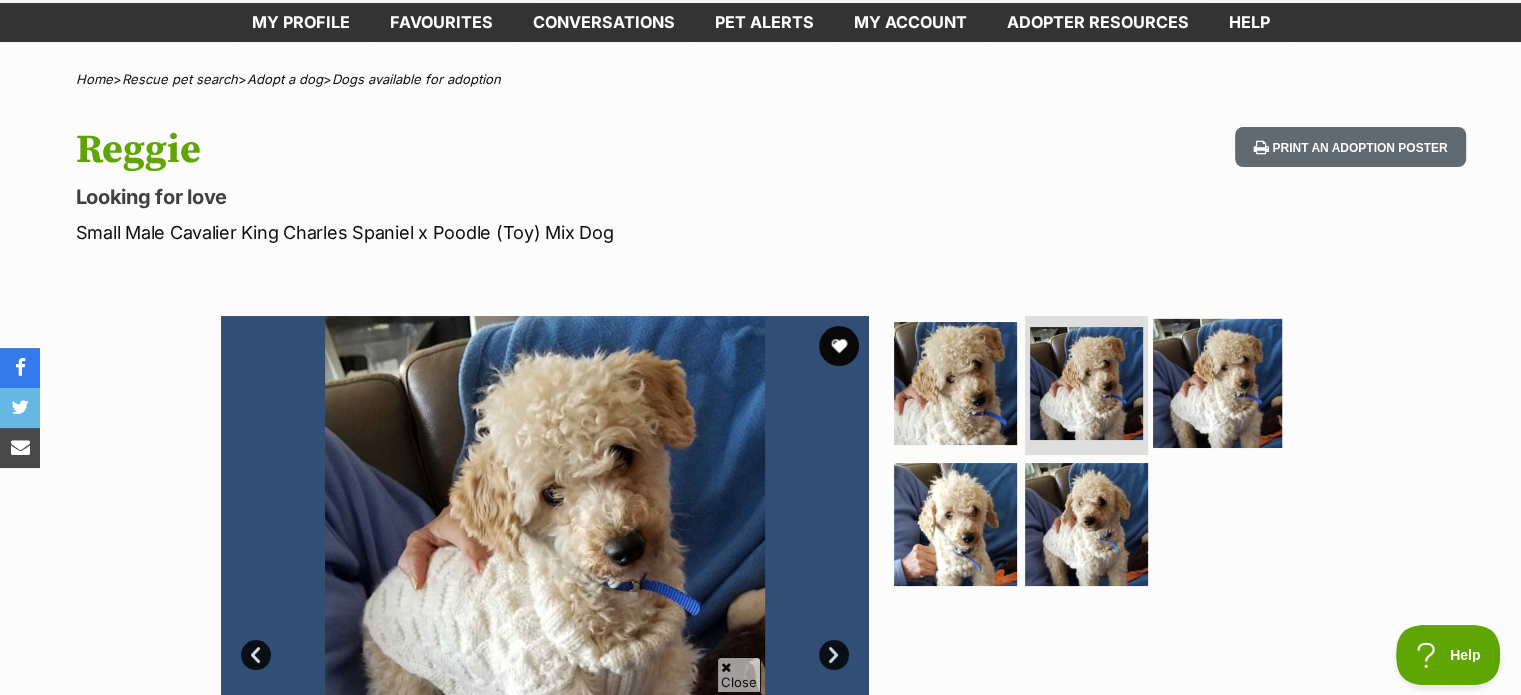 click at bounding box center [1217, 382] 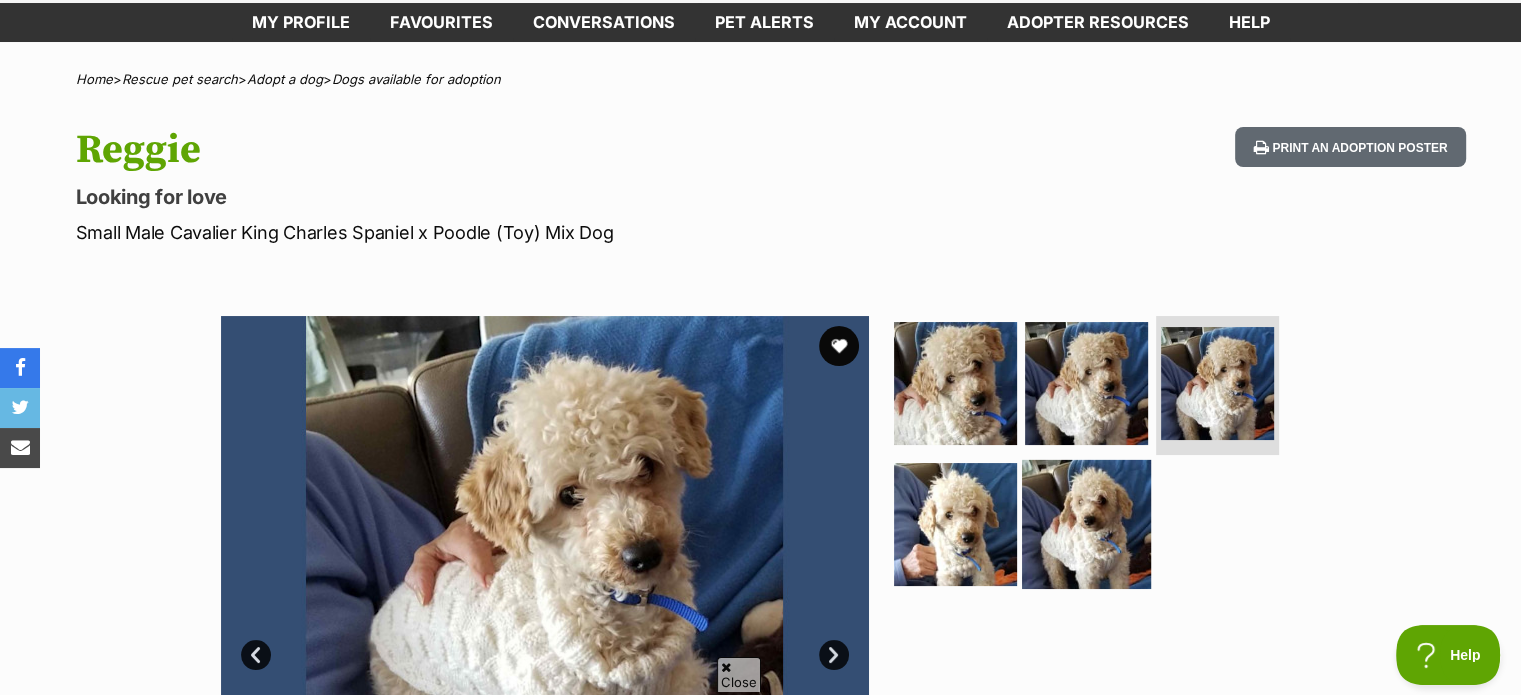click at bounding box center (1086, 524) 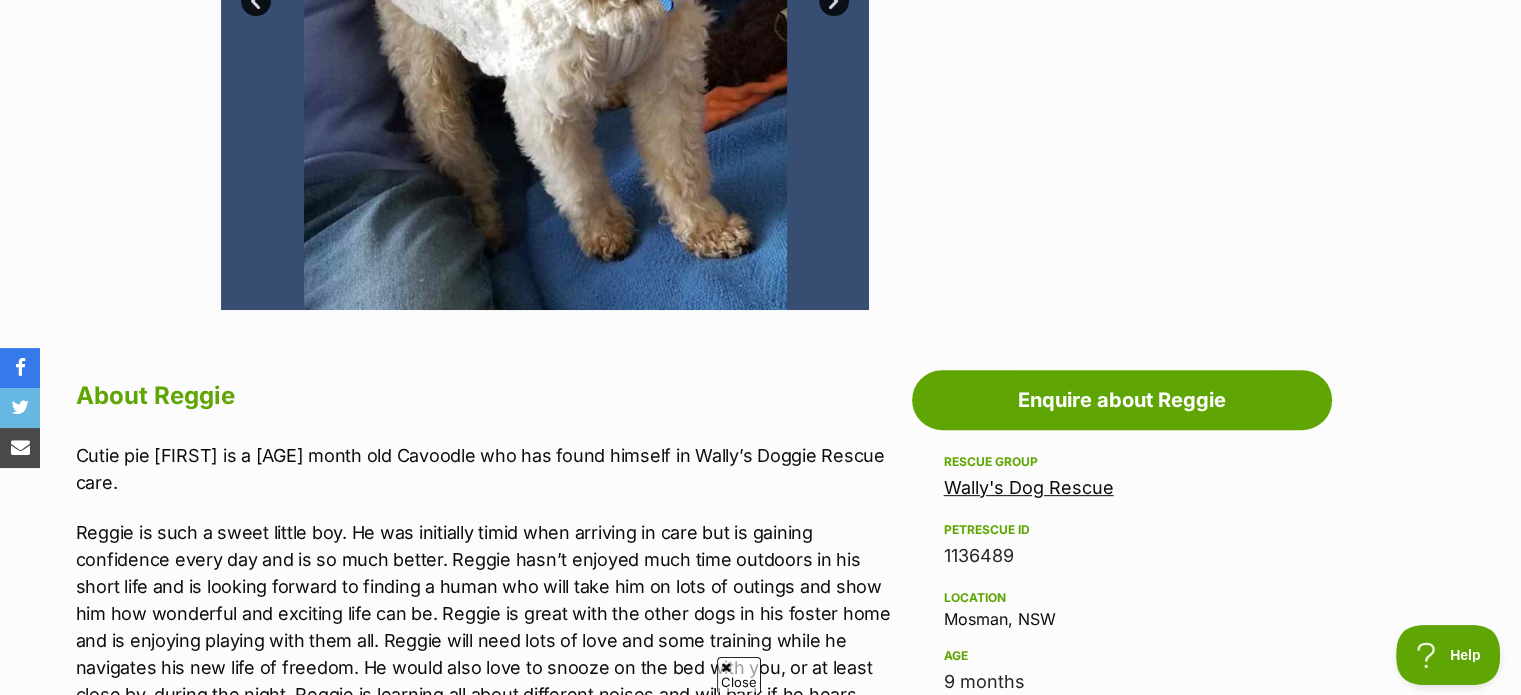 scroll, scrollTop: 900, scrollLeft: 0, axis: vertical 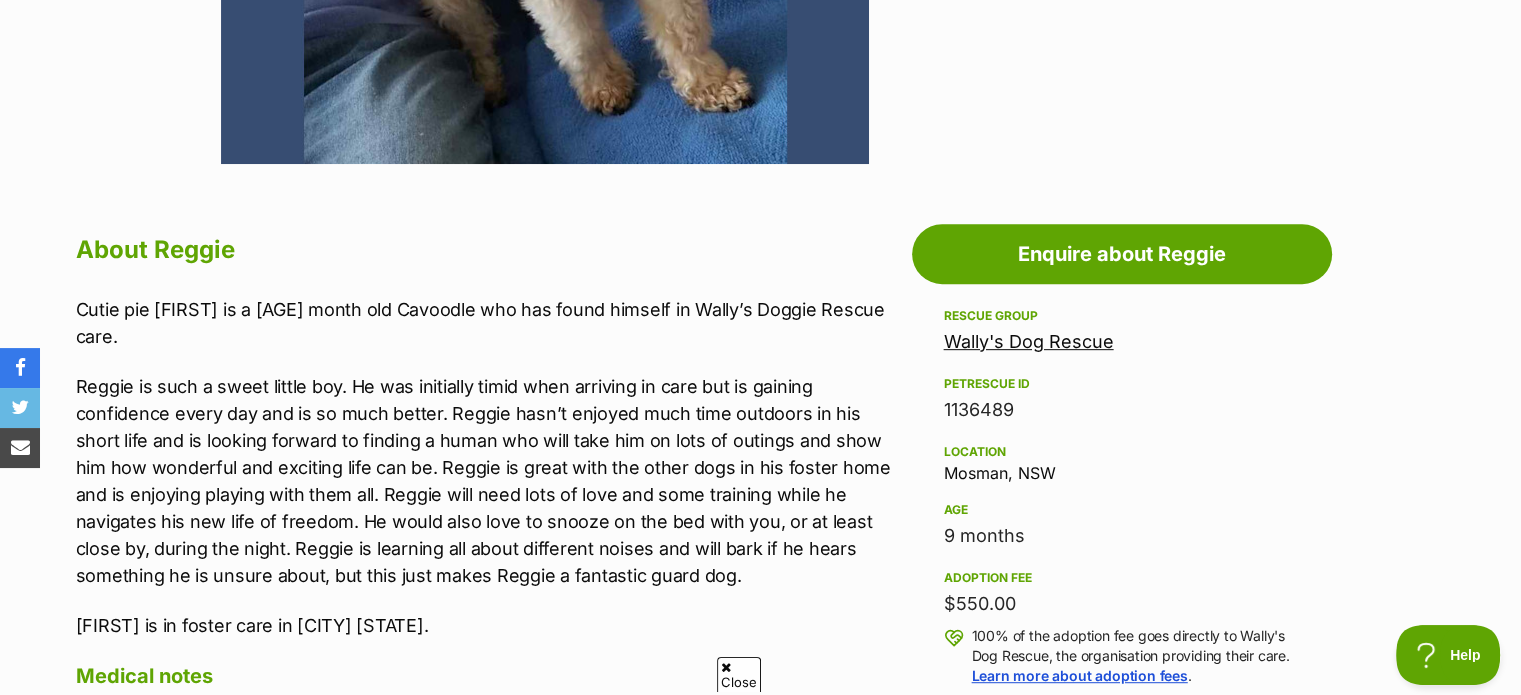 click on "Wally's Dog Rescue" at bounding box center (1029, 341) 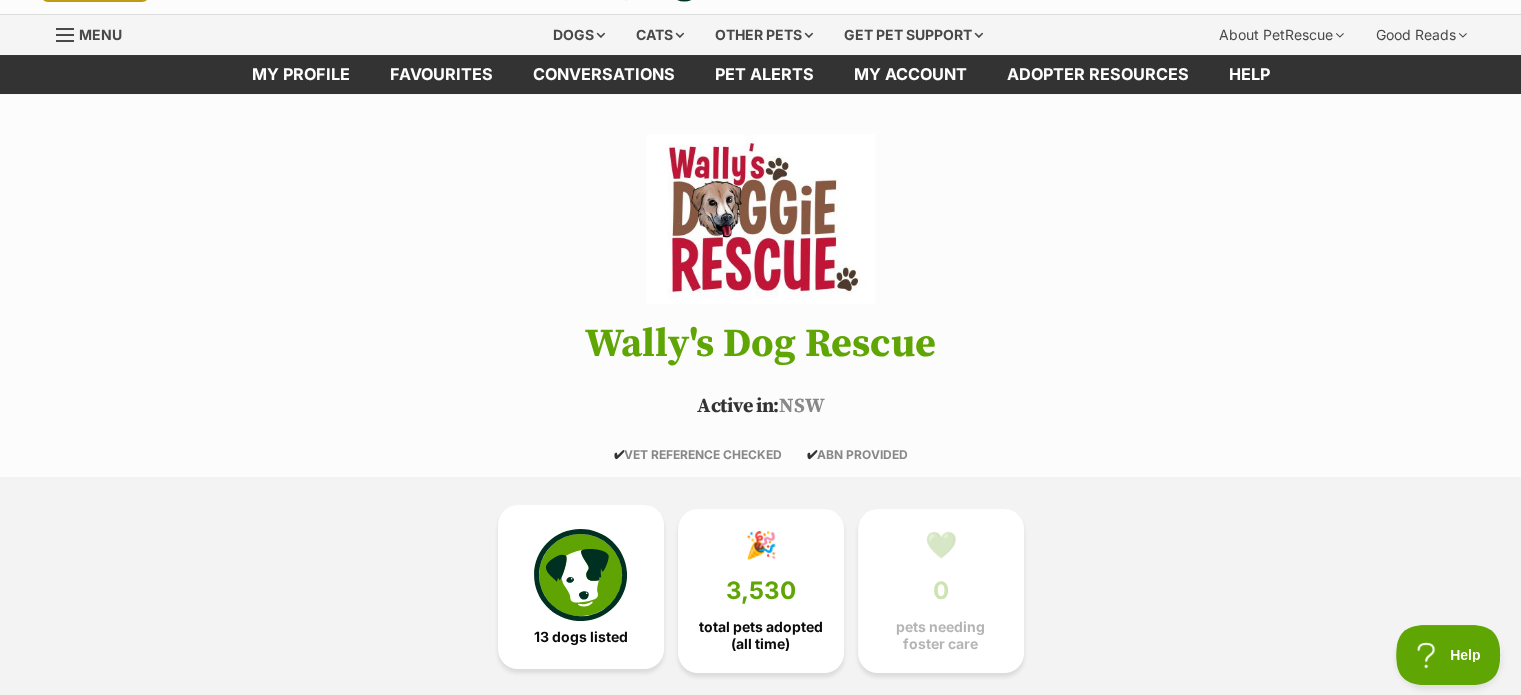 scroll, scrollTop: 300, scrollLeft: 0, axis: vertical 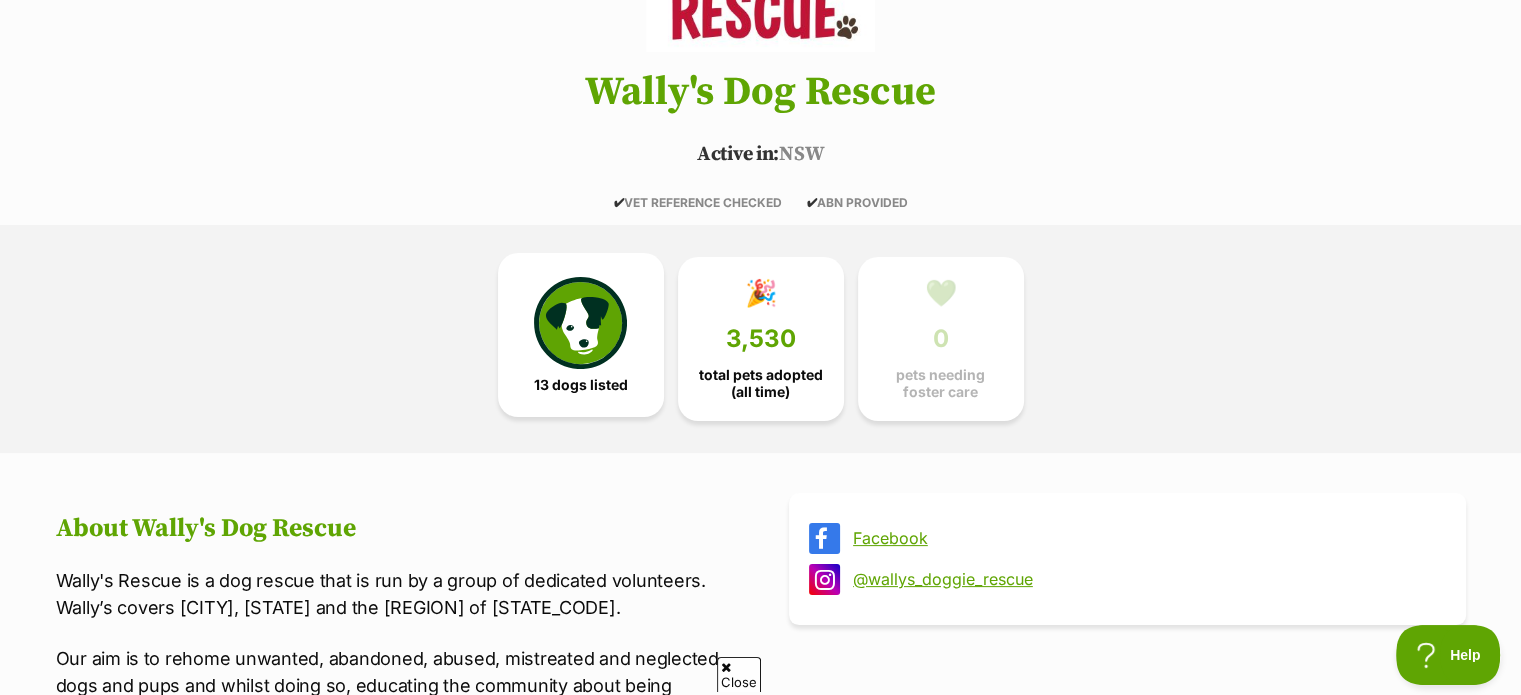 click at bounding box center [580, 323] 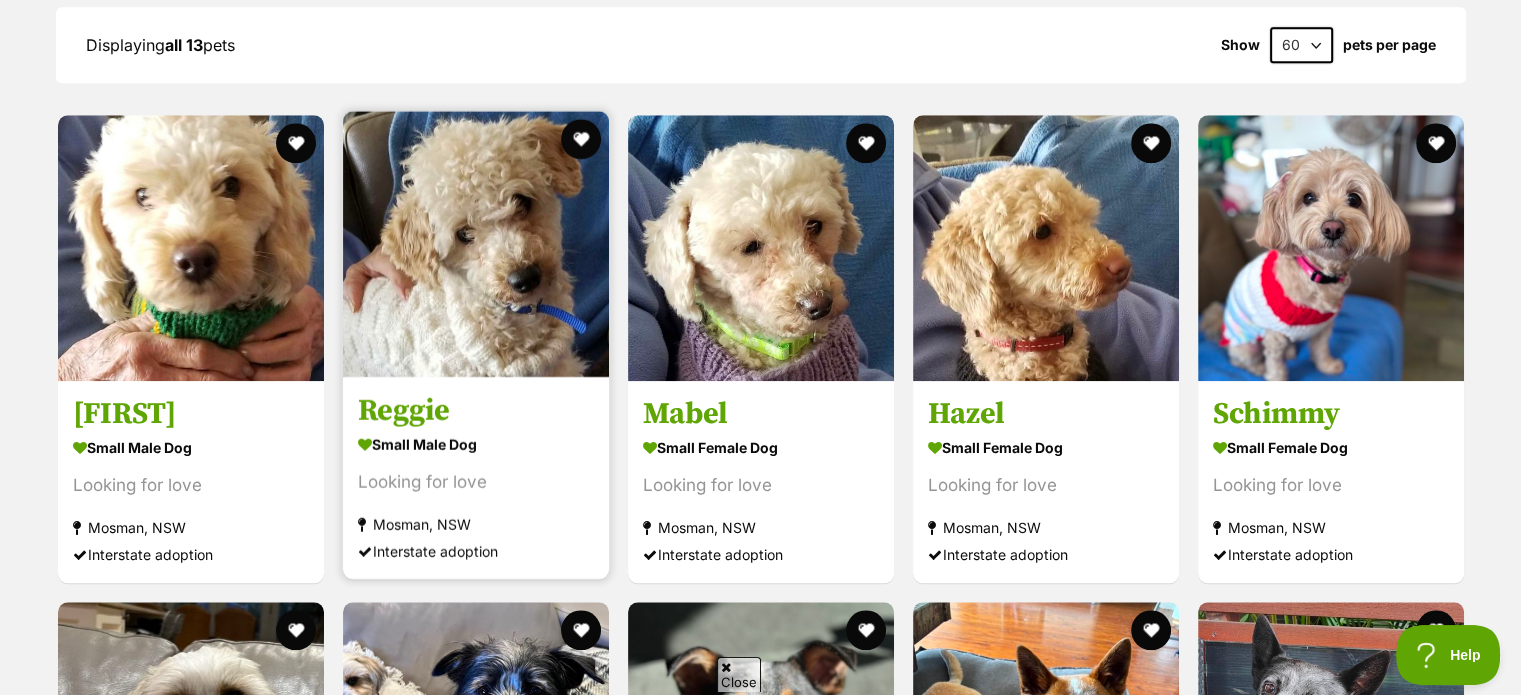 scroll, scrollTop: 1981, scrollLeft: 0, axis: vertical 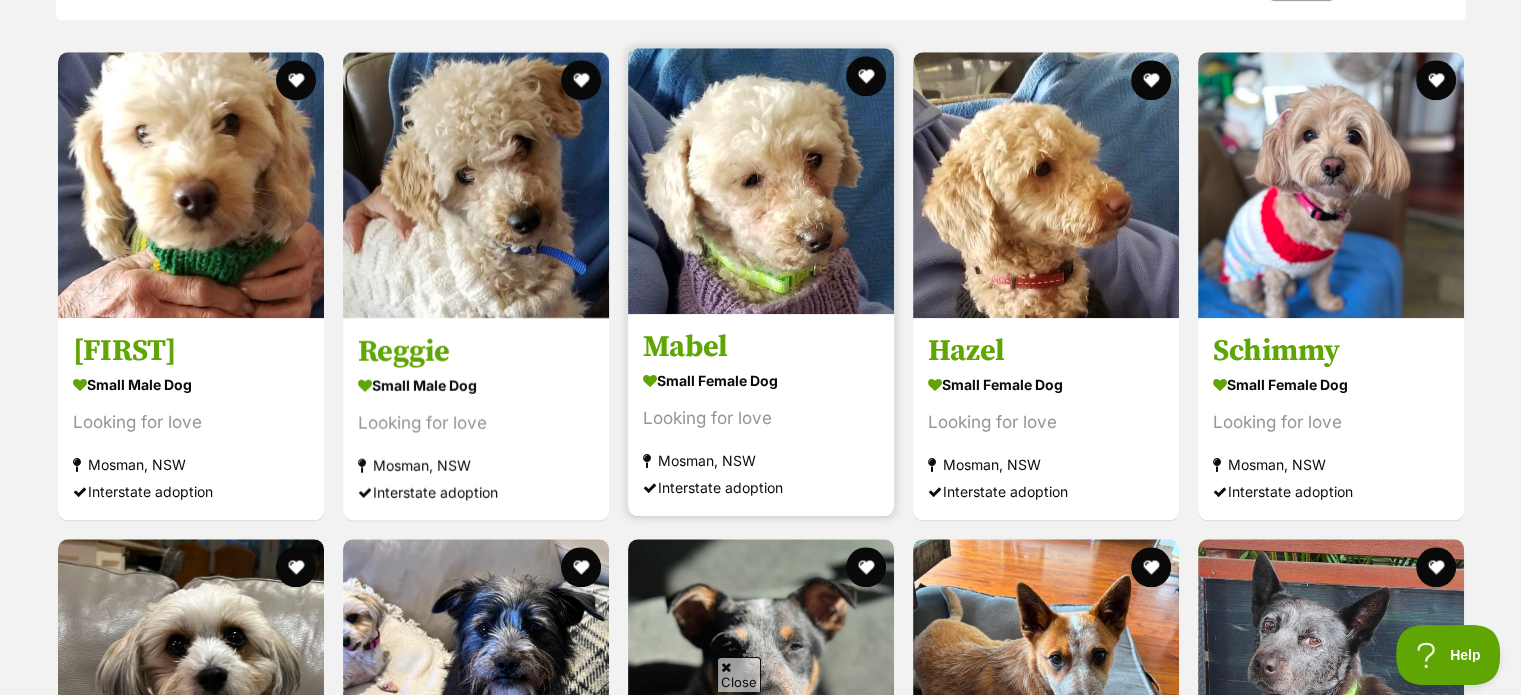 click on "Looking for love" at bounding box center (761, 418) 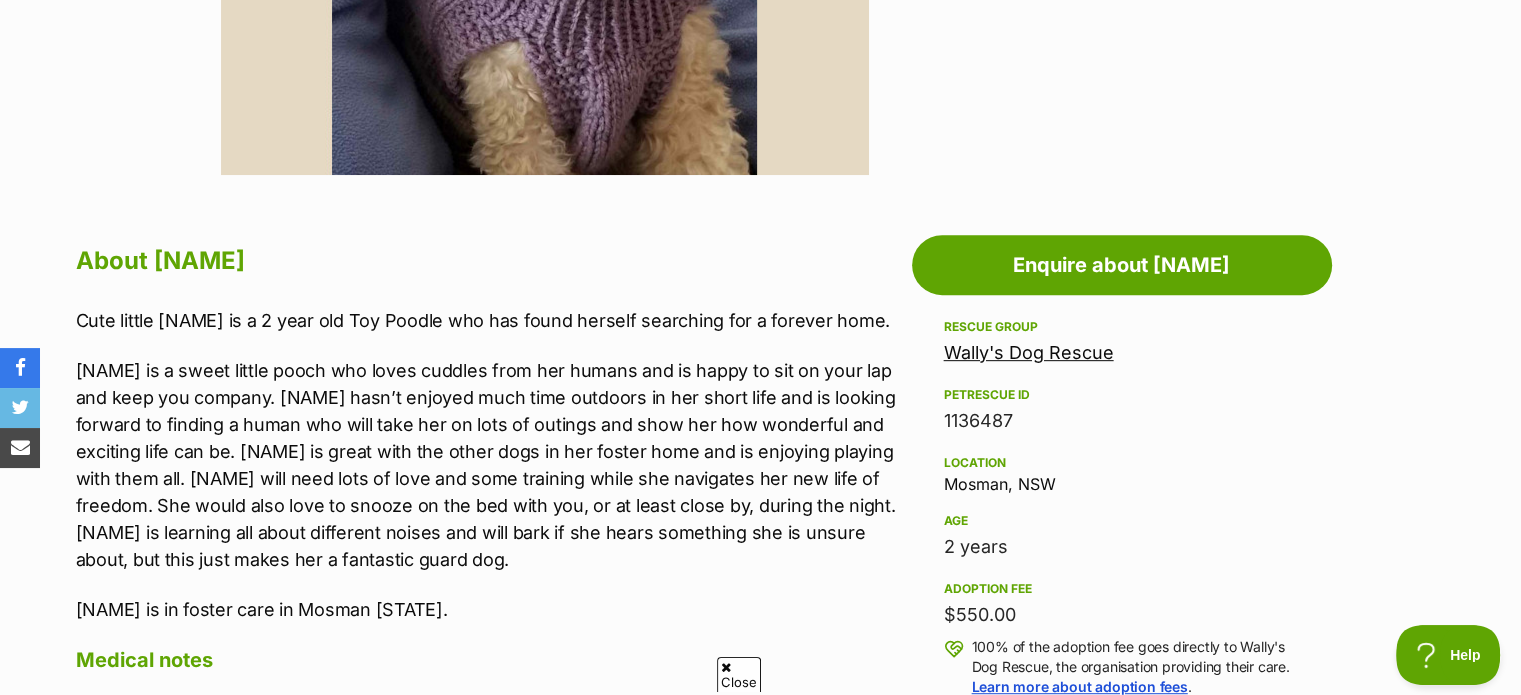 scroll, scrollTop: 900, scrollLeft: 0, axis: vertical 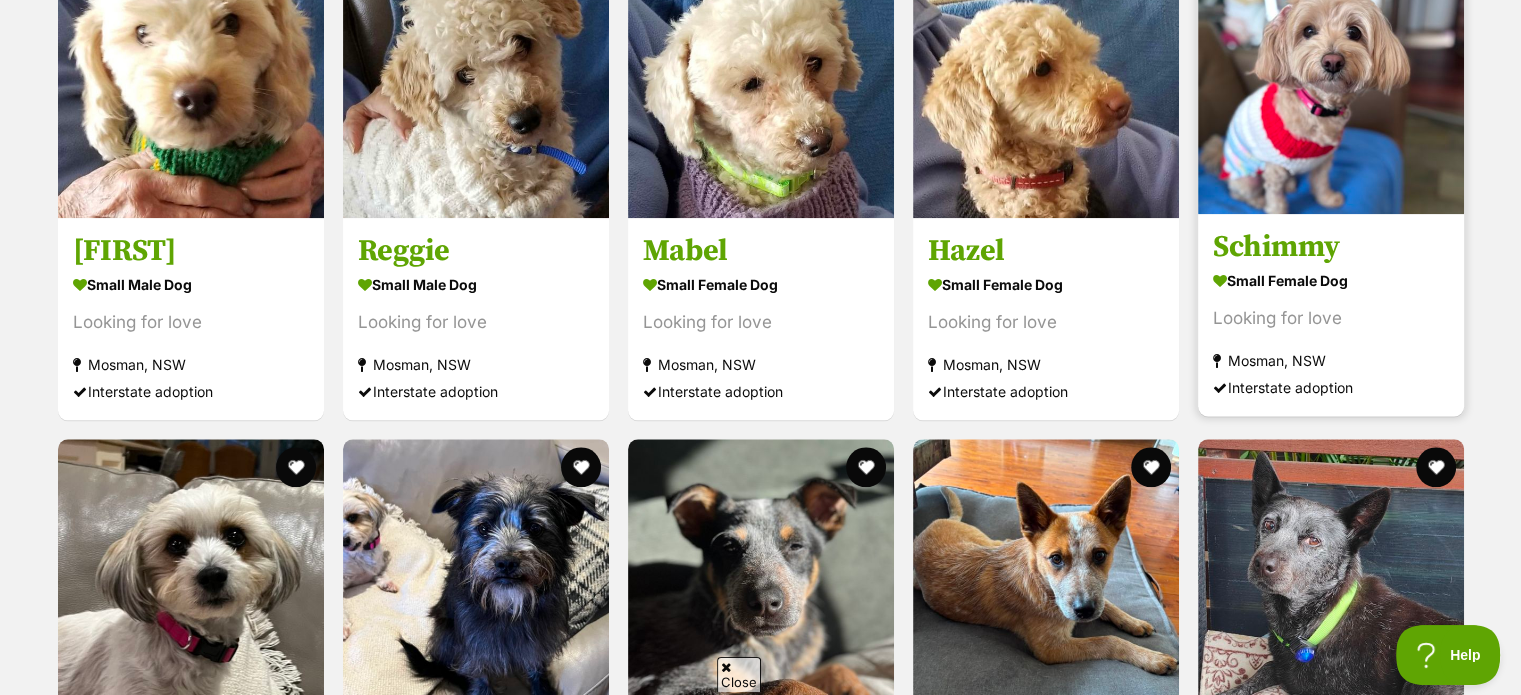 click on "Looking for love" at bounding box center (1331, 318) 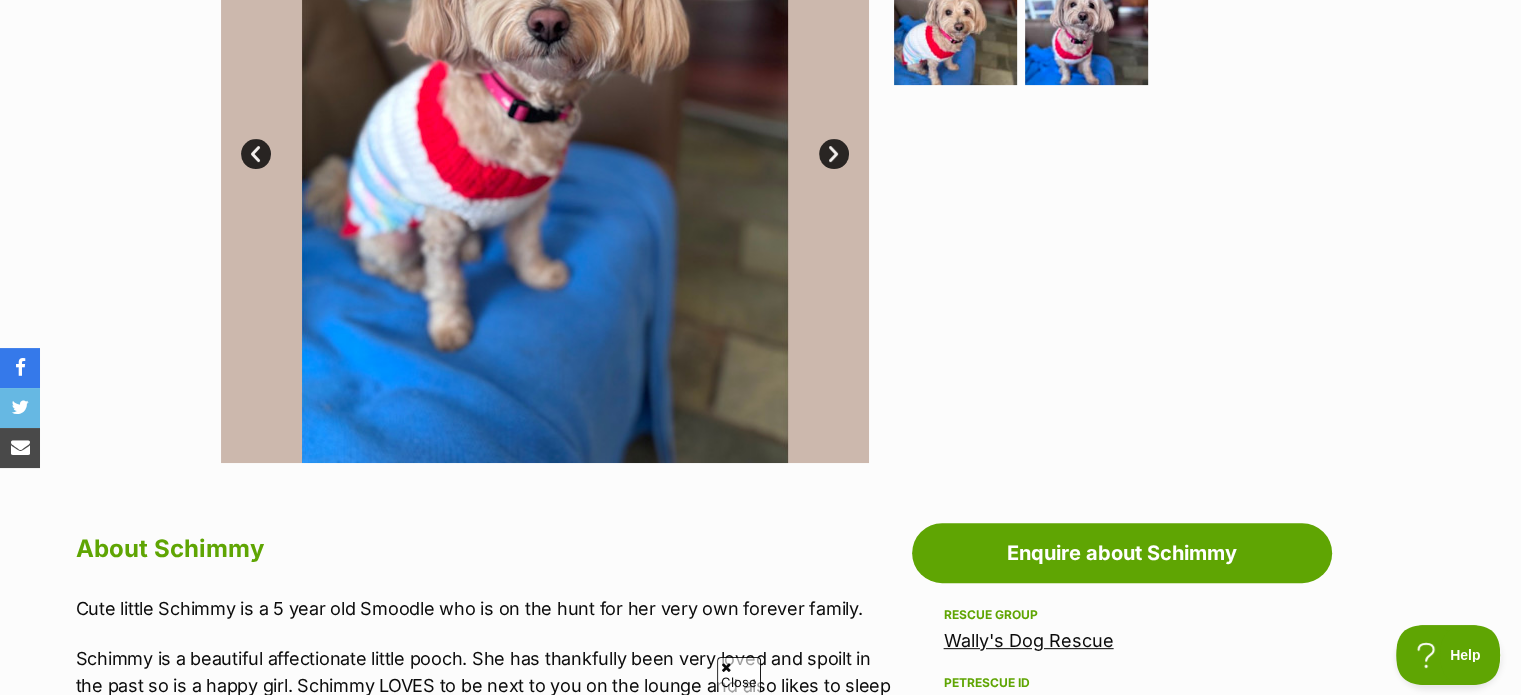 scroll, scrollTop: 600, scrollLeft: 0, axis: vertical 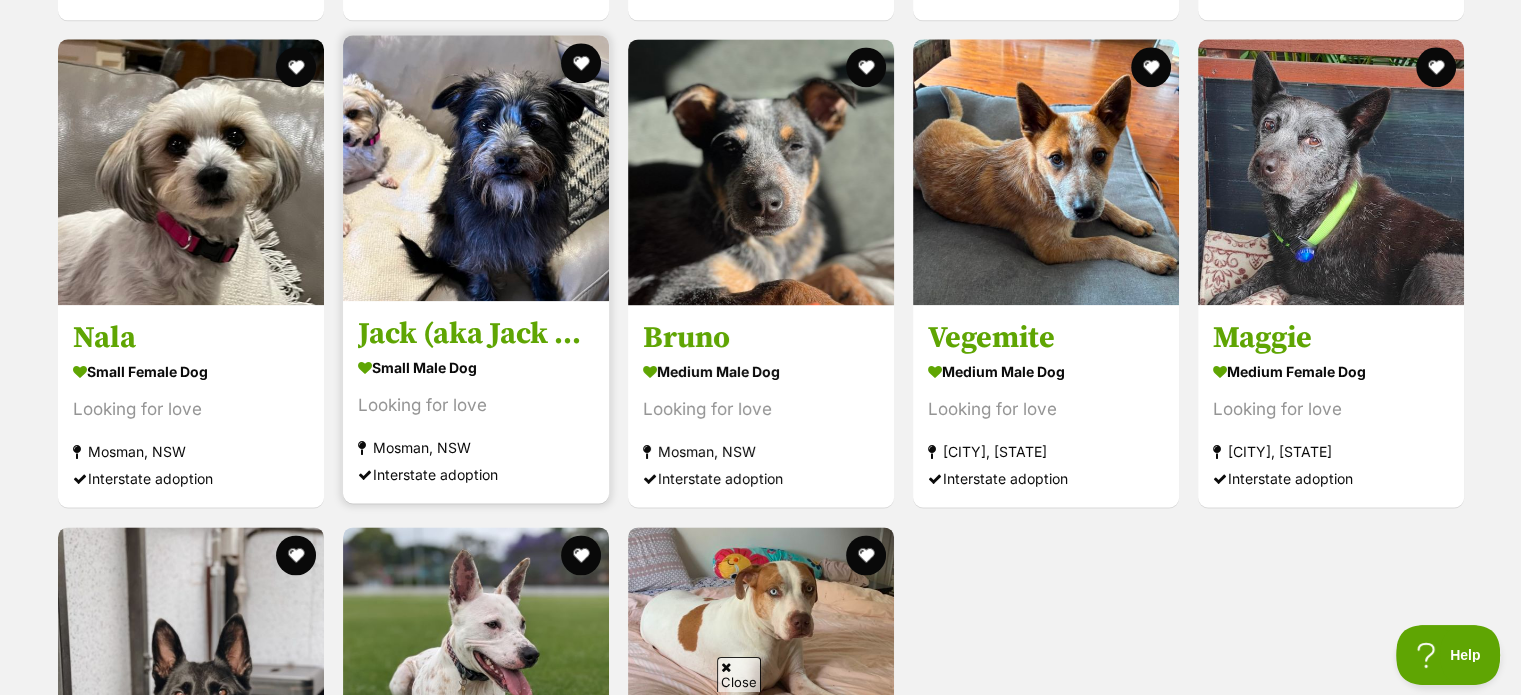 click on "Looking for love" at bounding box center [476, 406] 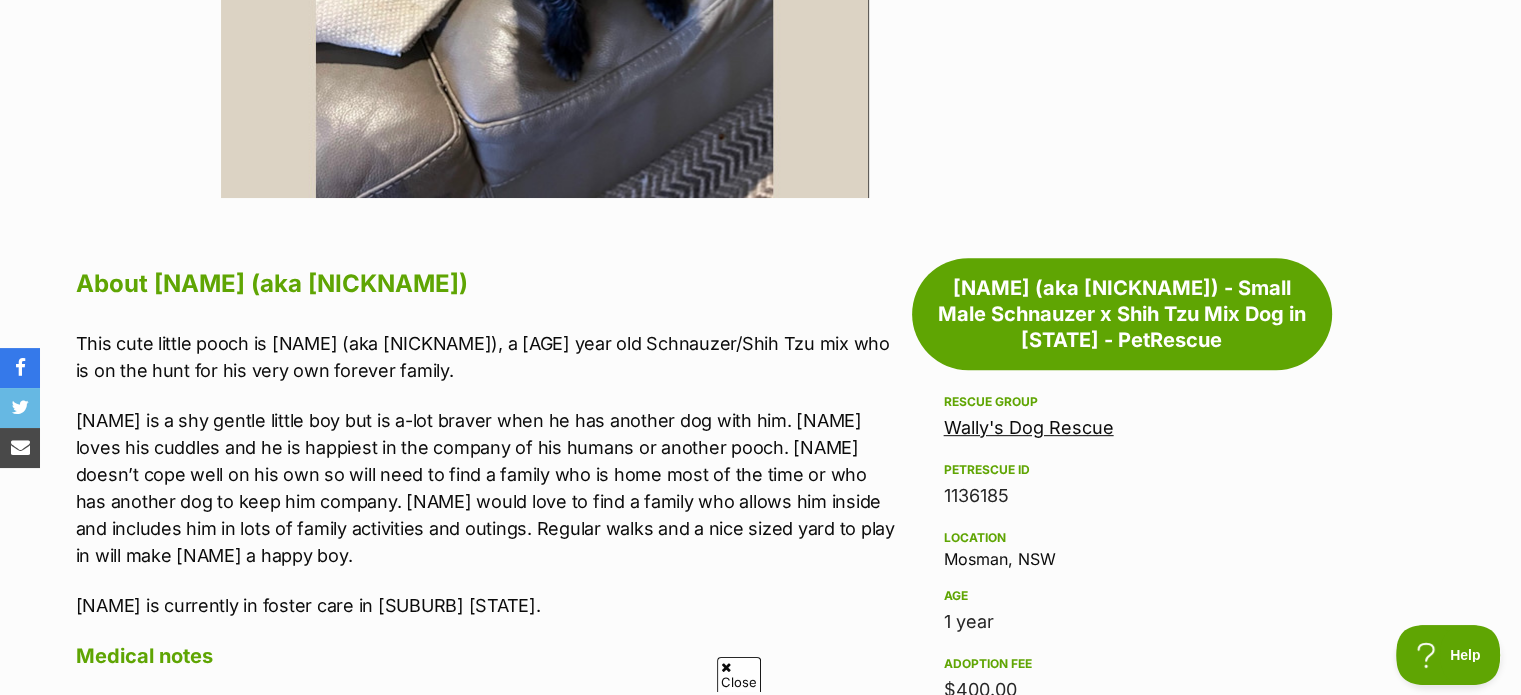 scroll, scrollTop: 900, scrollLeft: 0, axis: vertical 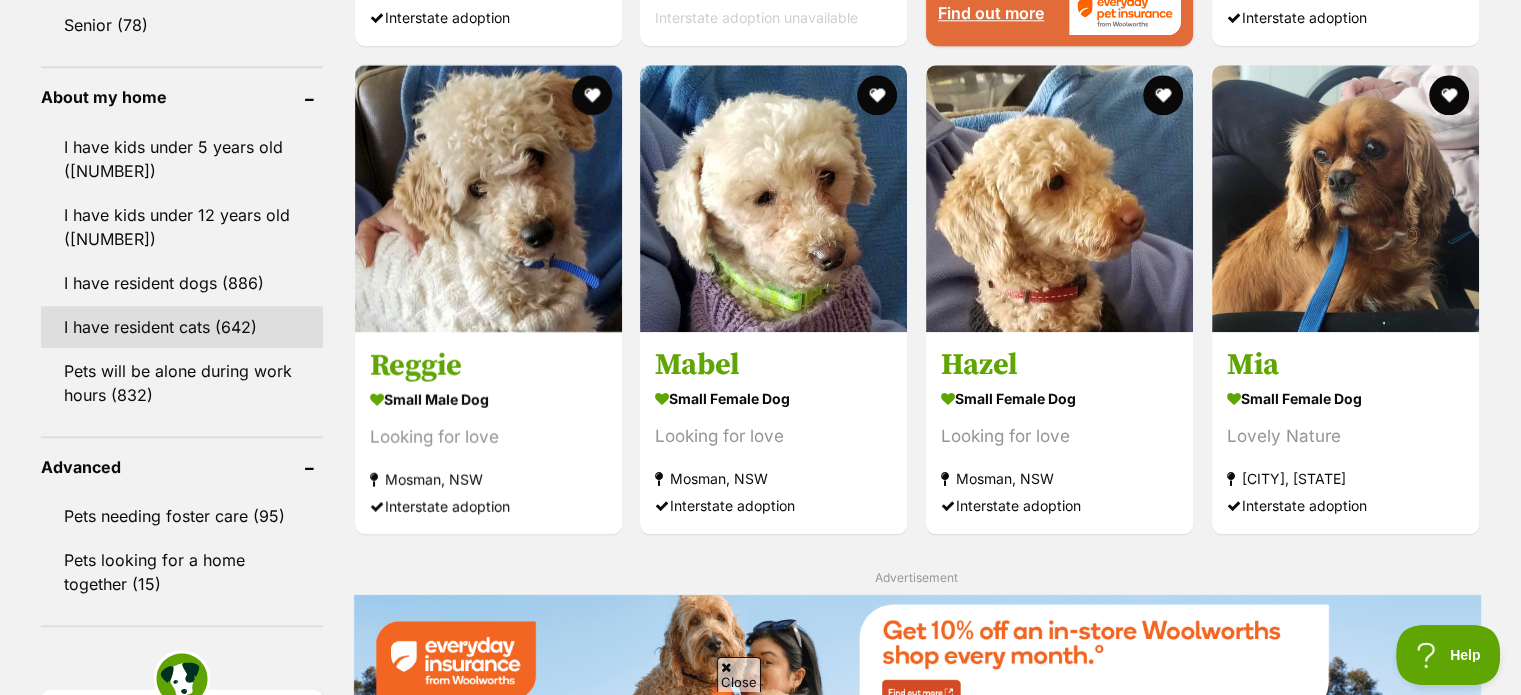 click on "I have resident cats (642)" at bounding box center [182, 327] 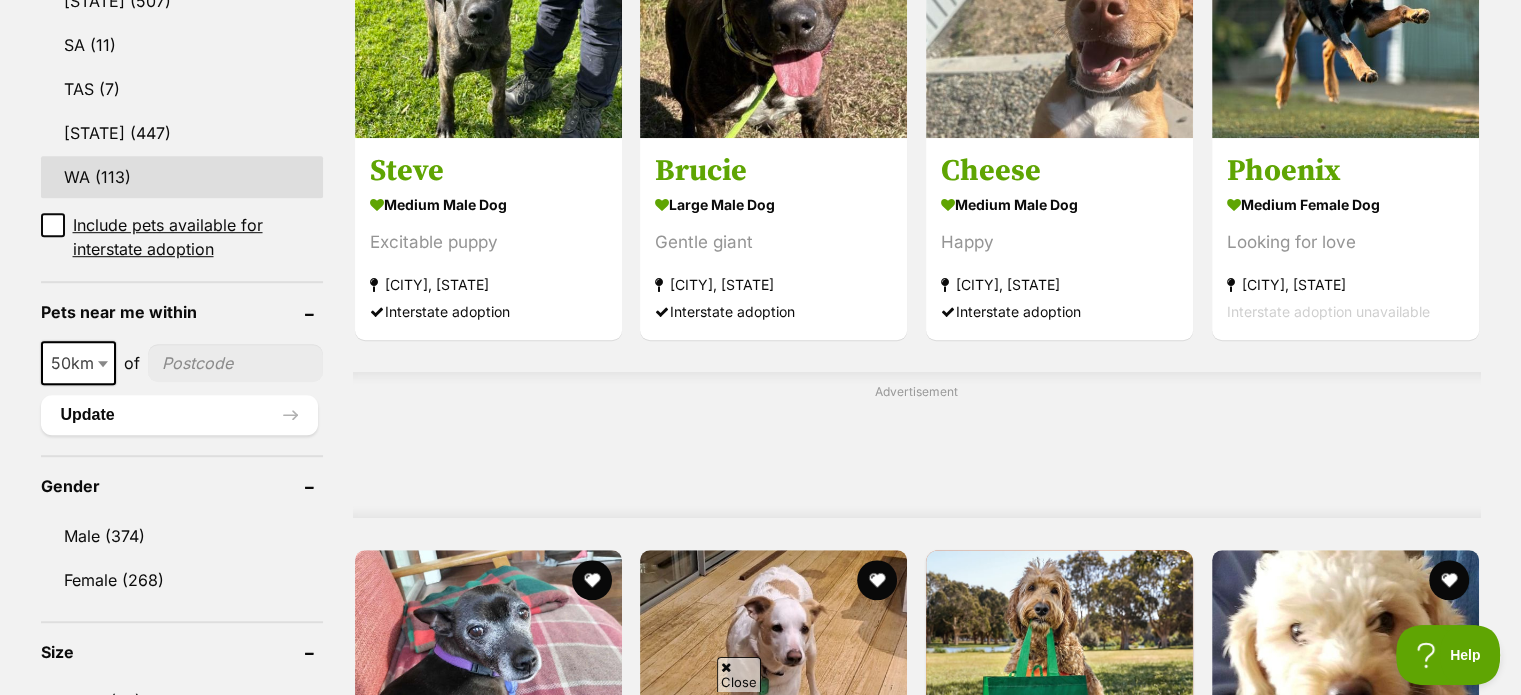 scroll, scrollTop: 1300, scrollLeft: 0, axis: vertical 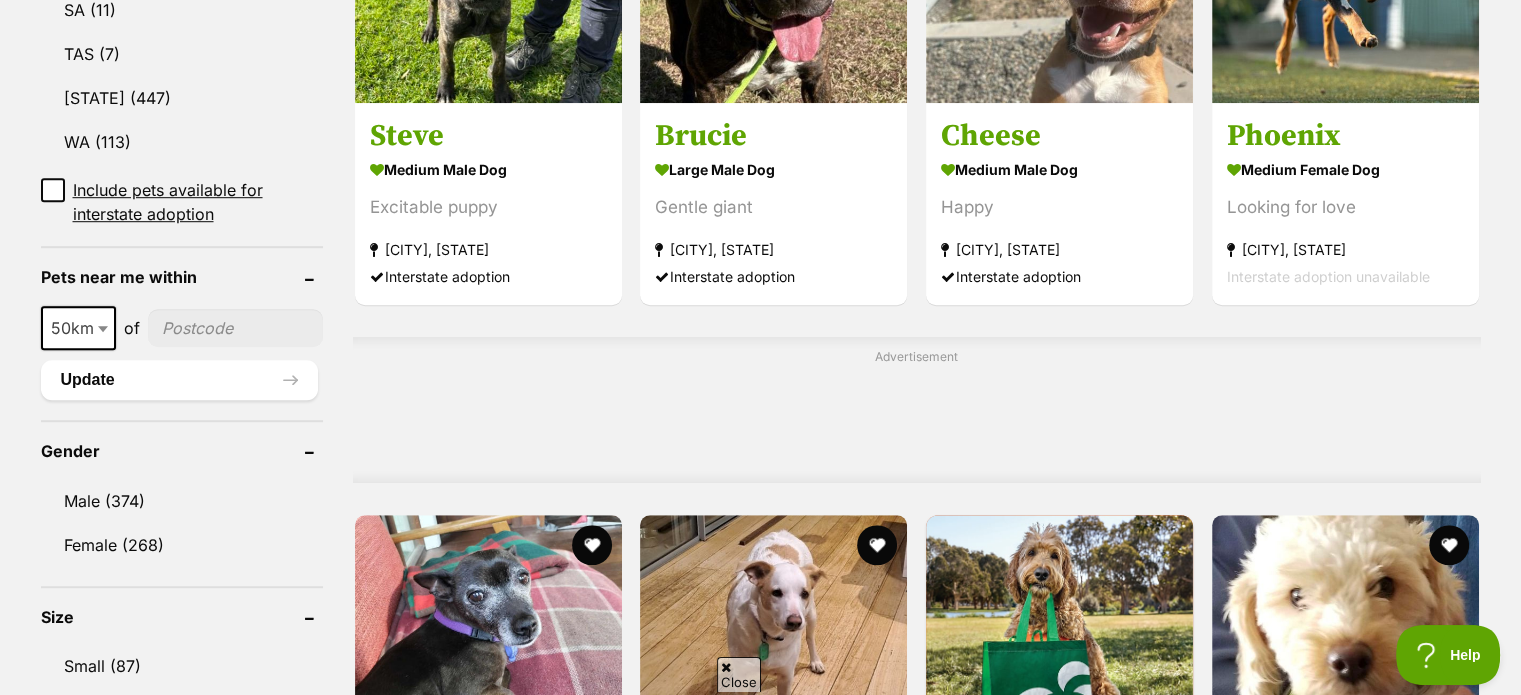 click at bounding box center [105, 328] 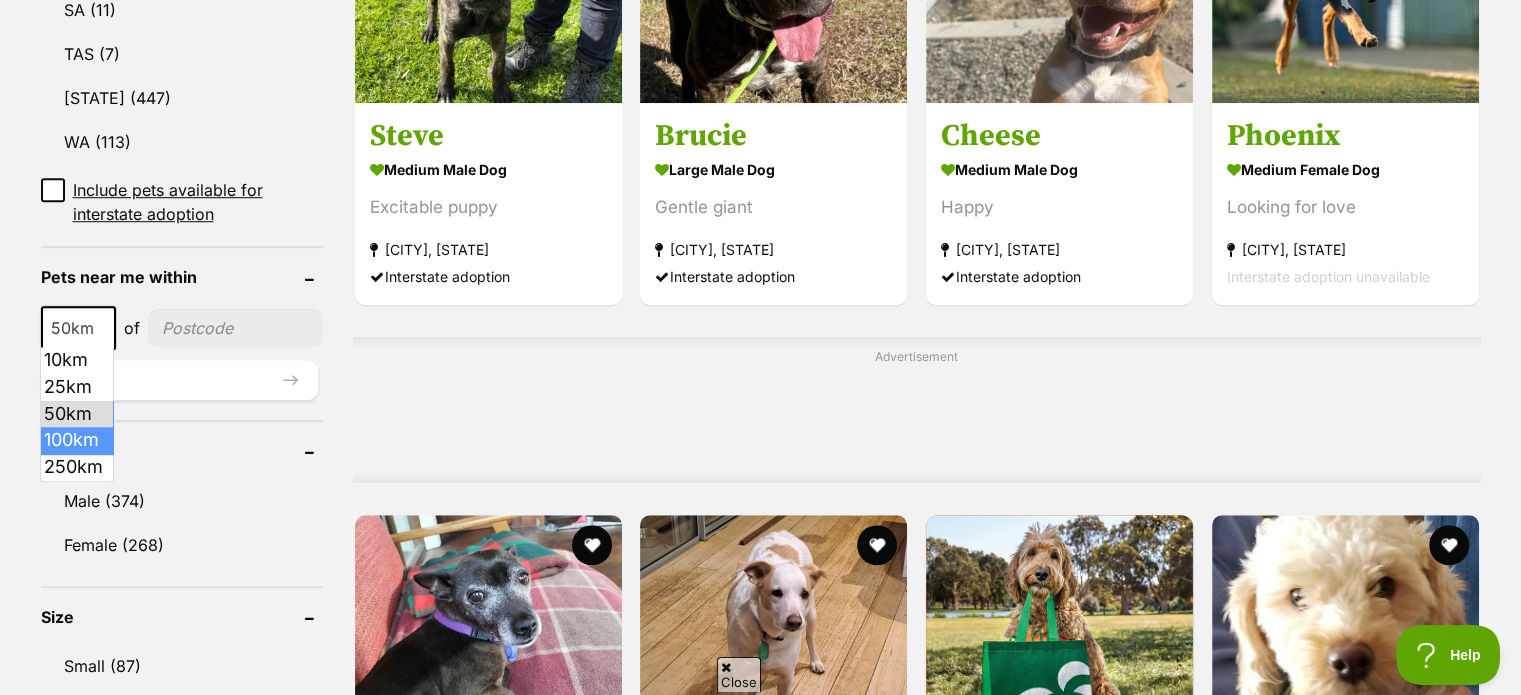 drag, startPoint x: 77, startPoint y: 438, endPoint x: 82, endPoint y: 419, distance: 19.646883 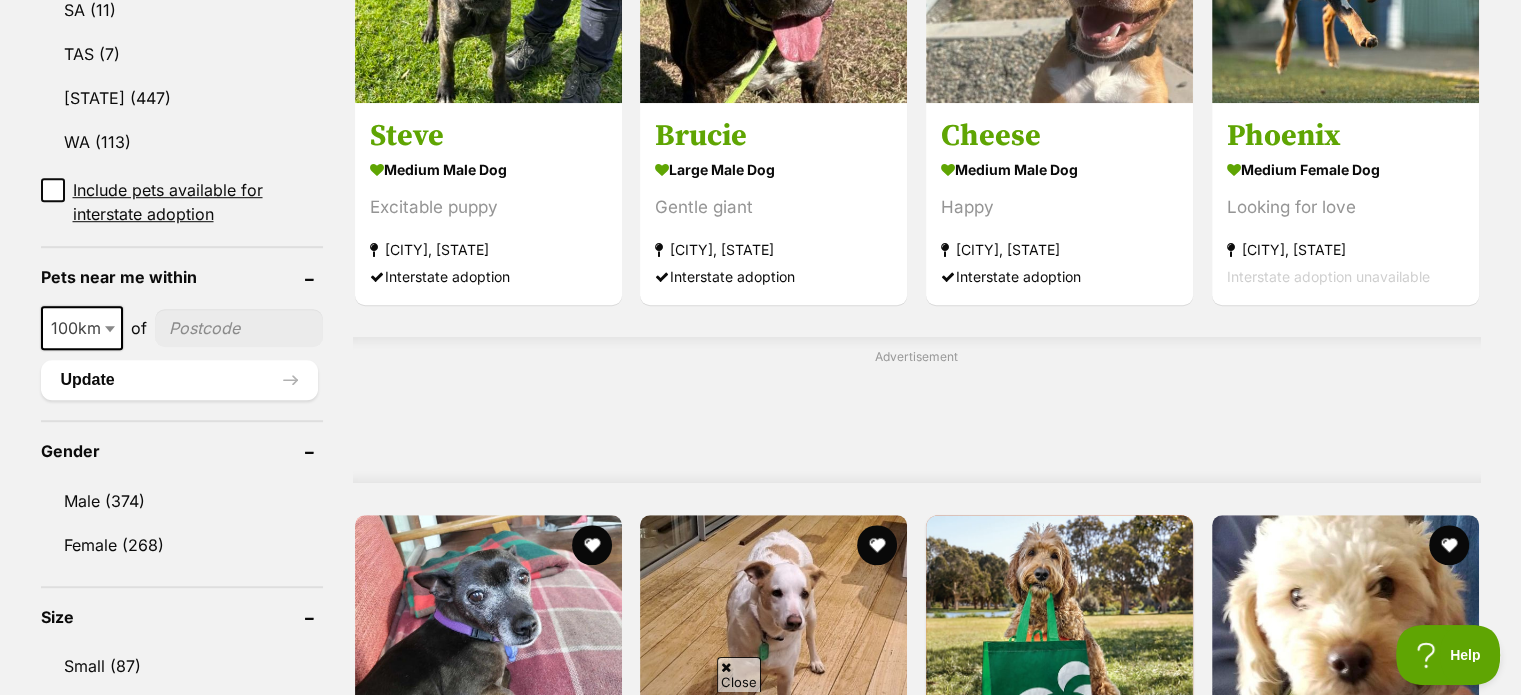 click at bounding box center (239, 328) 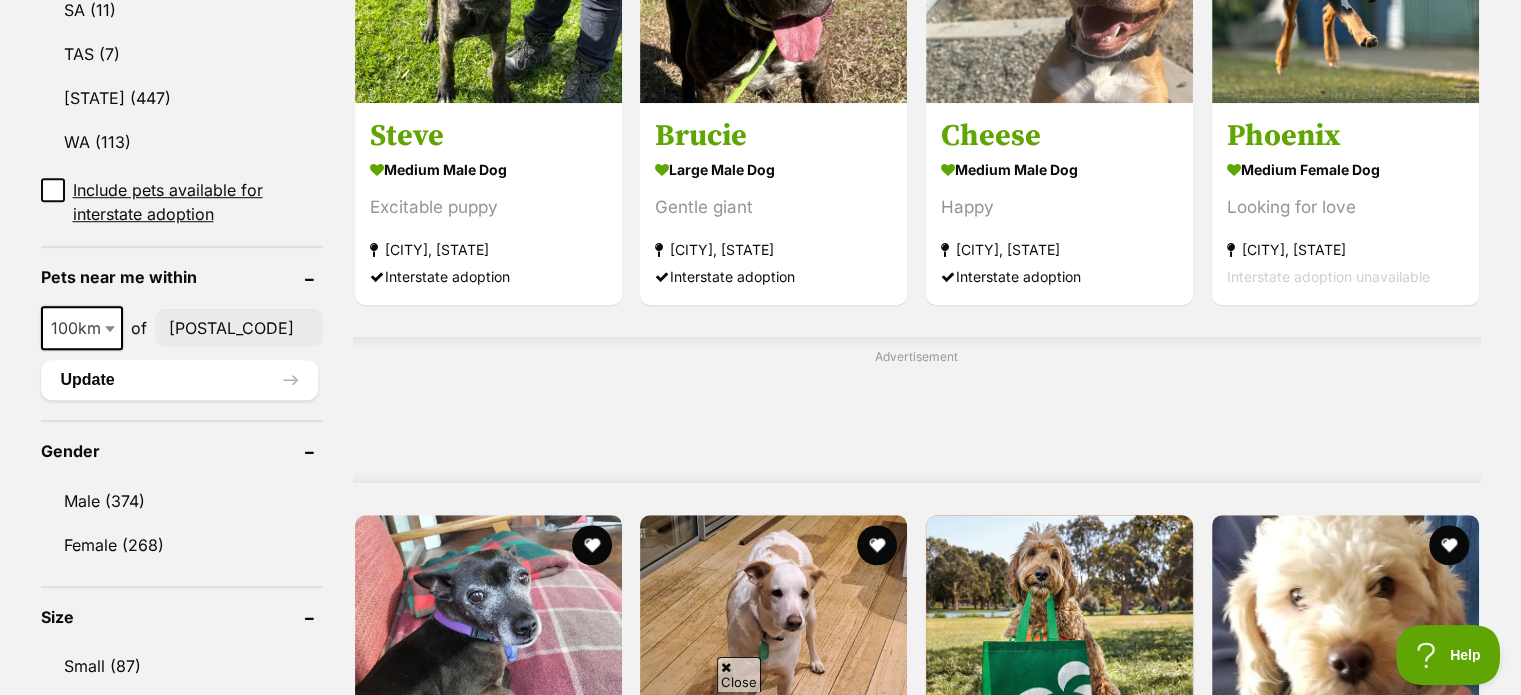 type on "[POSTCODE]" 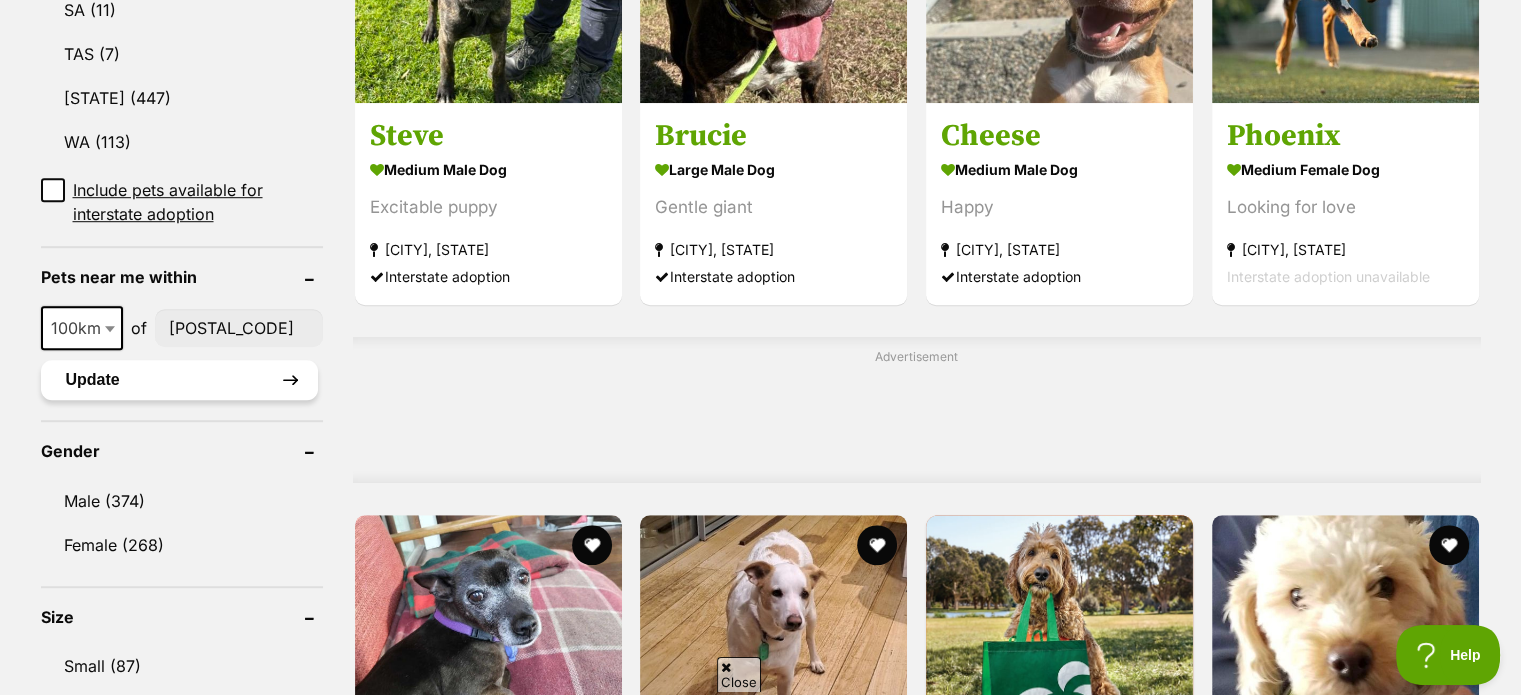 click on "Update" at bounding box center (179, 380) 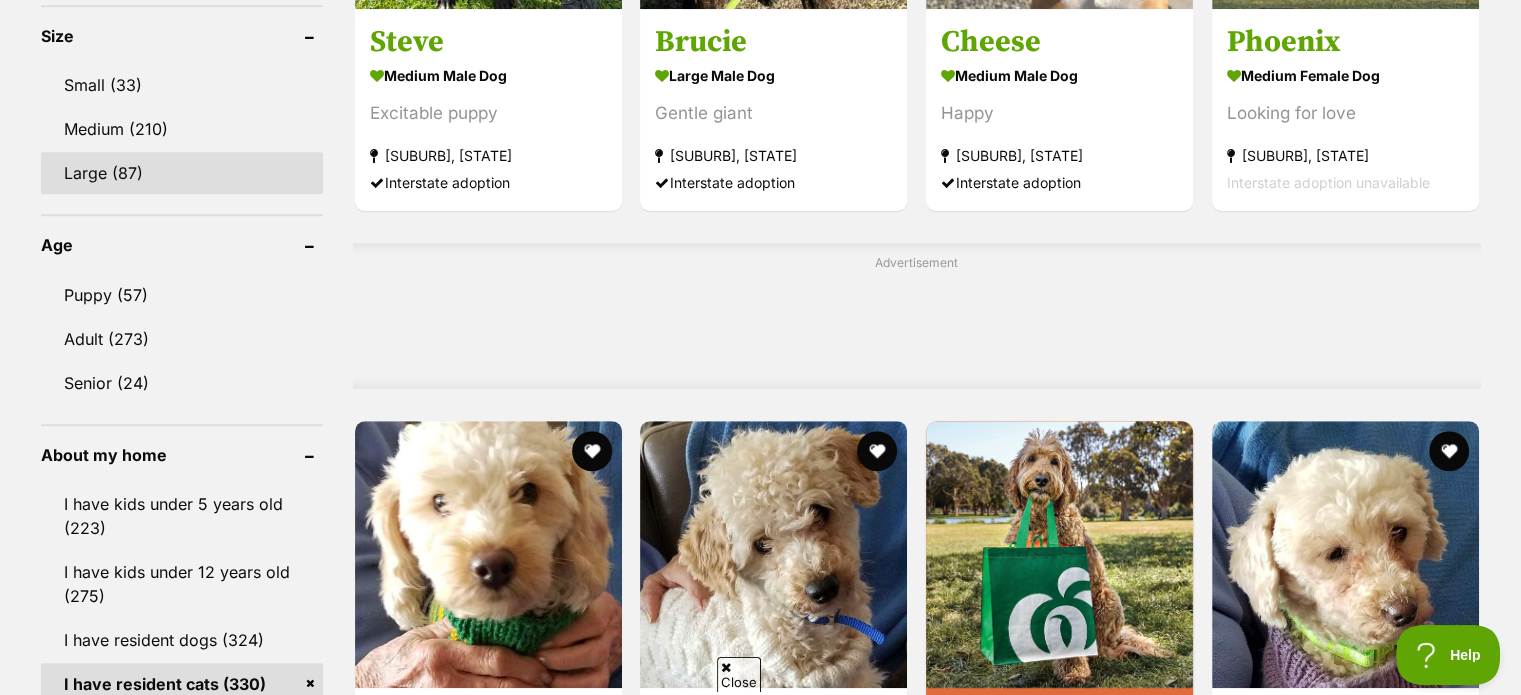 scroll, scrollTop: 1400, scrollLeft: 0, axis: vertical 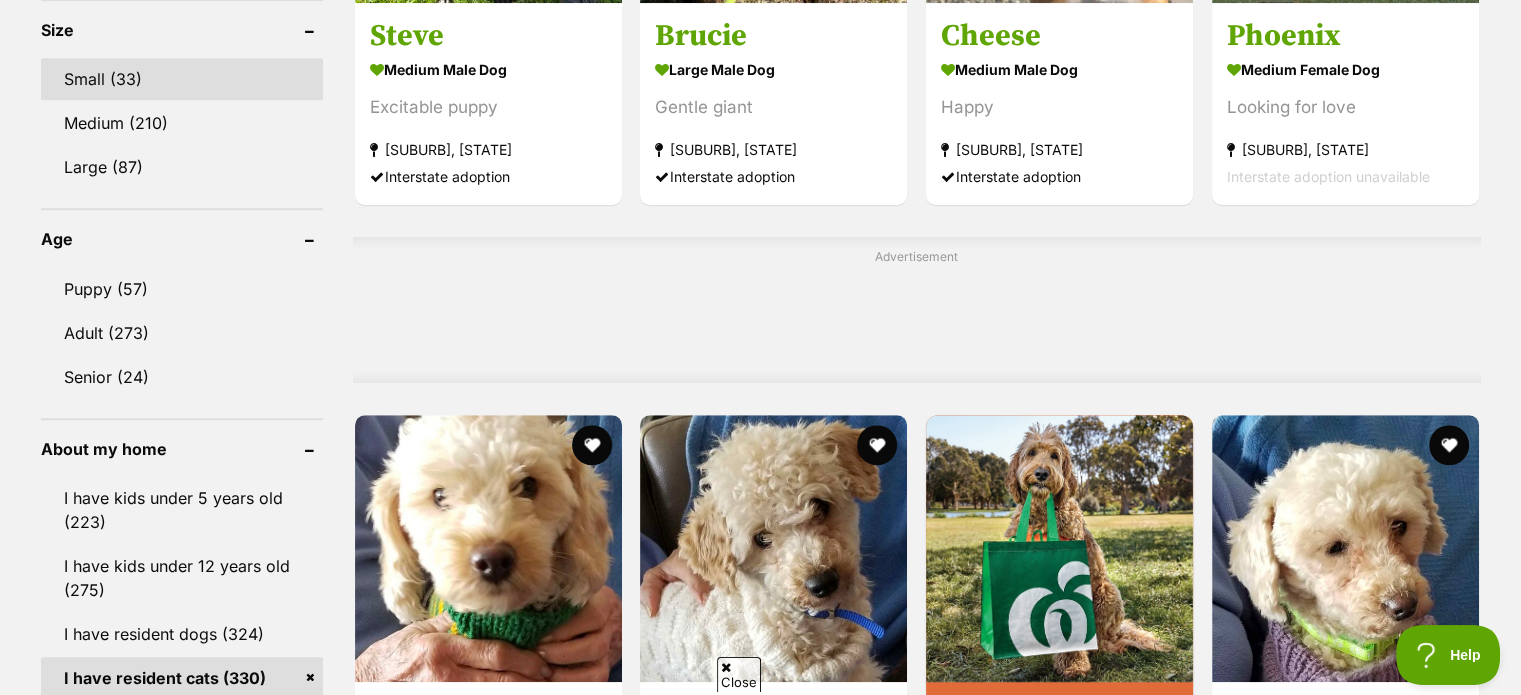 click on "Small (33)" at bounding box center [182, 79] 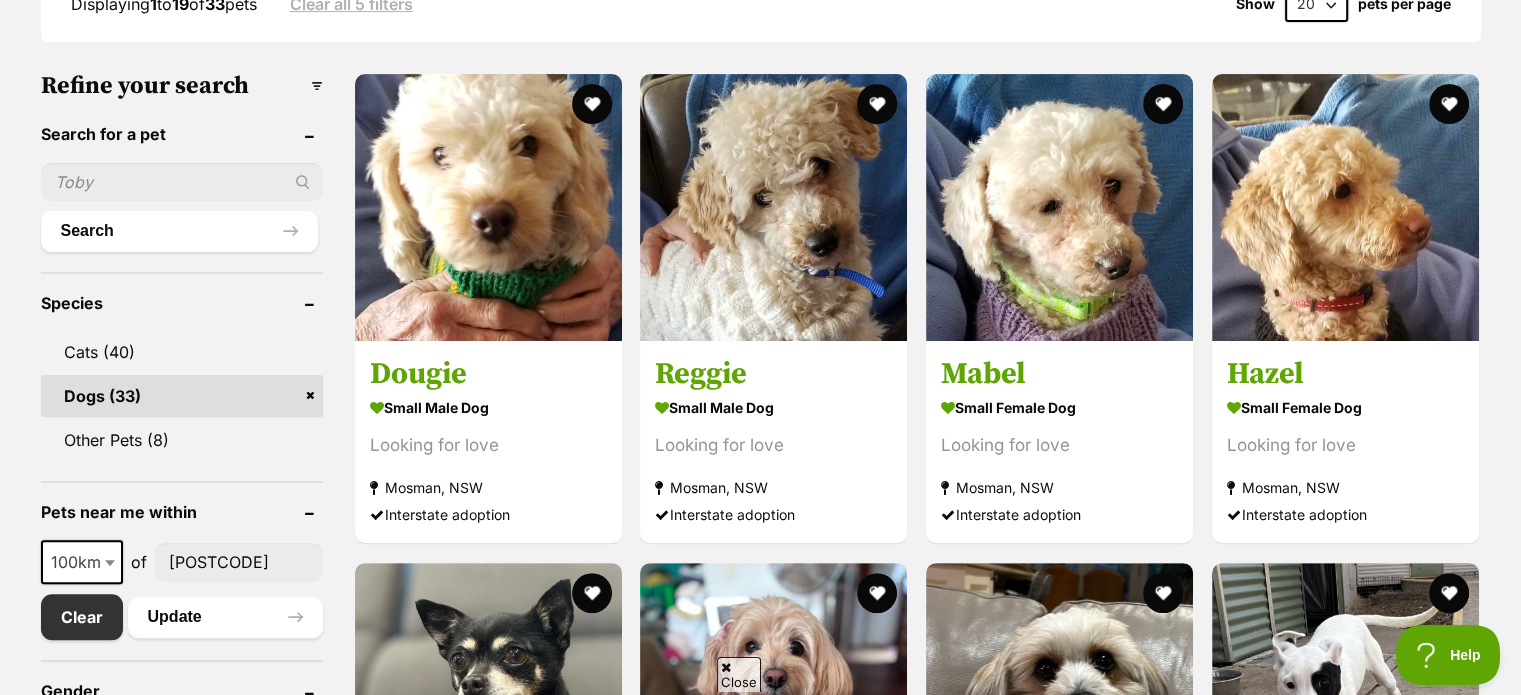 scroll, scrollTop: 800, scrollLeft: 0, axis: vertical 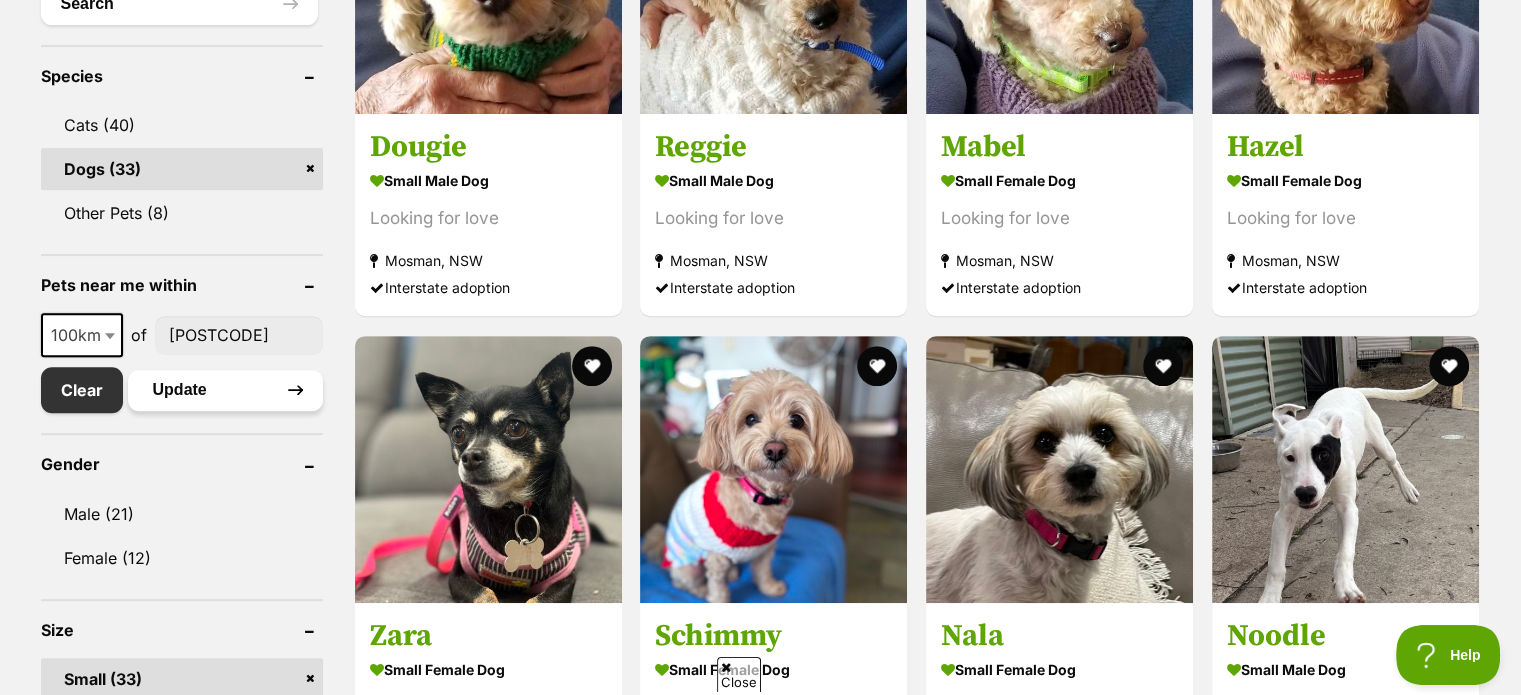 click on "Update" at bounding box center [225, 390] 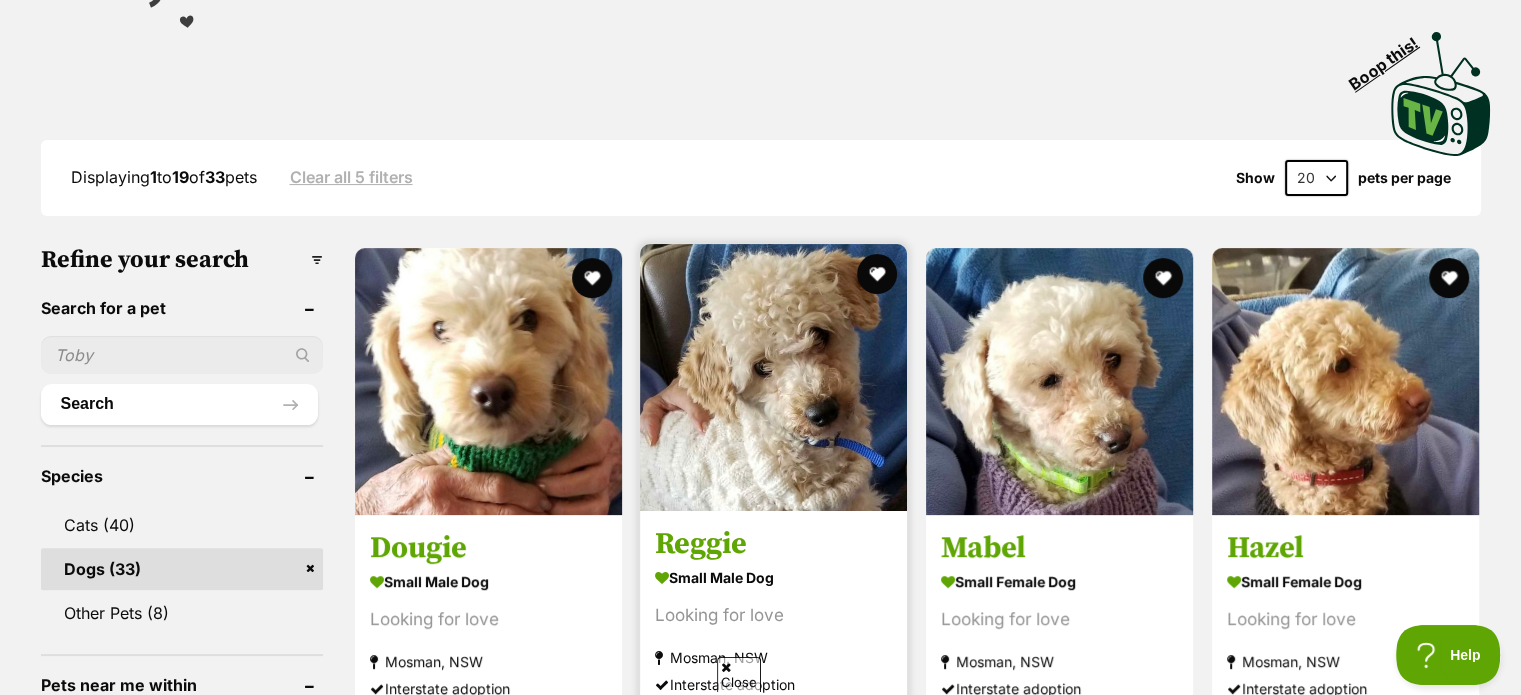 scroll, scrollTop: 500, scrollLeft: 0, axis: vertical 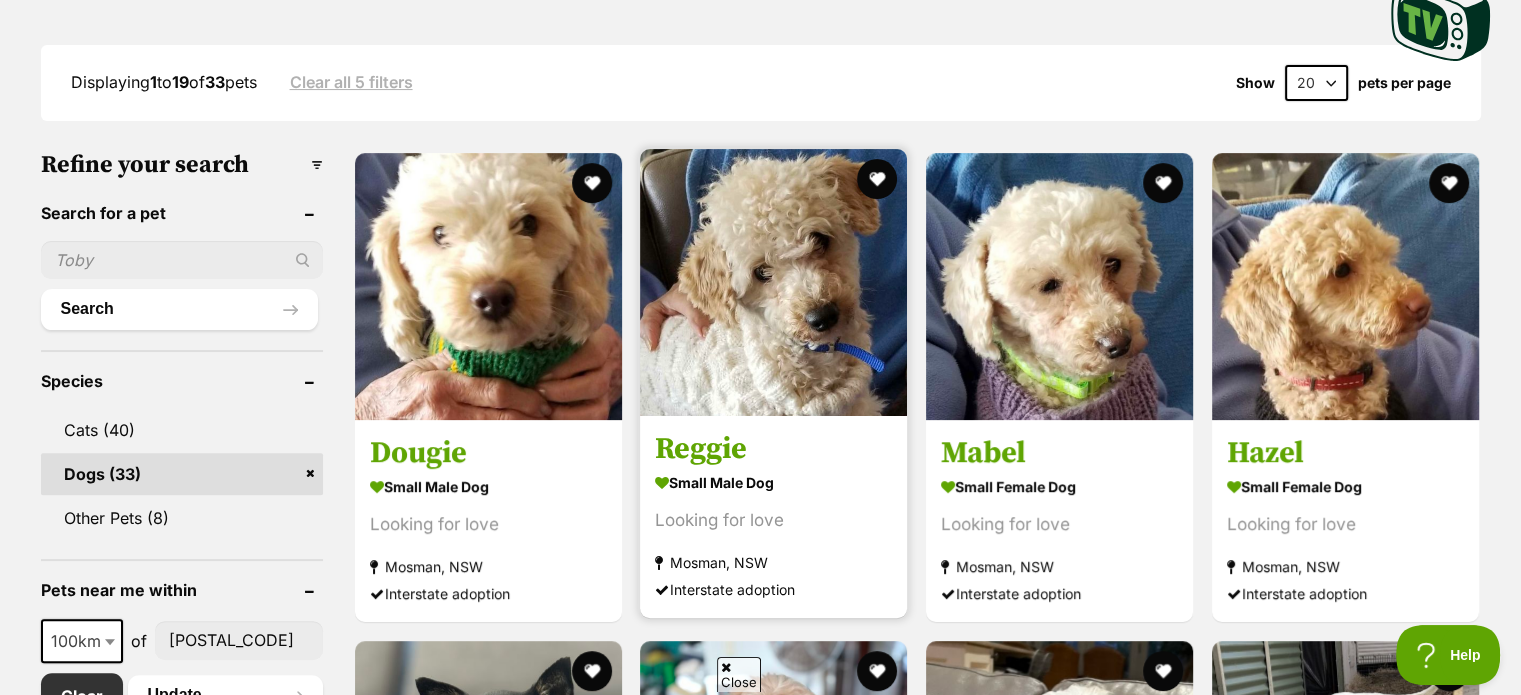 click on "small male Dog
Looking for love
Mosman, NSW
Interstate adoption" at bounding box center (773, 535) 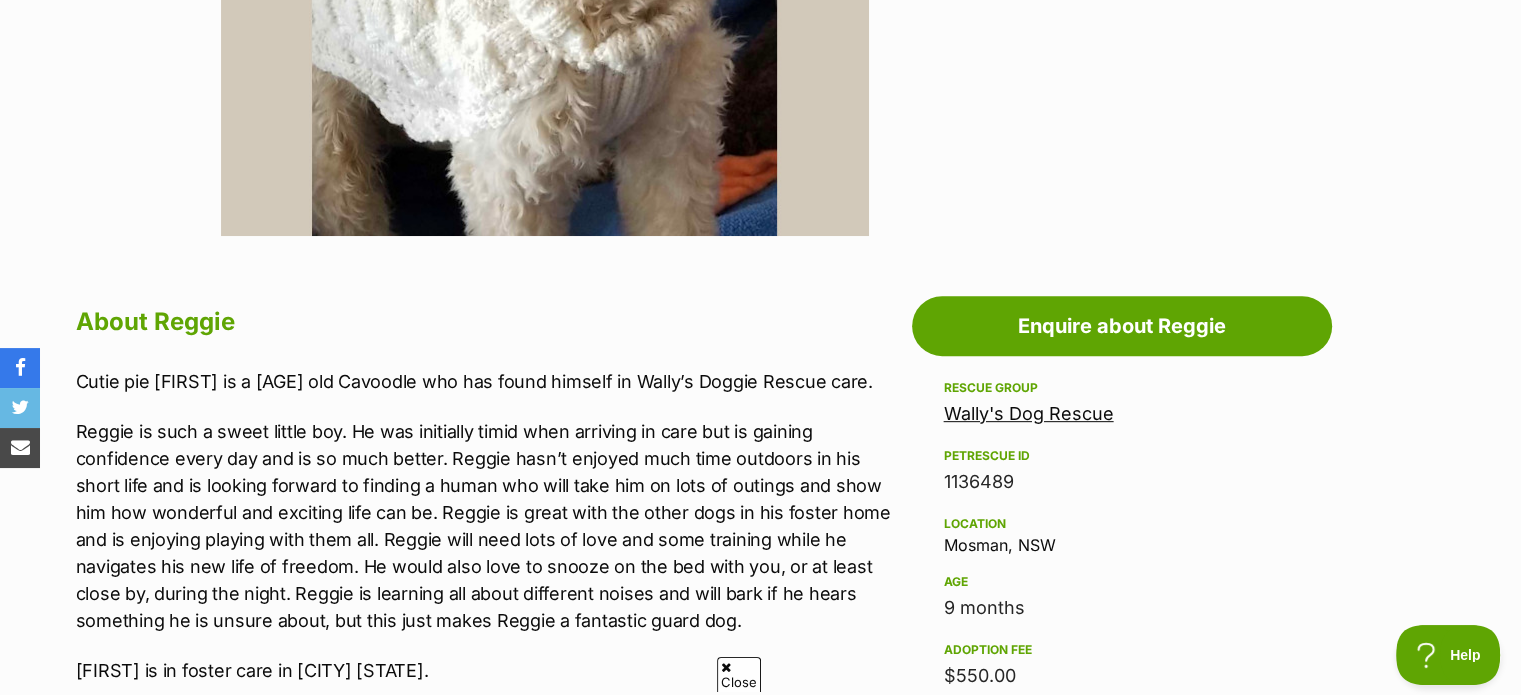 scroll, scrollTop: 900, scrollLeft: 0, axis: vertical 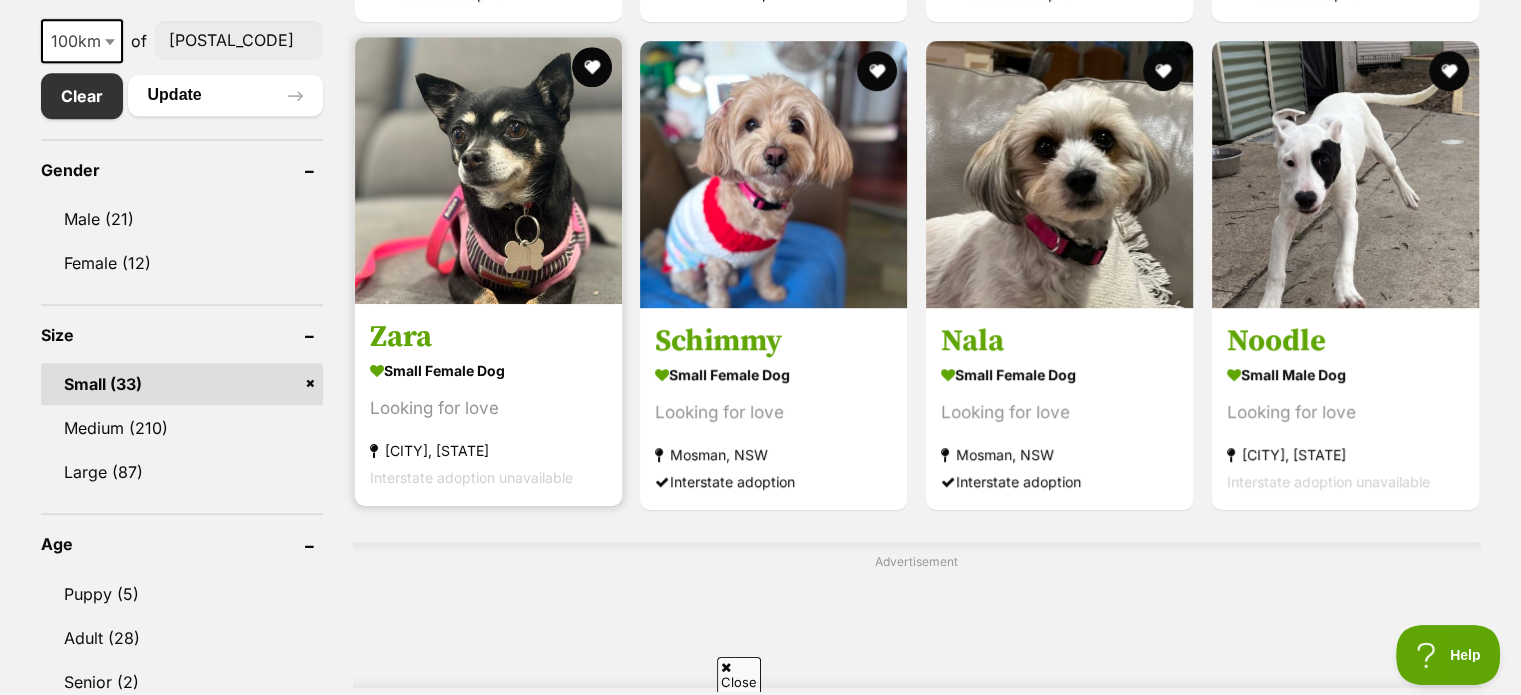 click on "Looking for love" at bounding box center [488, 408] 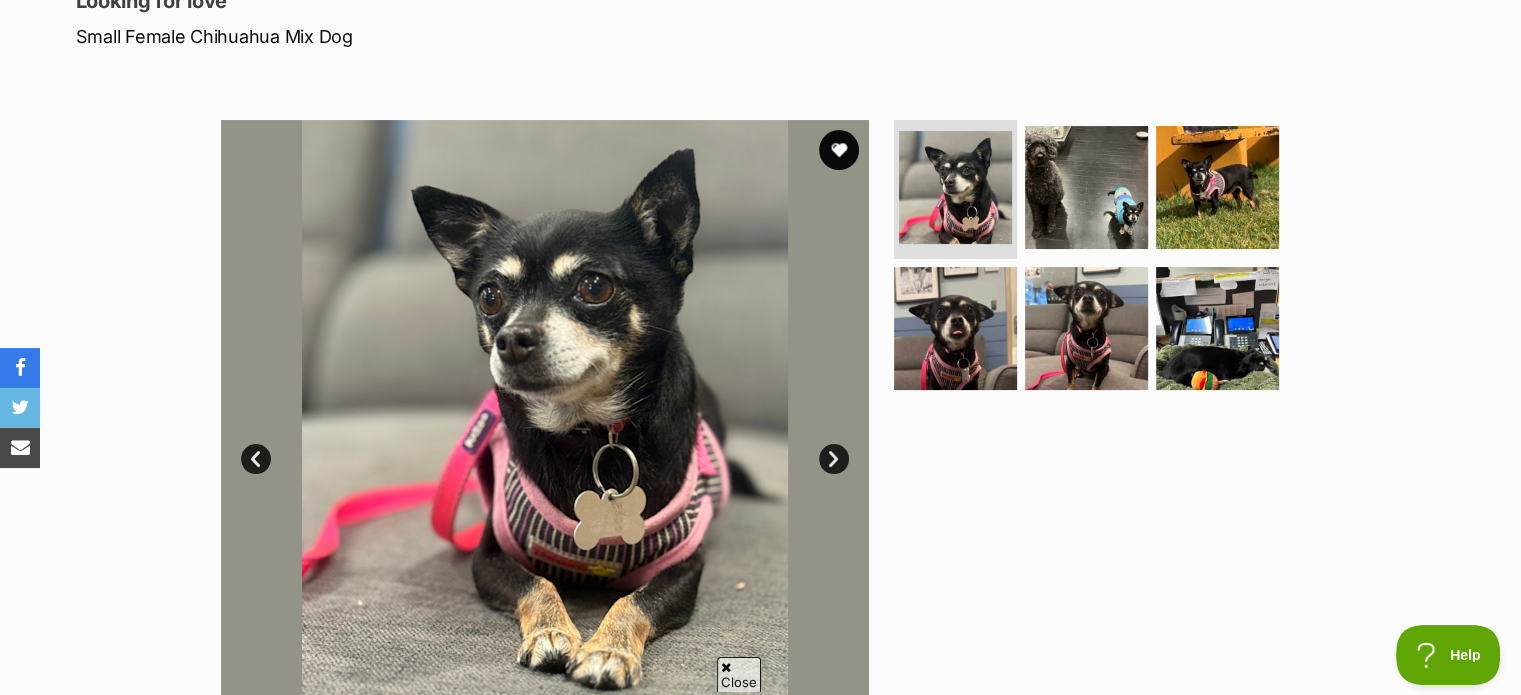 scroll, scrollTop: 200, scrollLeft: 0, axis: vertical 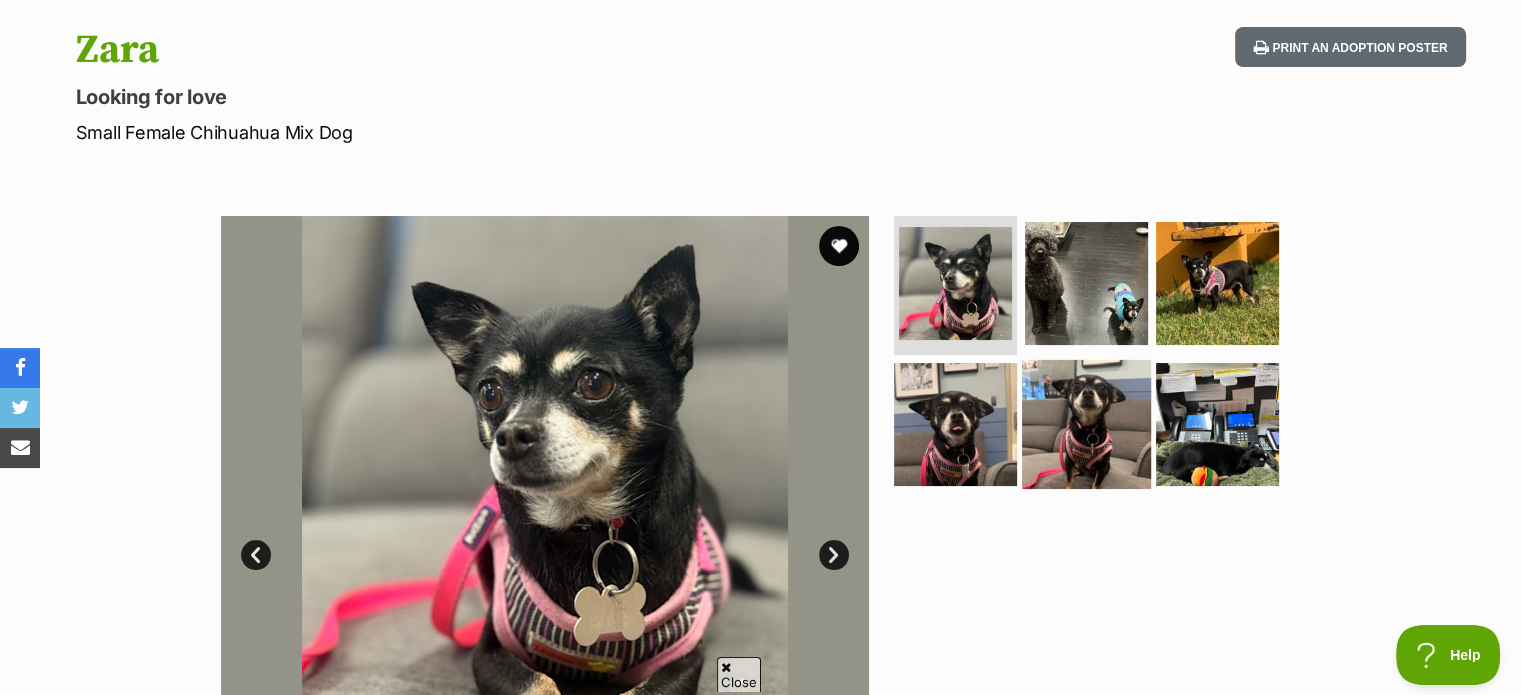 click at bounding box center [1086, 424] 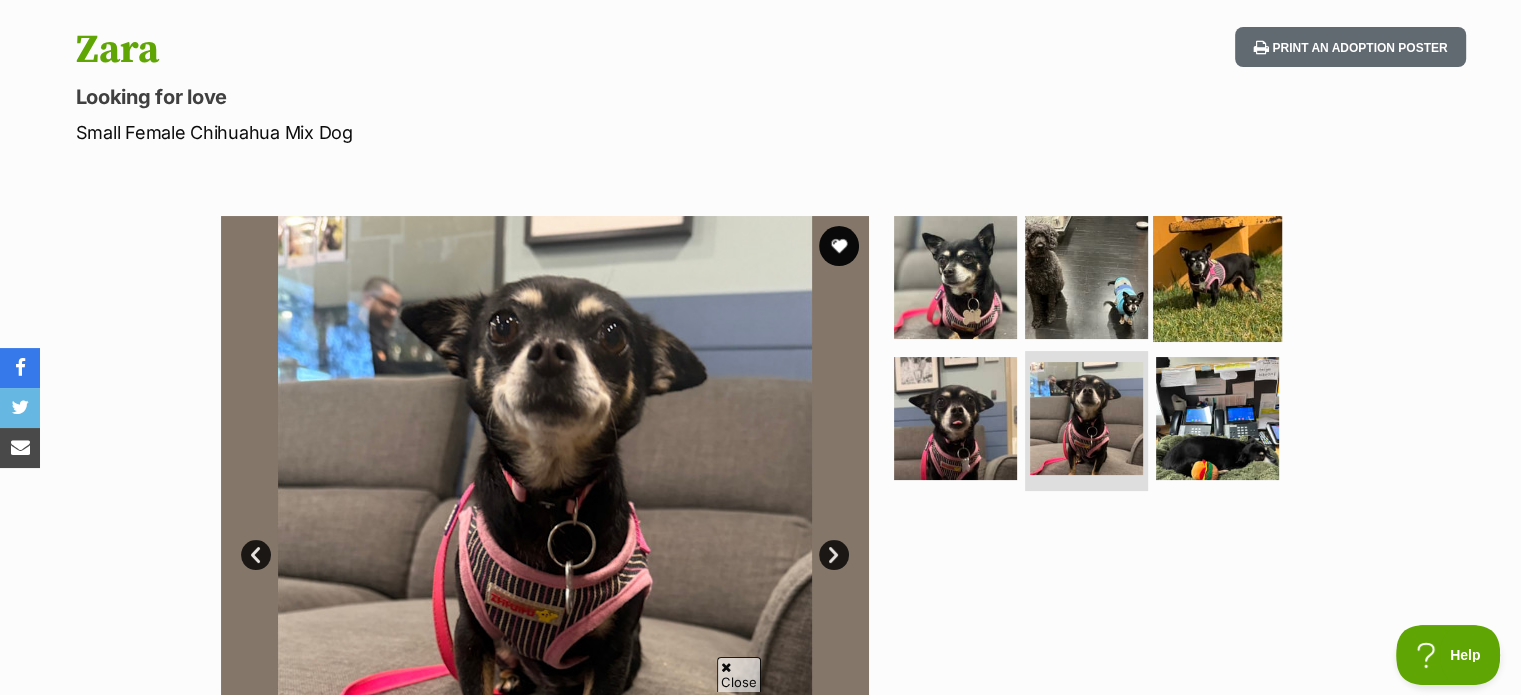 click at bounding box center (1217, 276) 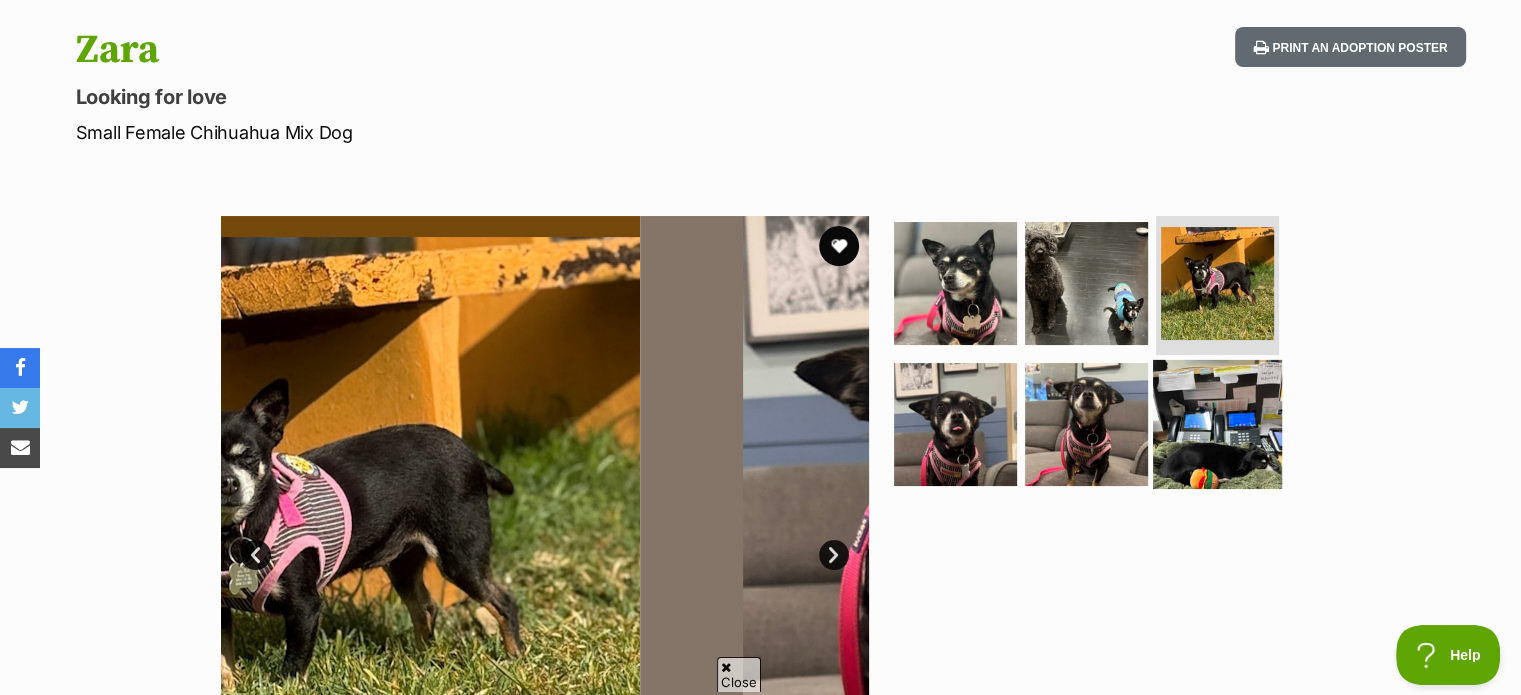 click at bounding box center [1217, 424] 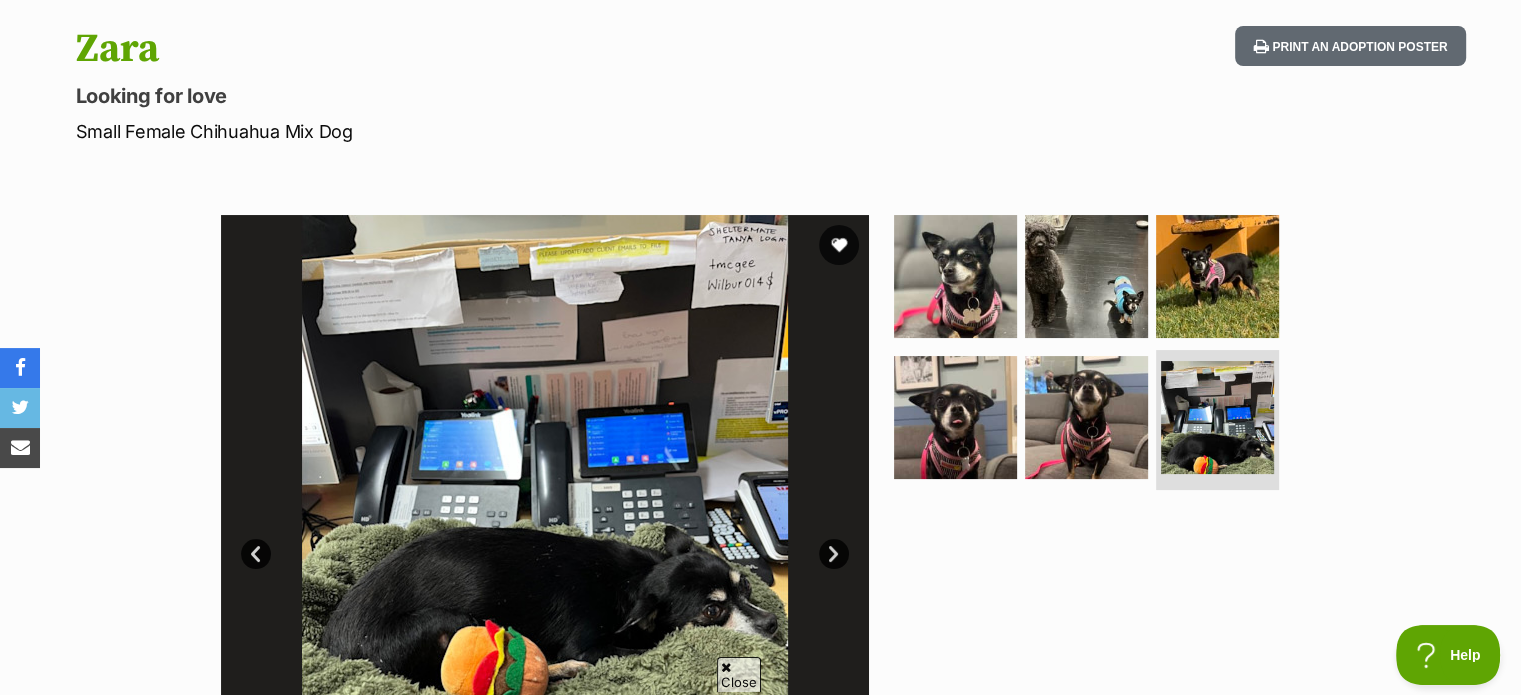 scroll, scrollTop: 200, scrollLeft: 0, axis: vertical 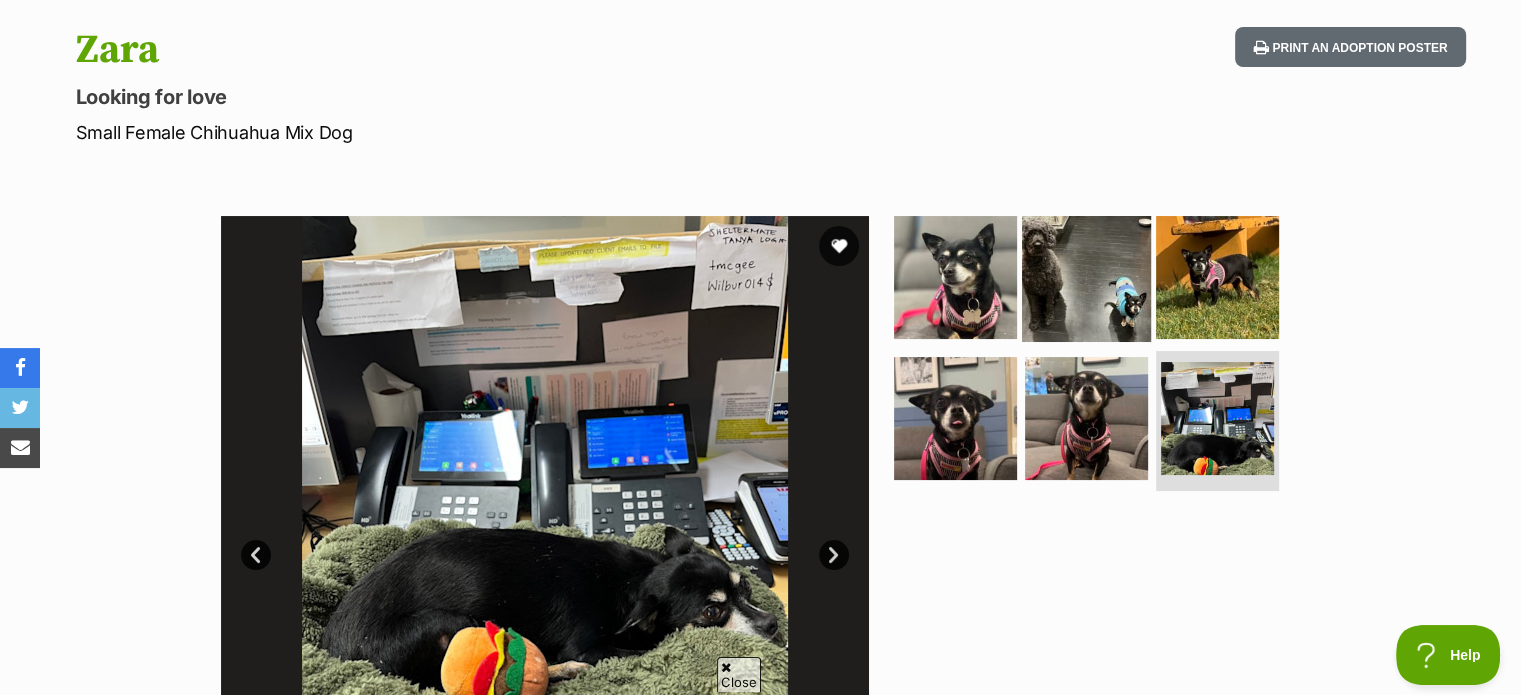click at bounding box center (1086, 276) 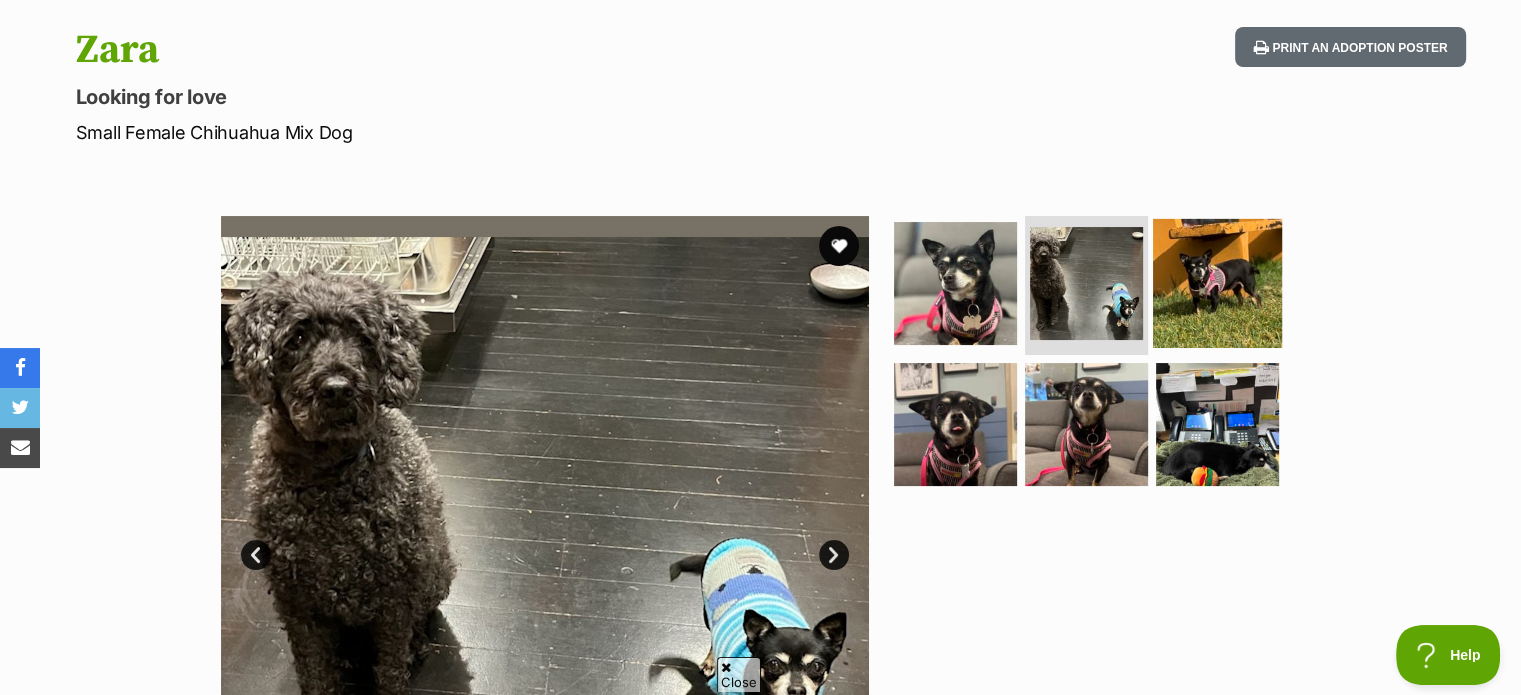click at bounding box center (1217, 282) 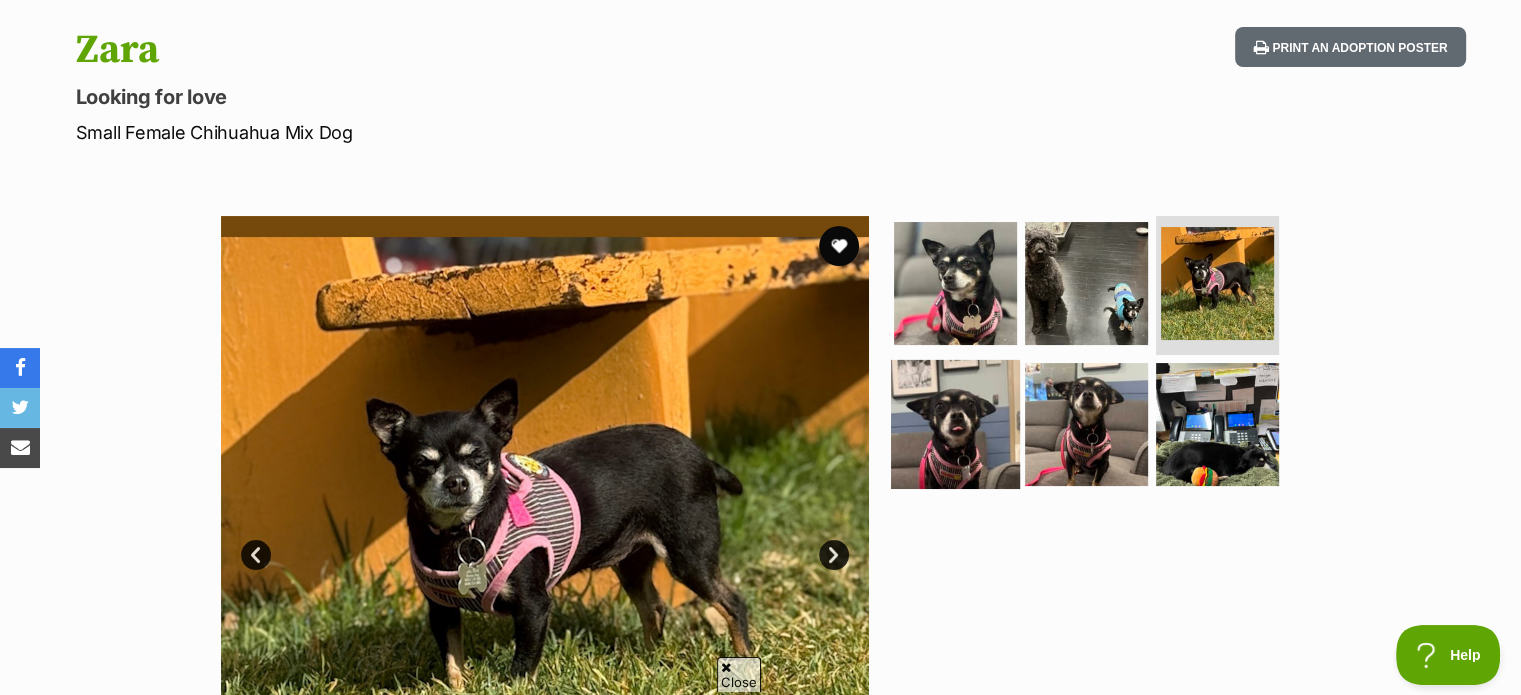 click at bounding box center (955, 424) 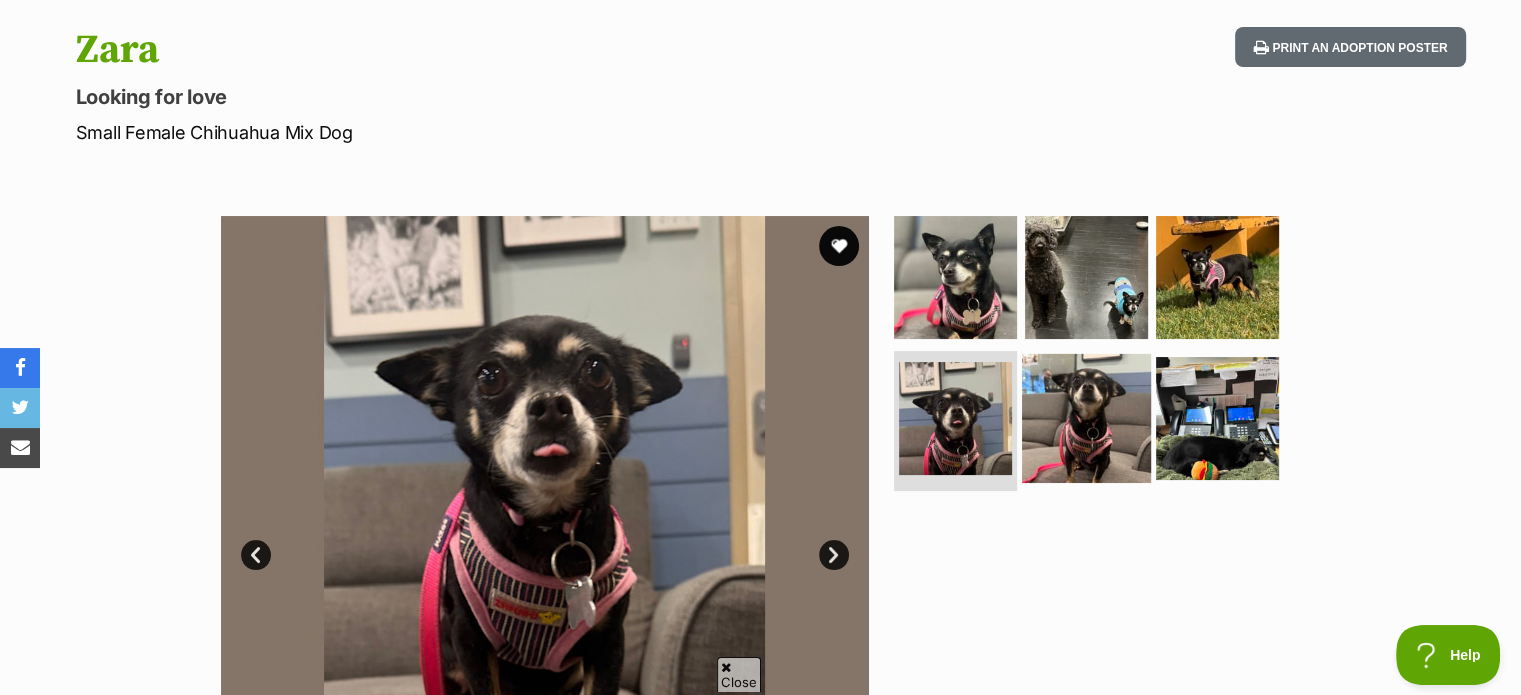click at bounding box center [1086, 418] 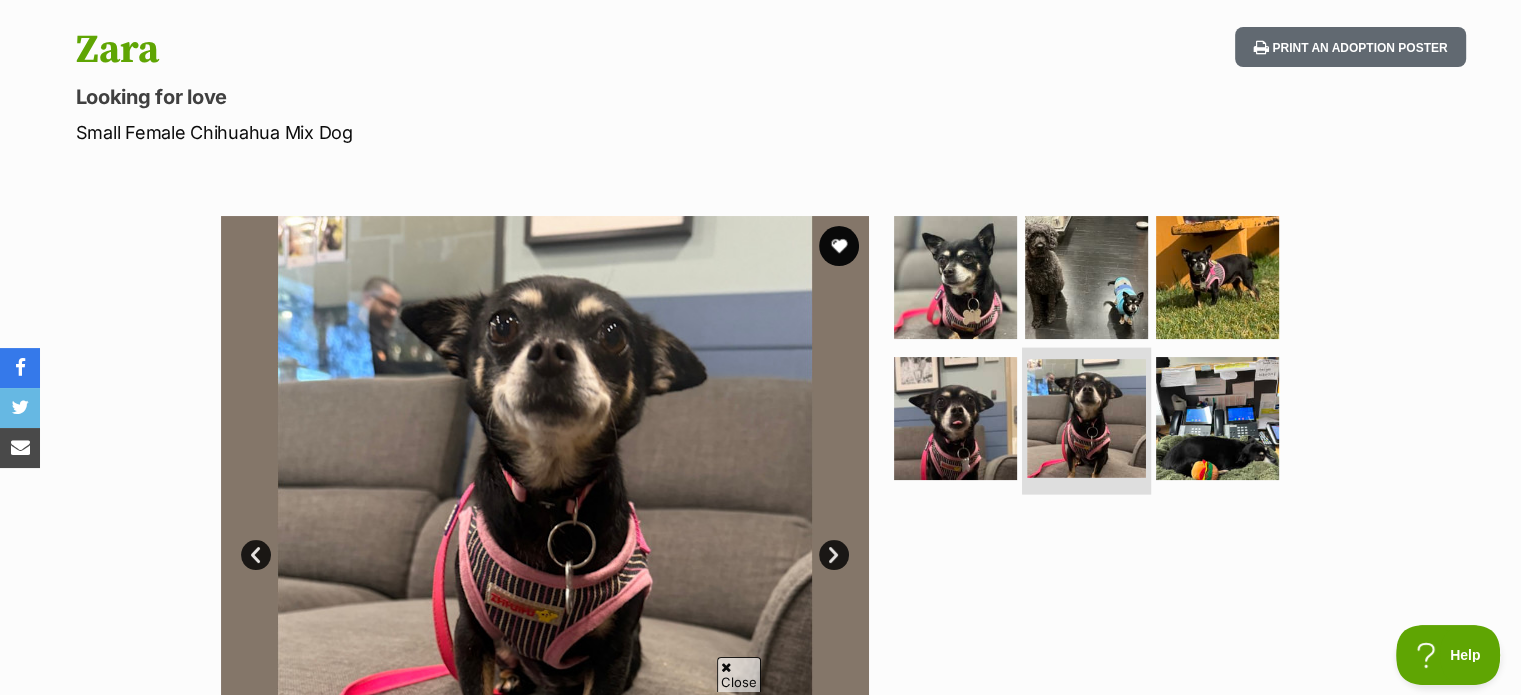 click at bounding box center (1086, 418) 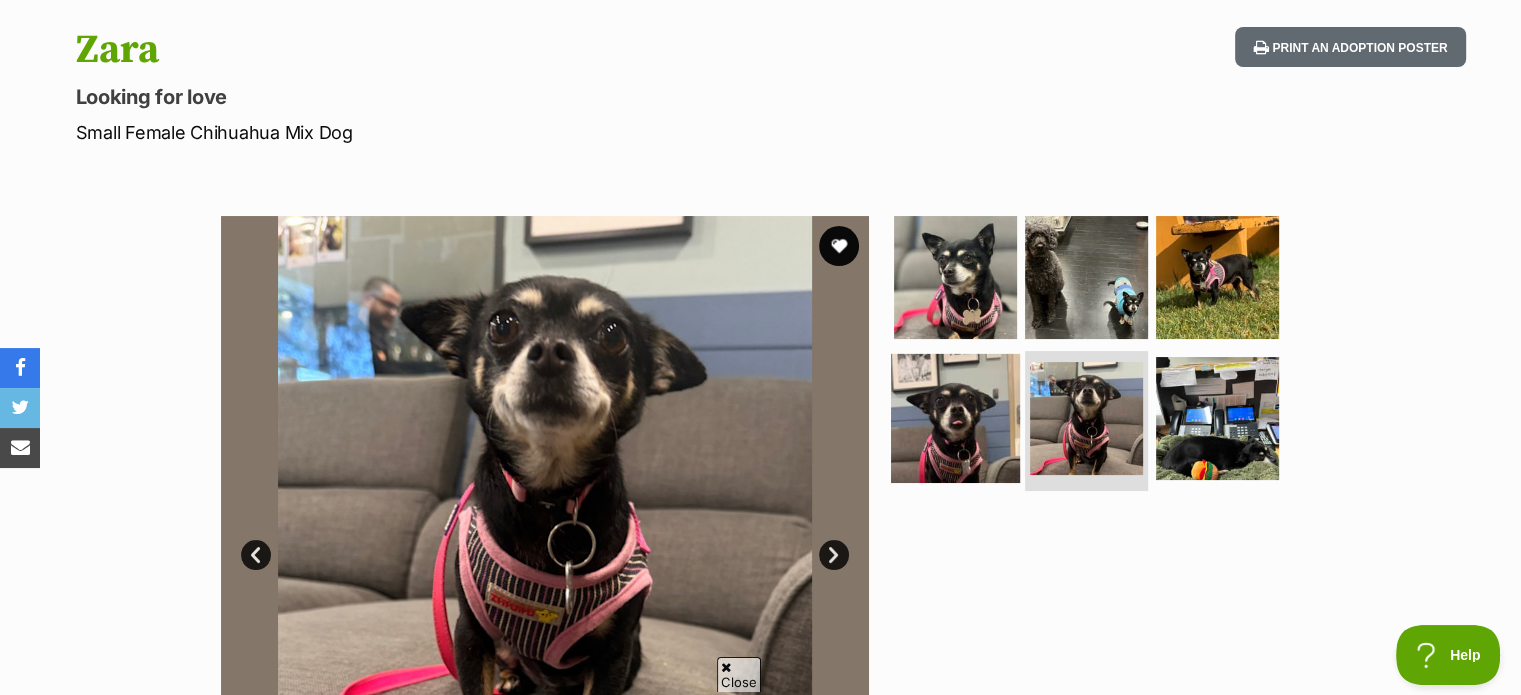 click at bounding box center (955, 418) 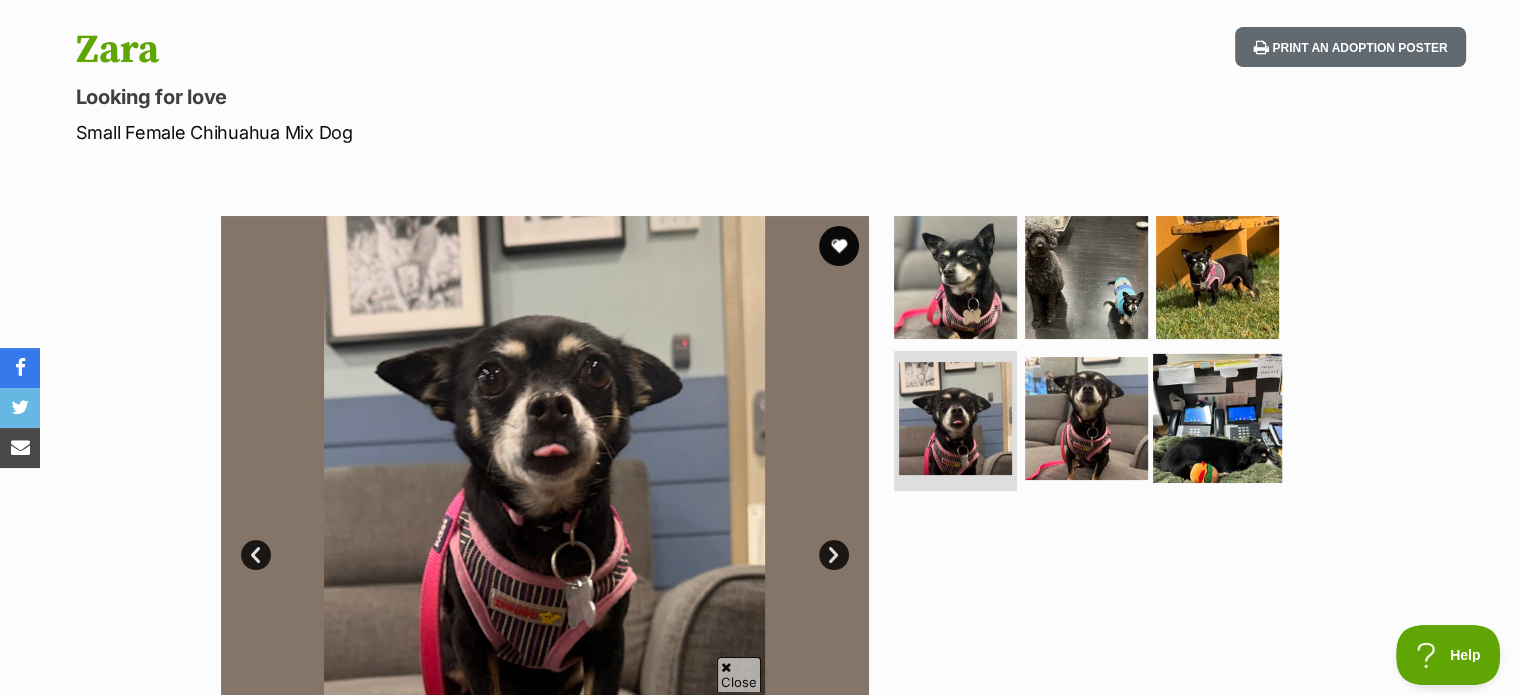 click at bounding box center [1217, 418] 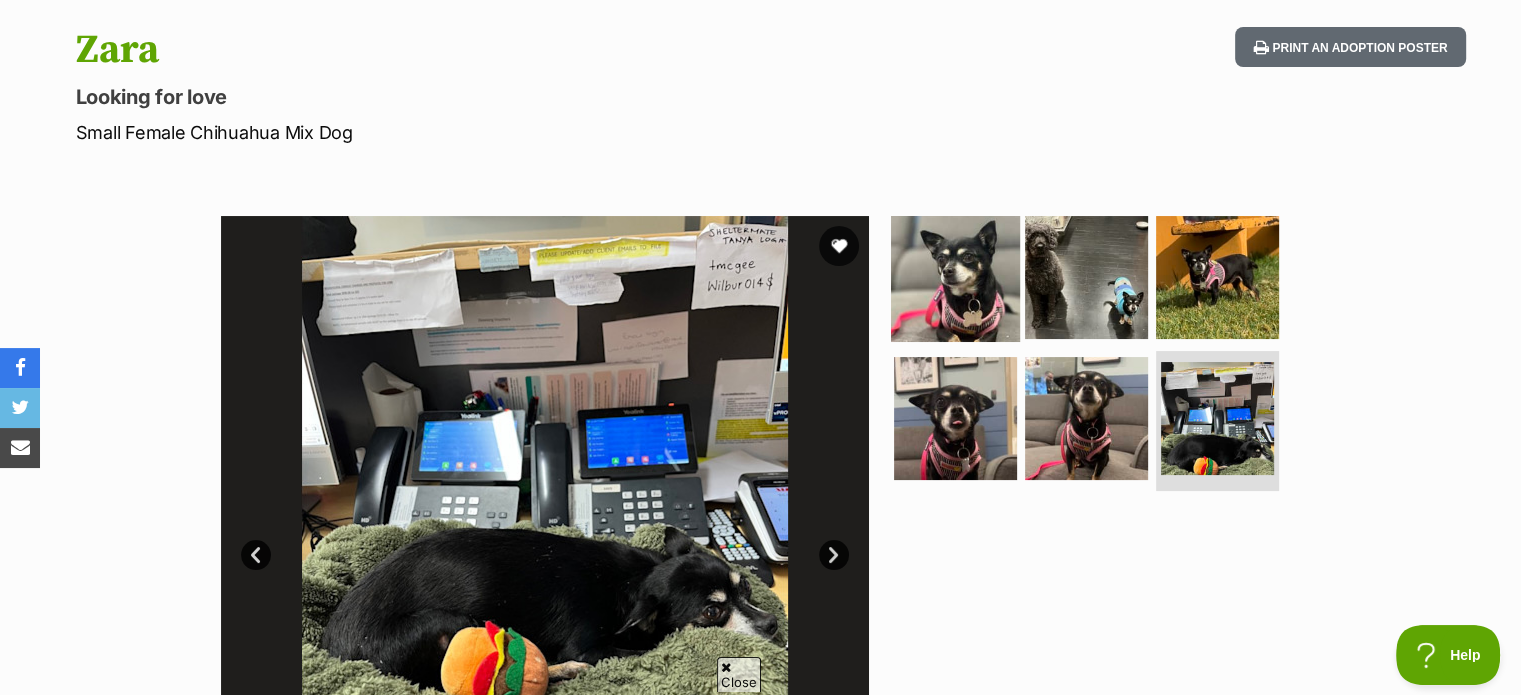 click at bounding box center [955, 276] 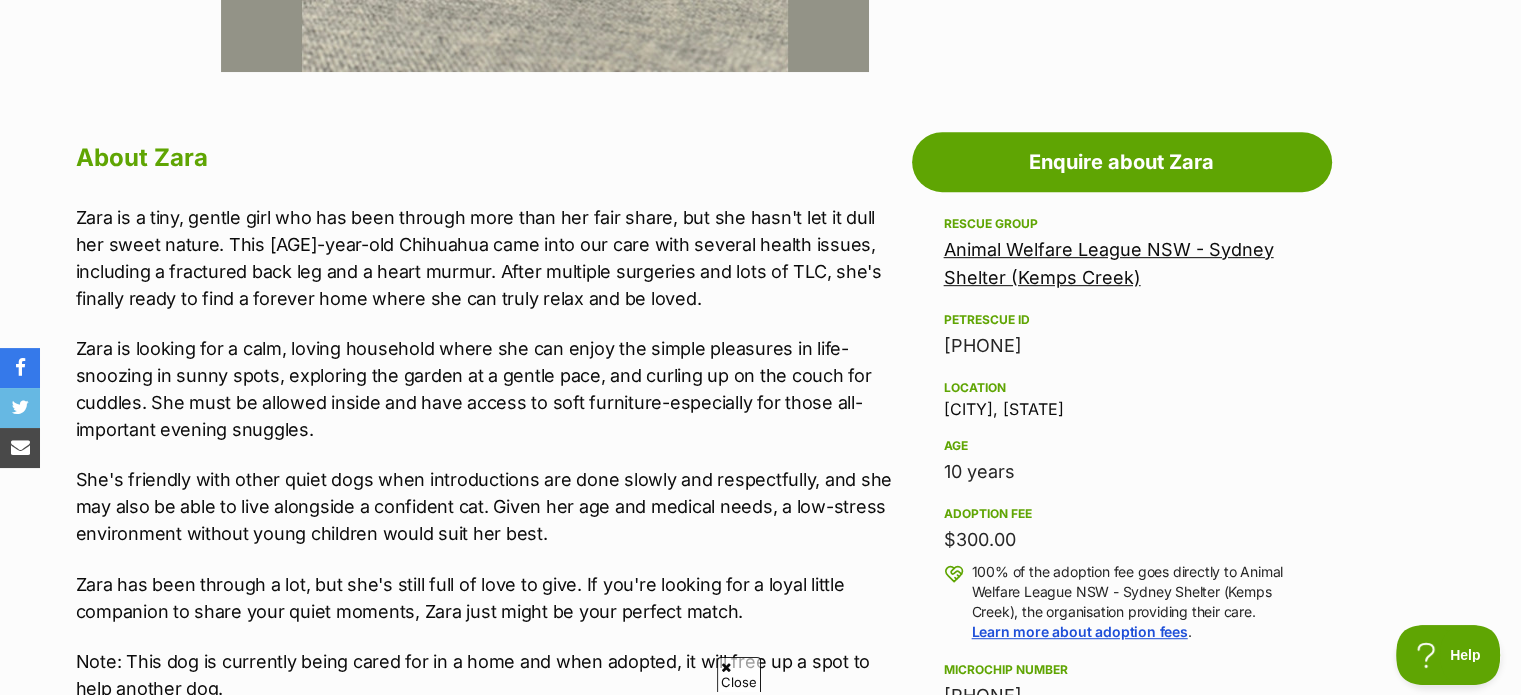 scroll, scrollTop: 1000, scrollLeft: 0, axis: vertical 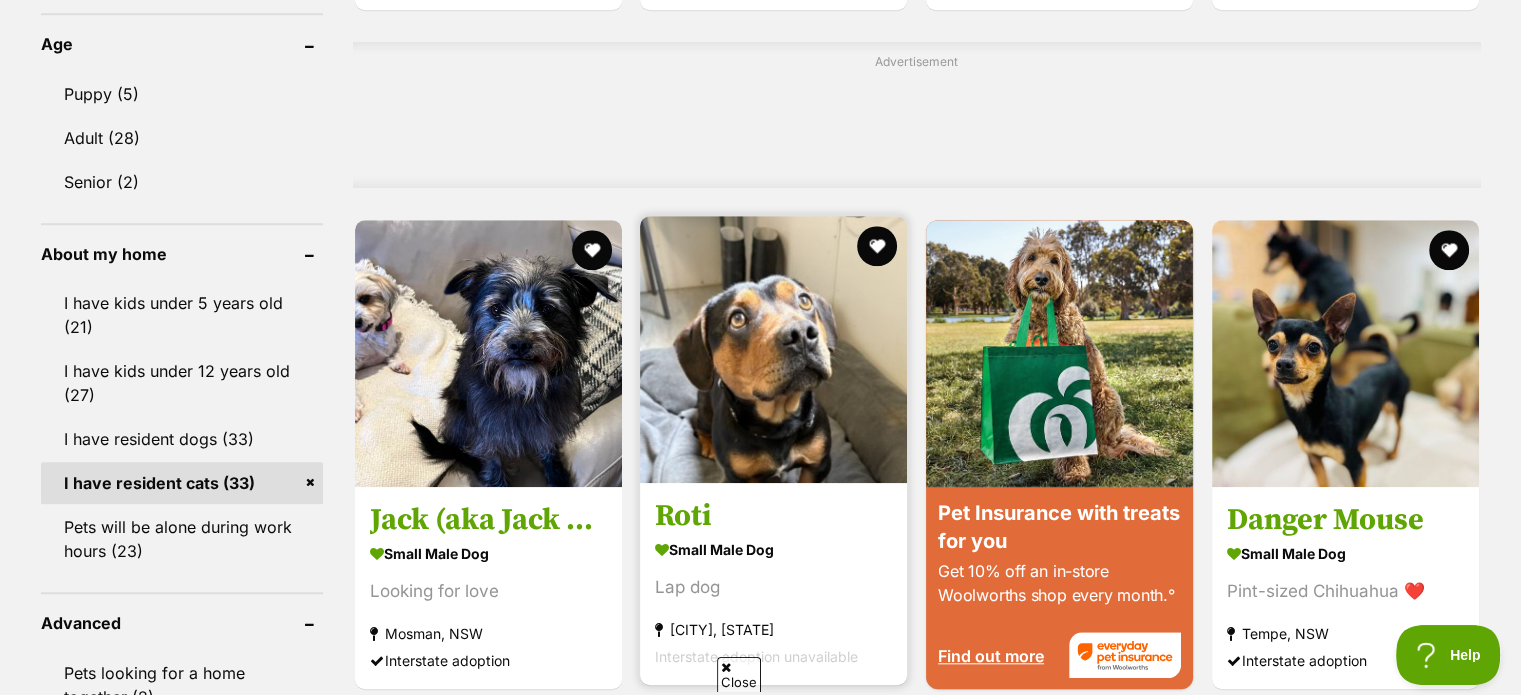 click on "Lap dog" at bounding box center (773, 587) 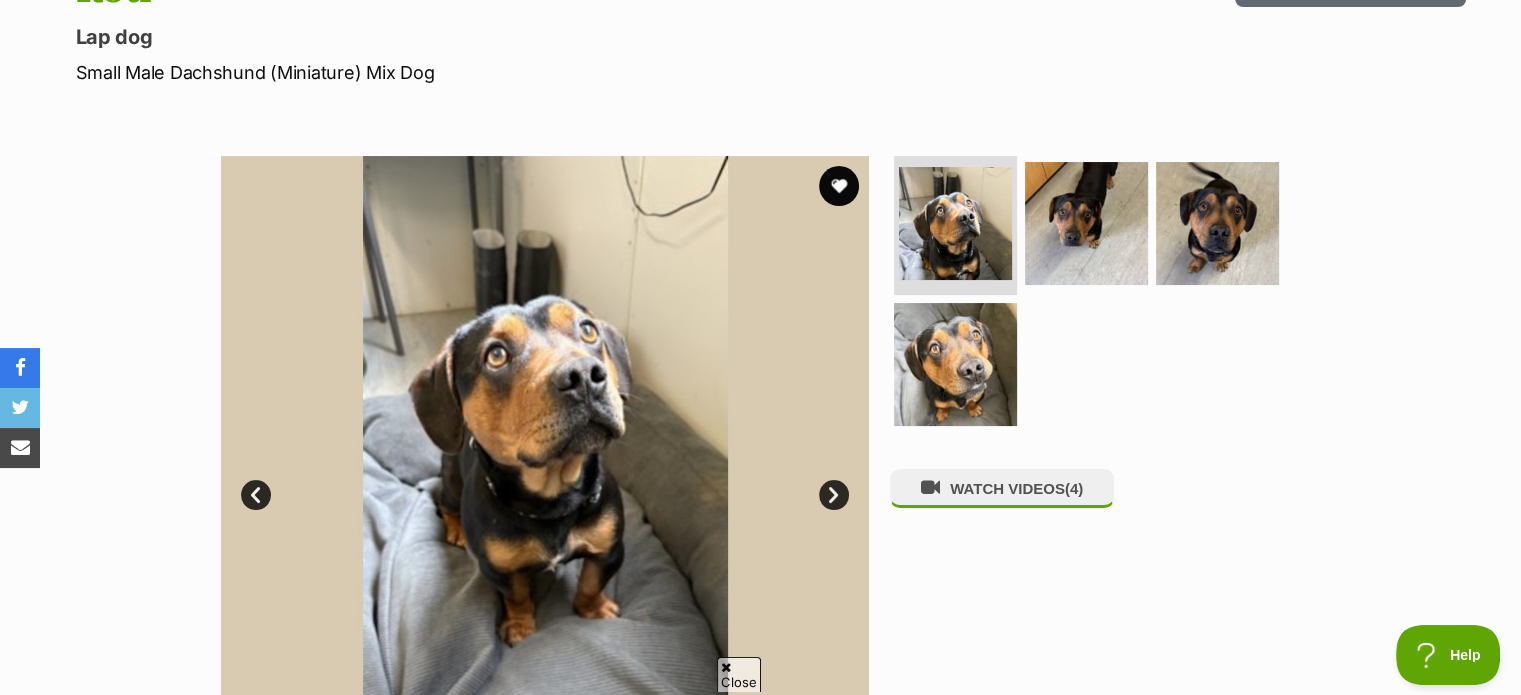 scroll, scrollTop: 300, scrollLeft: 0, axis: vertical 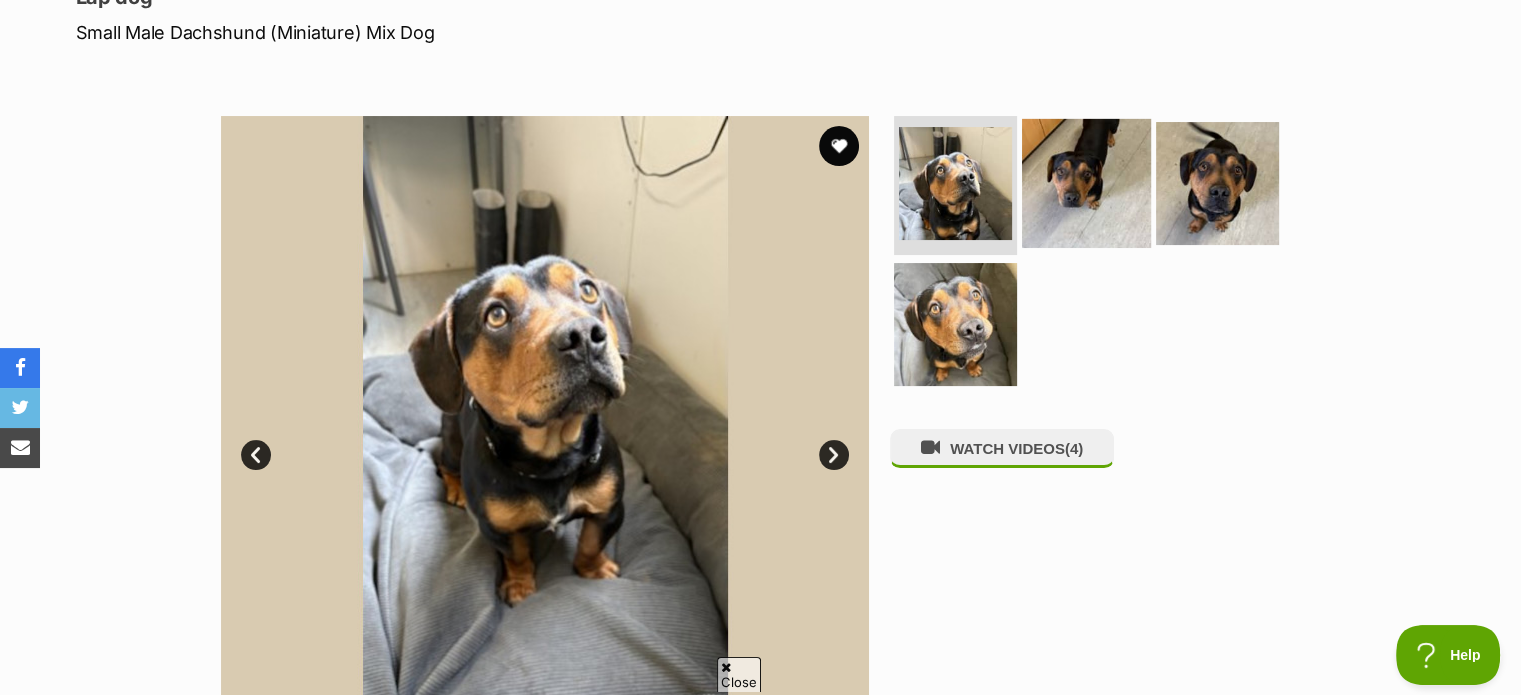 click at bounding box center [1086, 182] 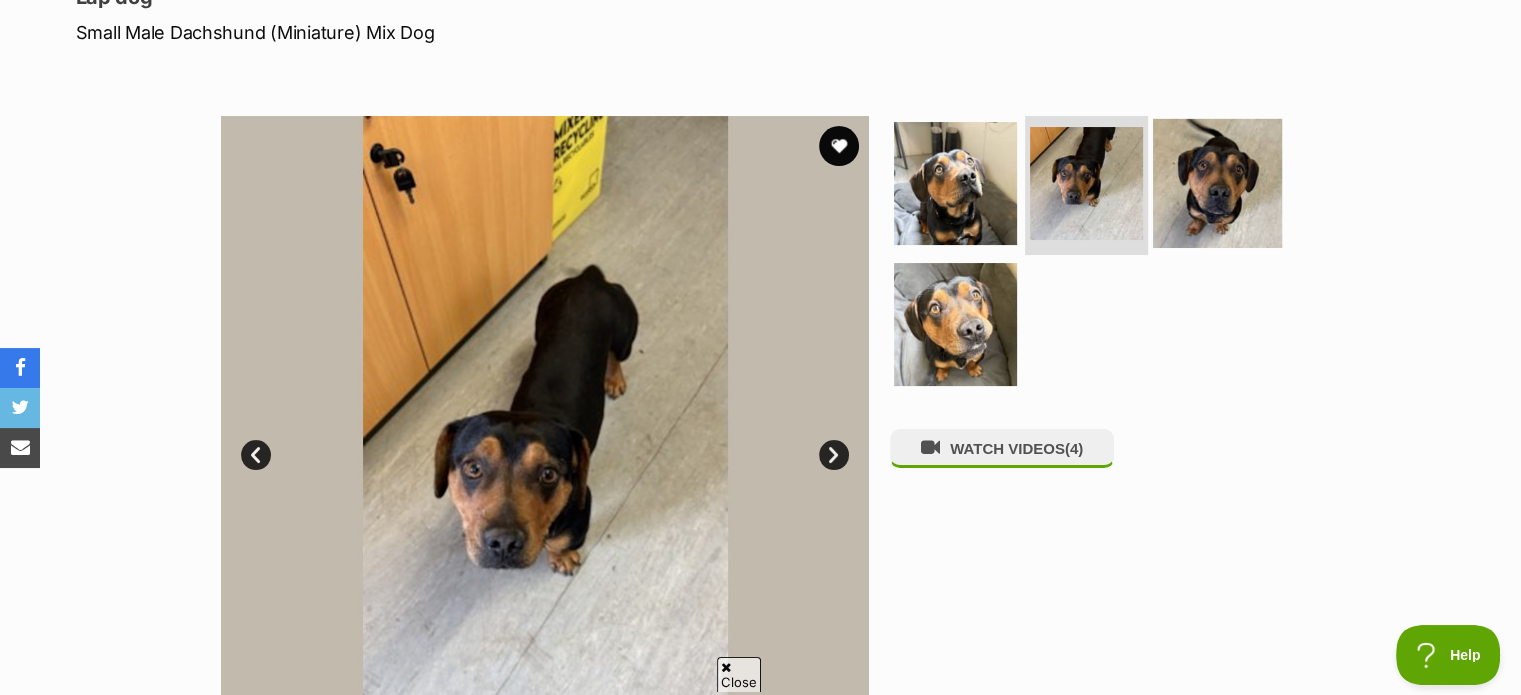 click at bounding box center (1217, 182) 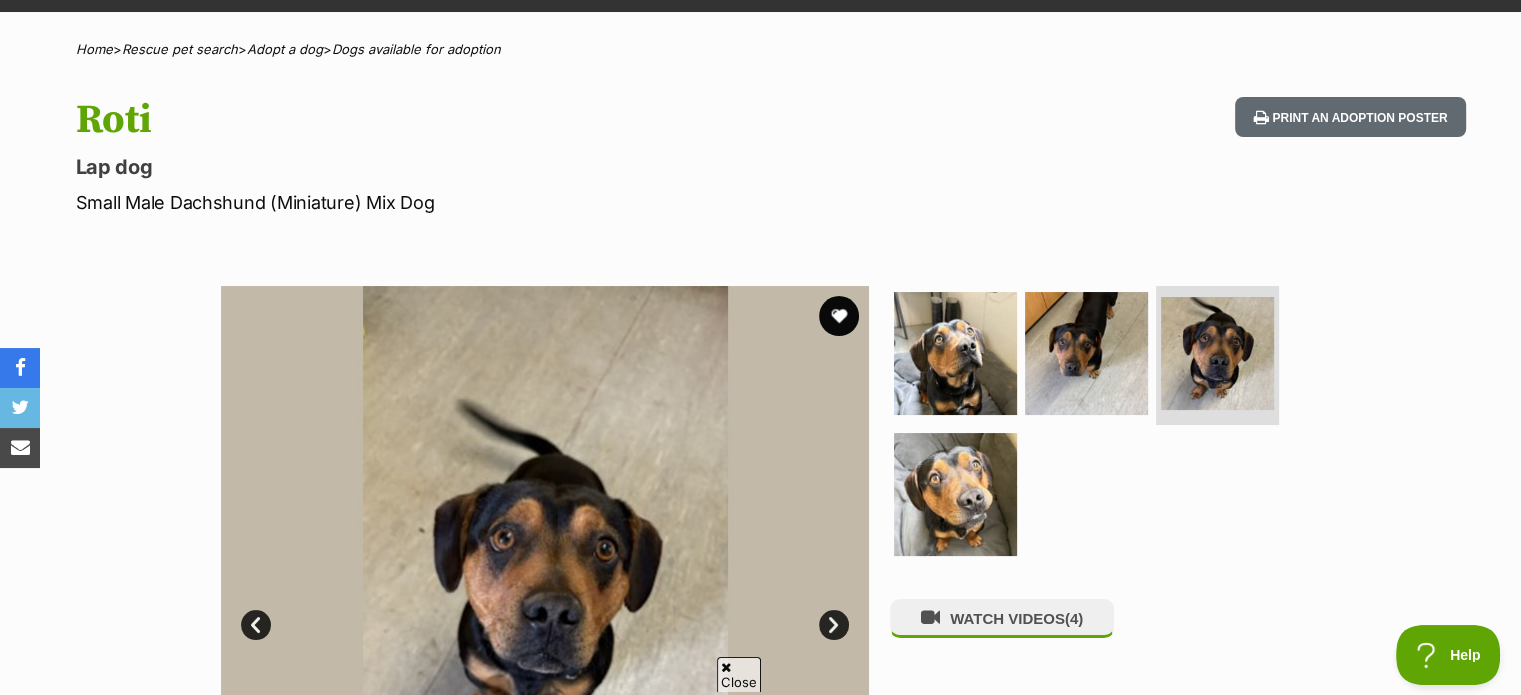 scroll, scrollTop: 100, scrollLeft: 0, axis: vertical 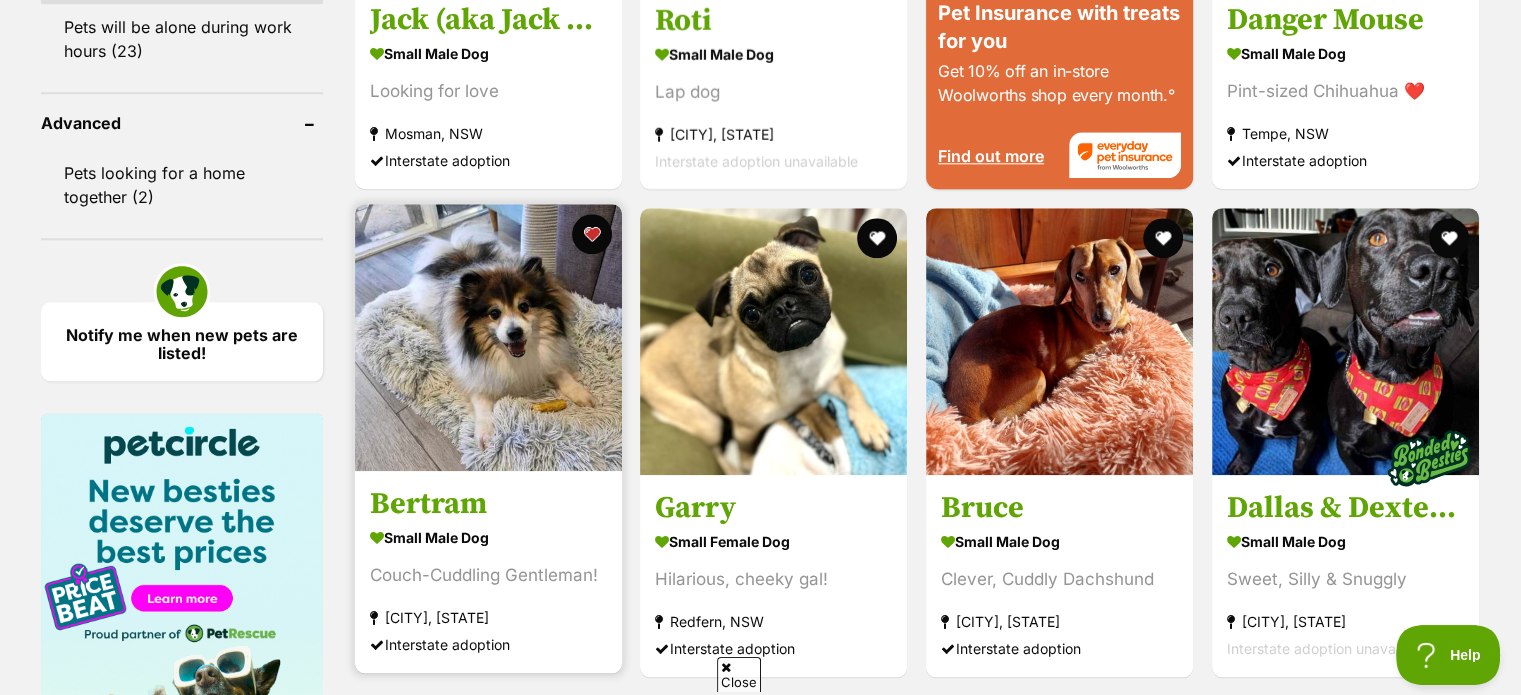 click on "Couch-Cuddling Gentleman!" at bounding box center [488, 575] 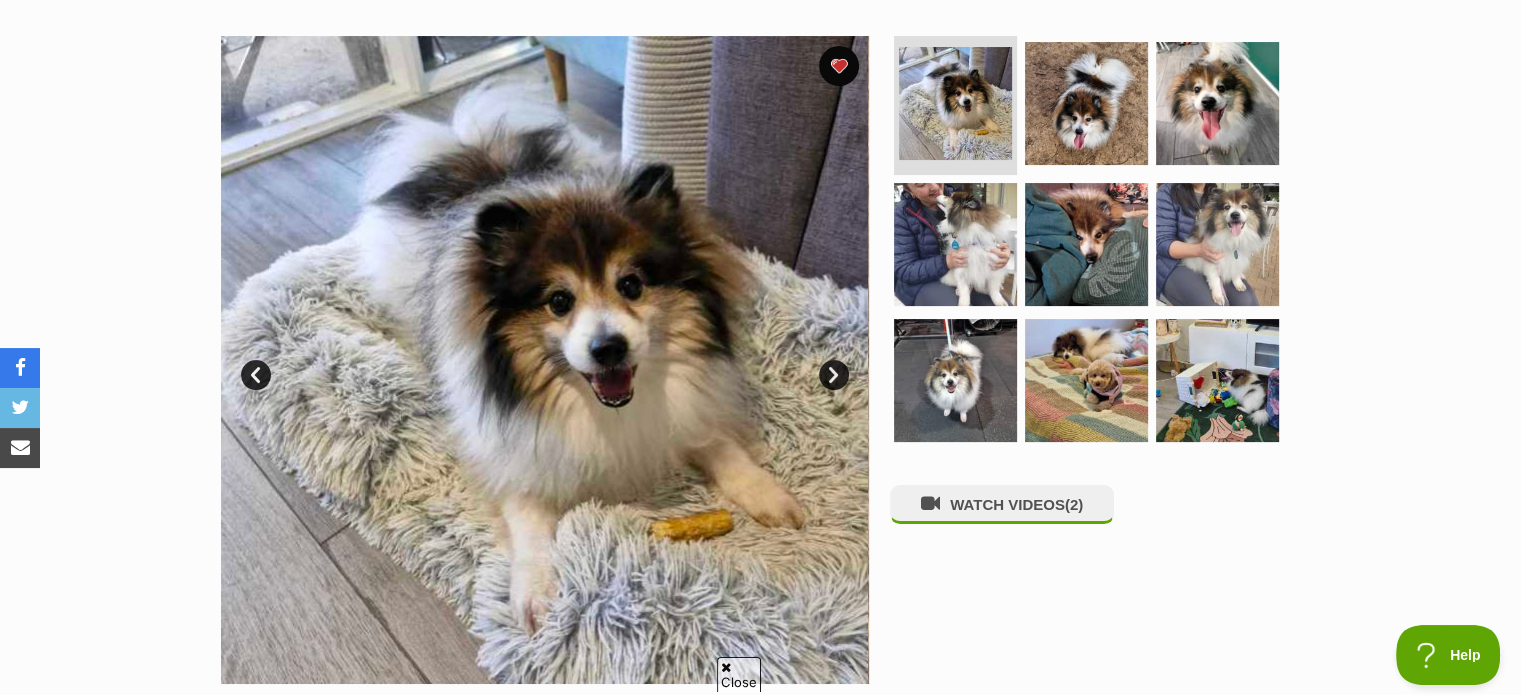scroll, scrollTop: 400, scrollLeft: 0, axis: vertical 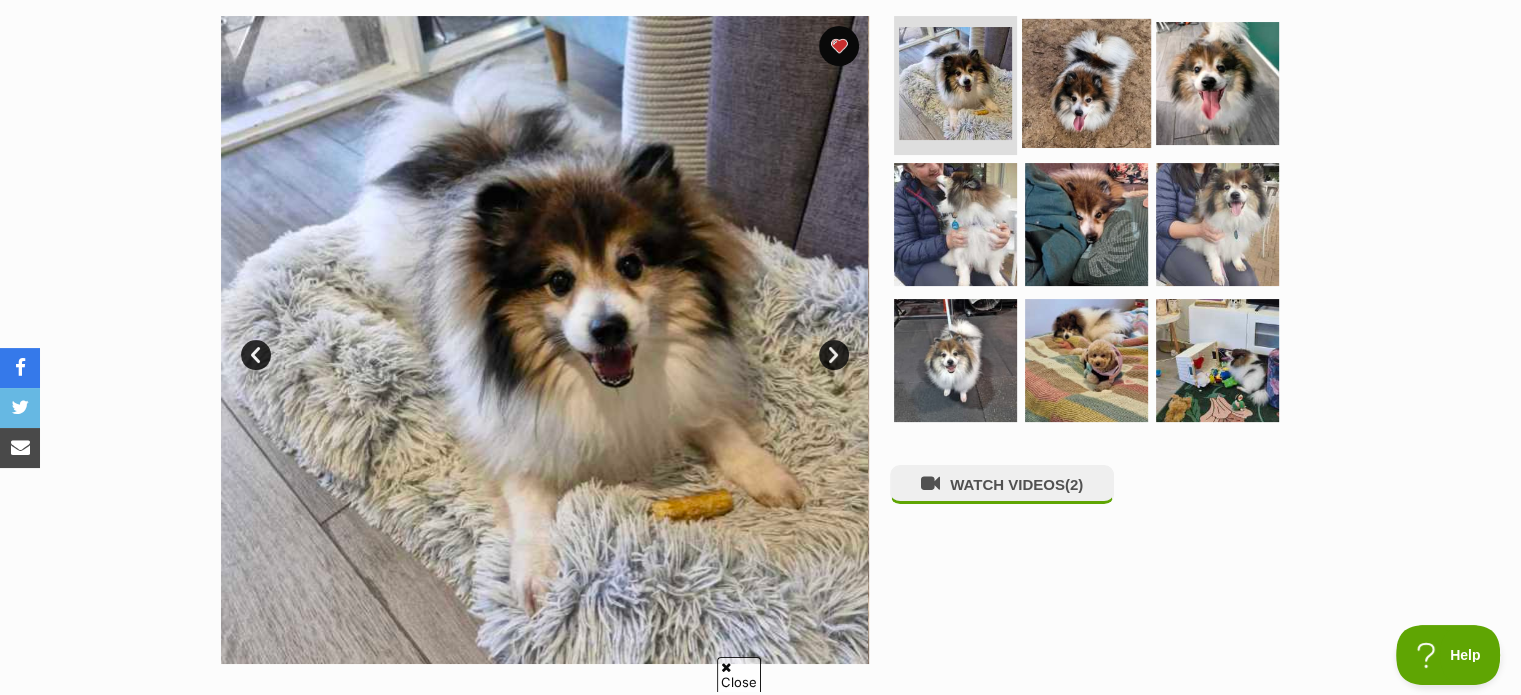 click at bounding box center [1086, 82] 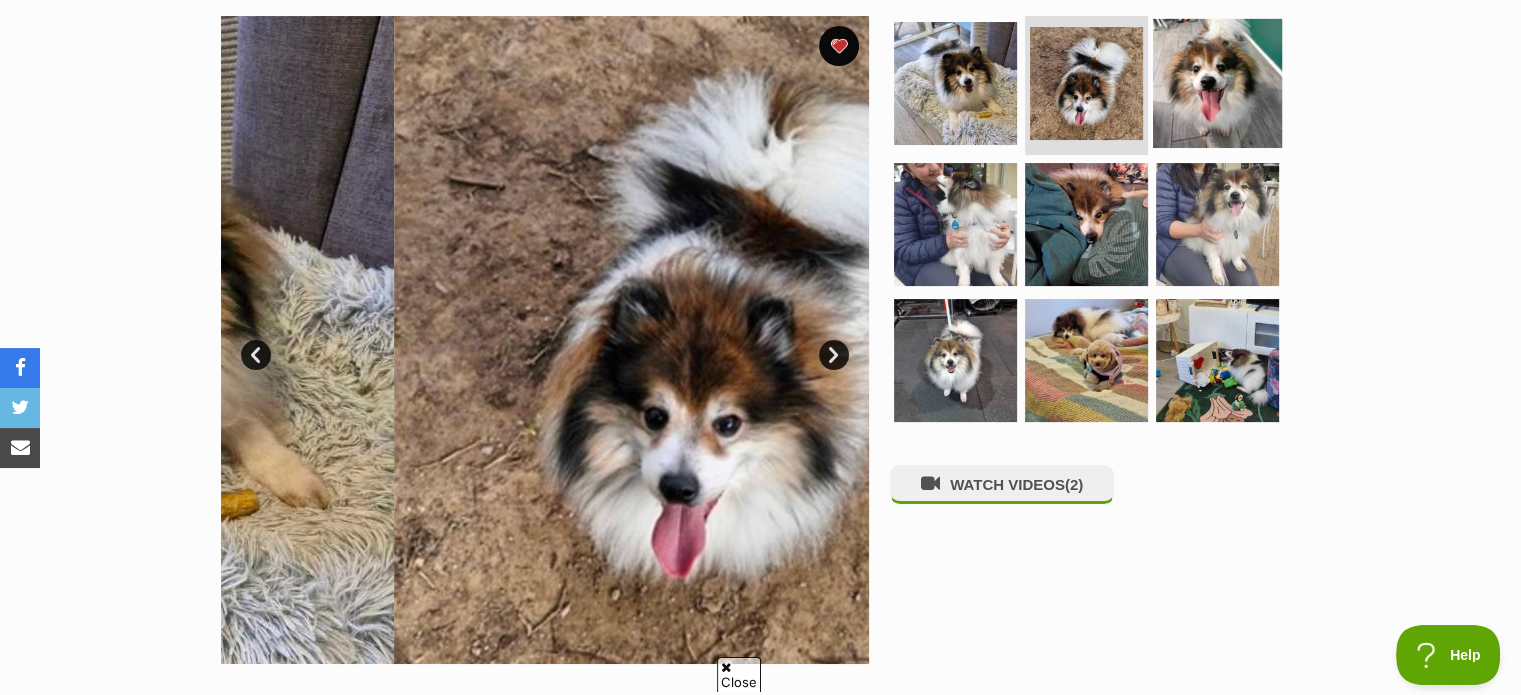 click at bounding box center (1217, 82) 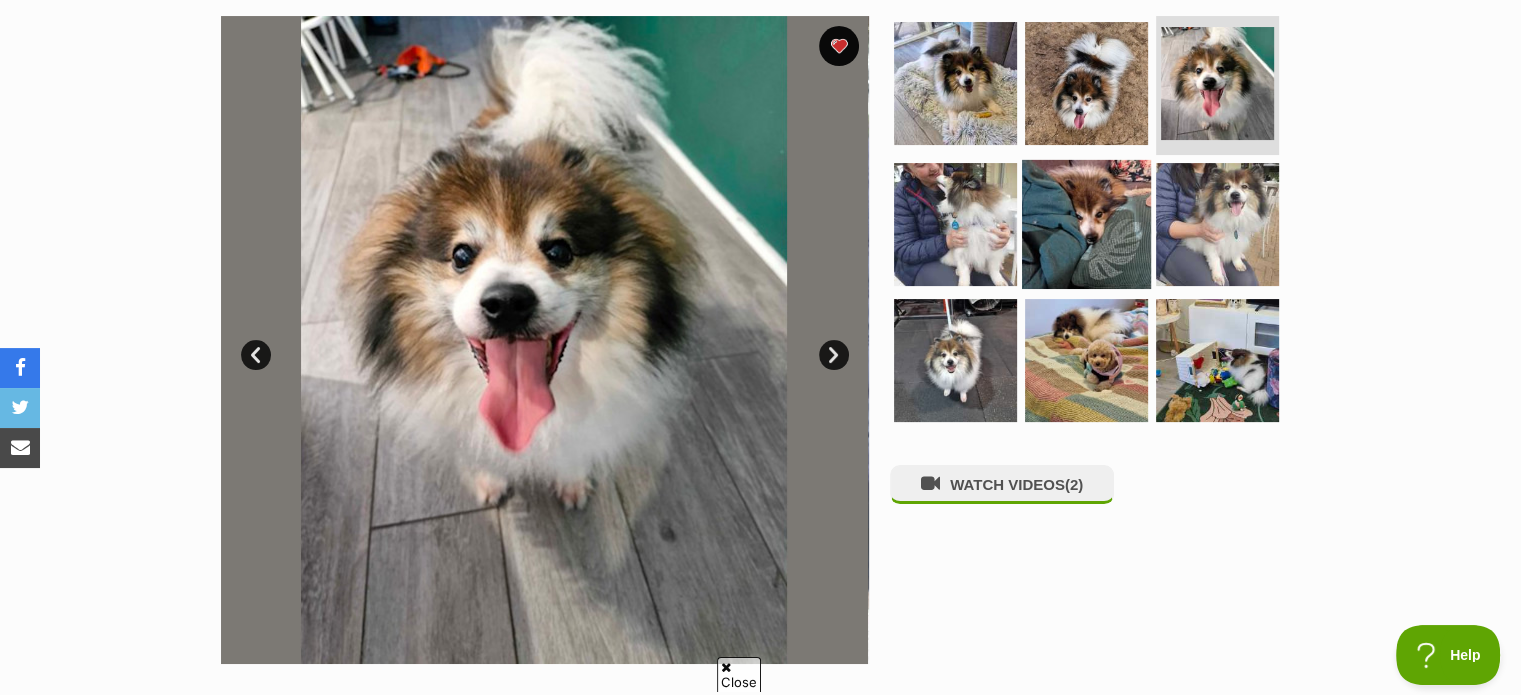 click at bounding box center (1086, 224) 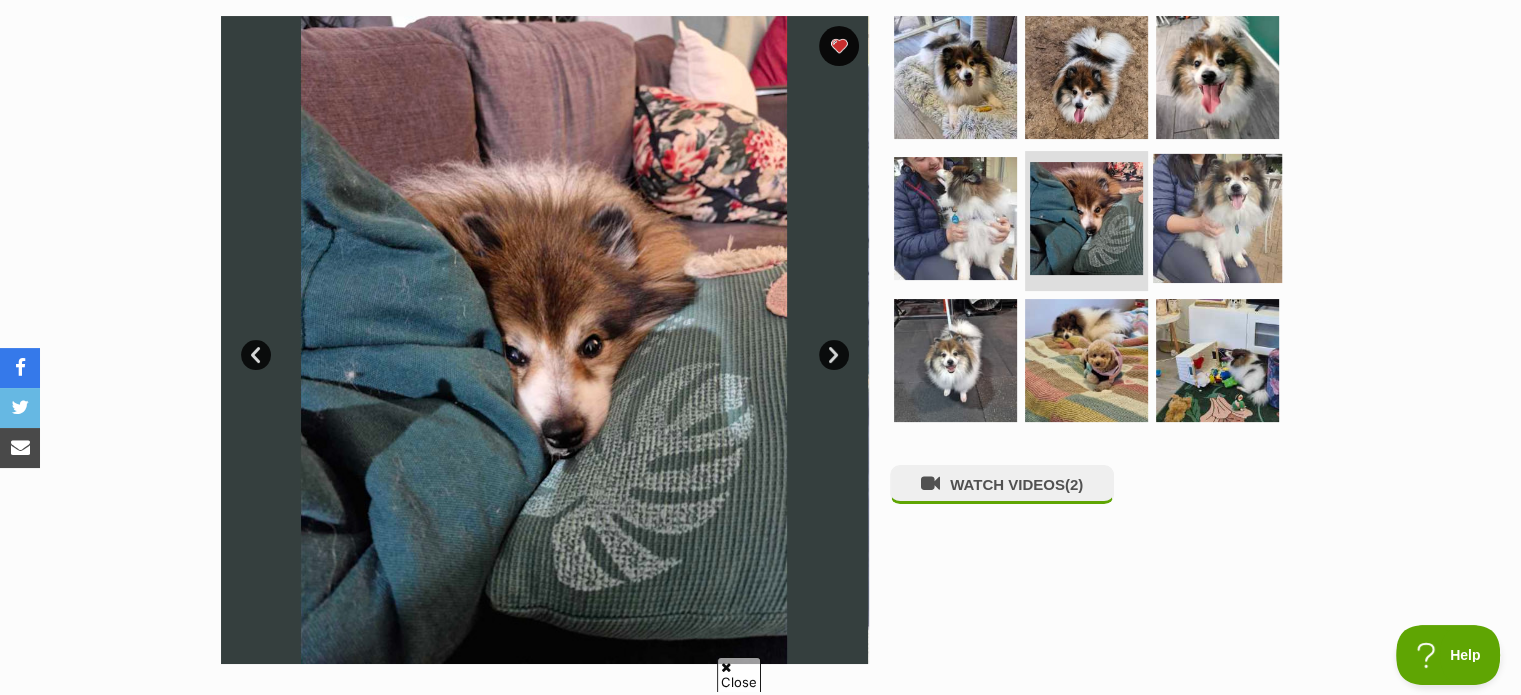click at bounding box center (1217, 218) 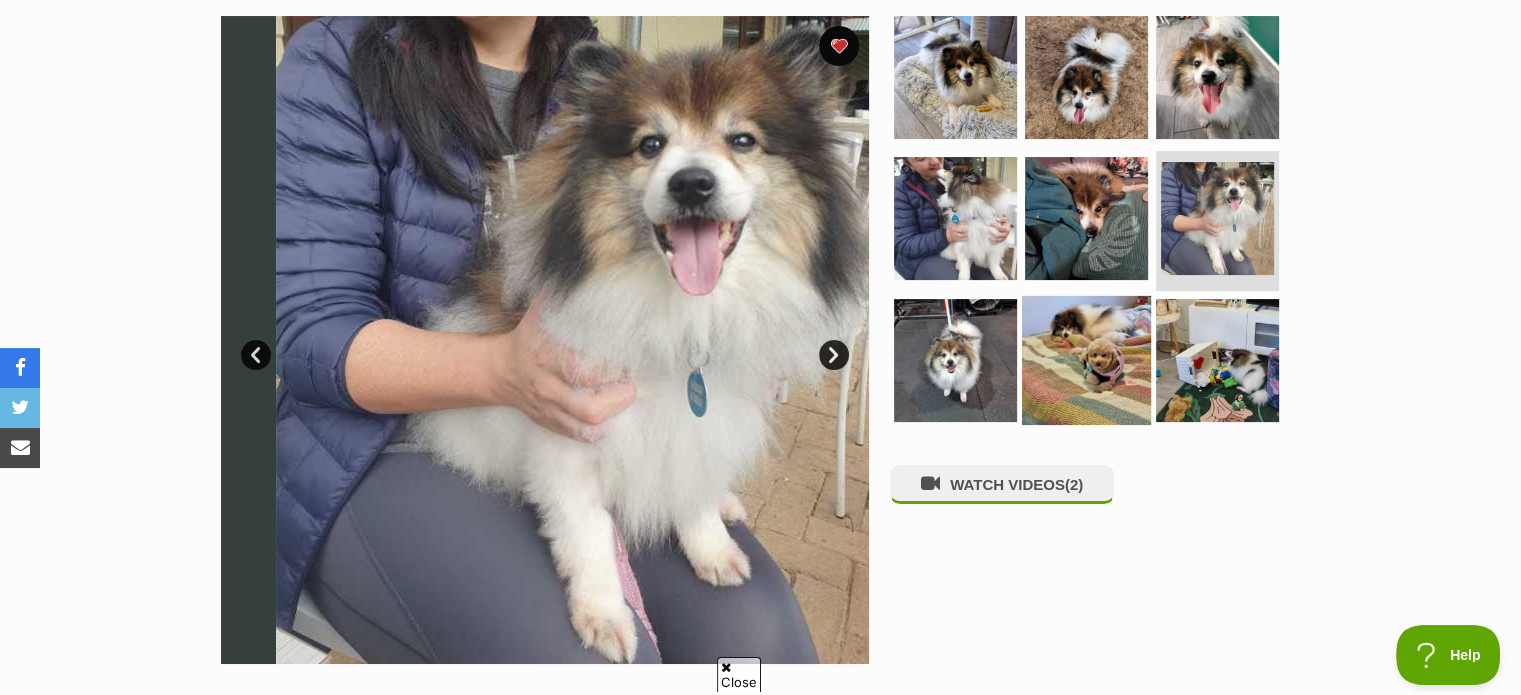 click at bounding box center (1086, 360) 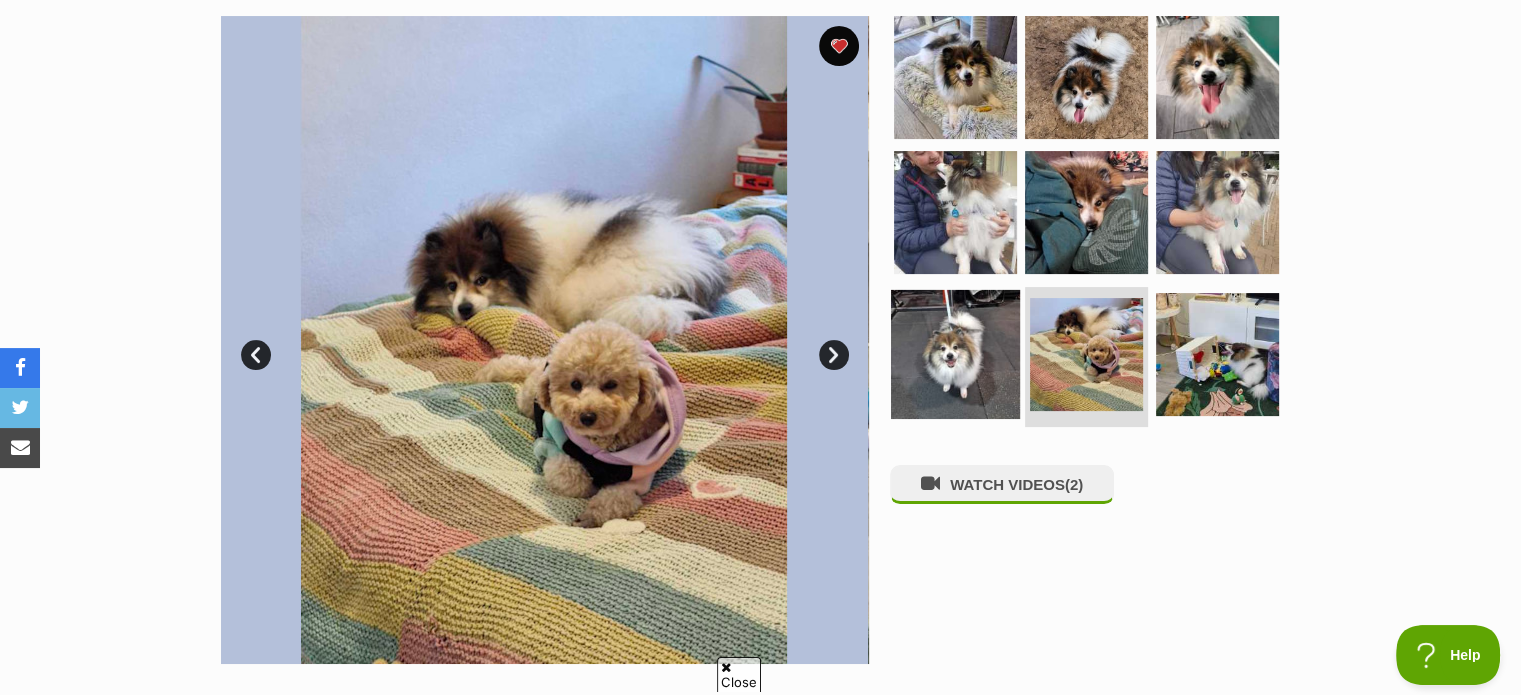 click at bounding box center [955, 354] 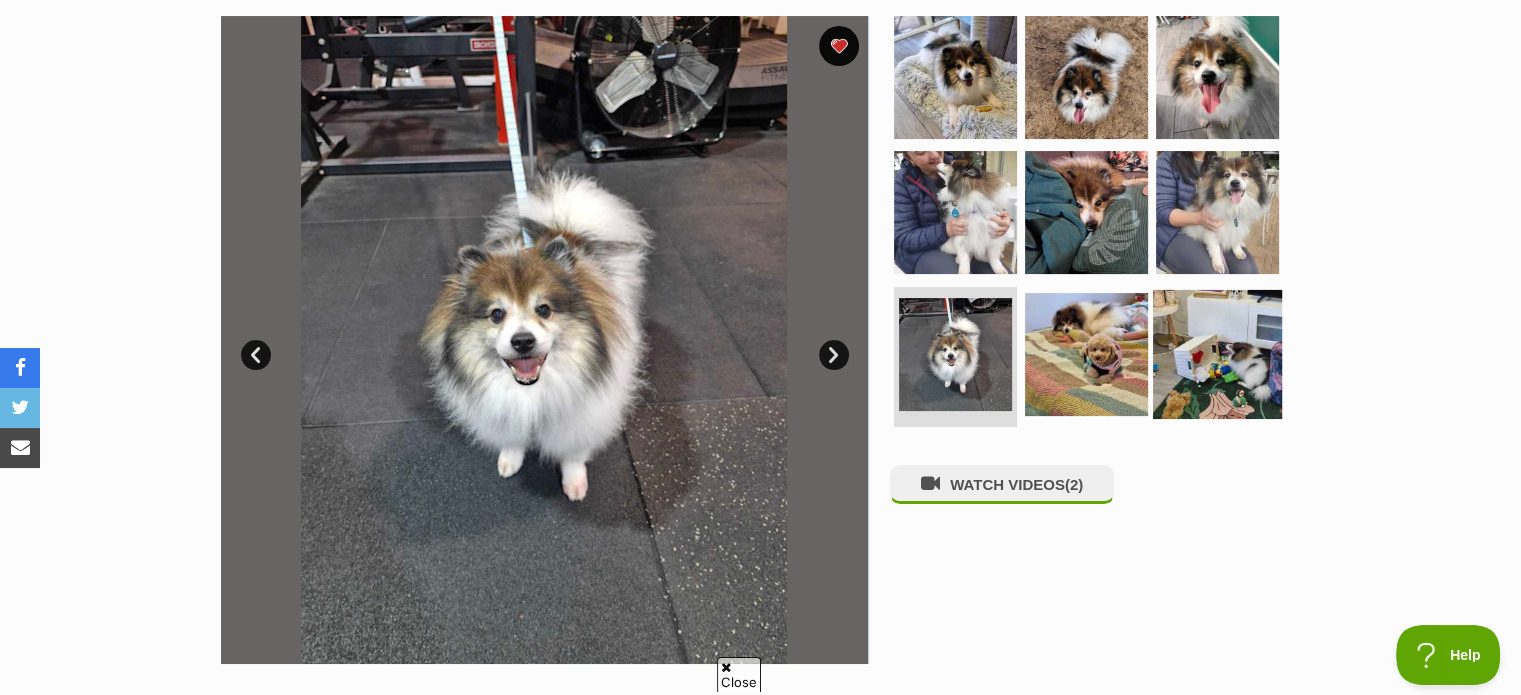 click at bounding box center [1217, 354] 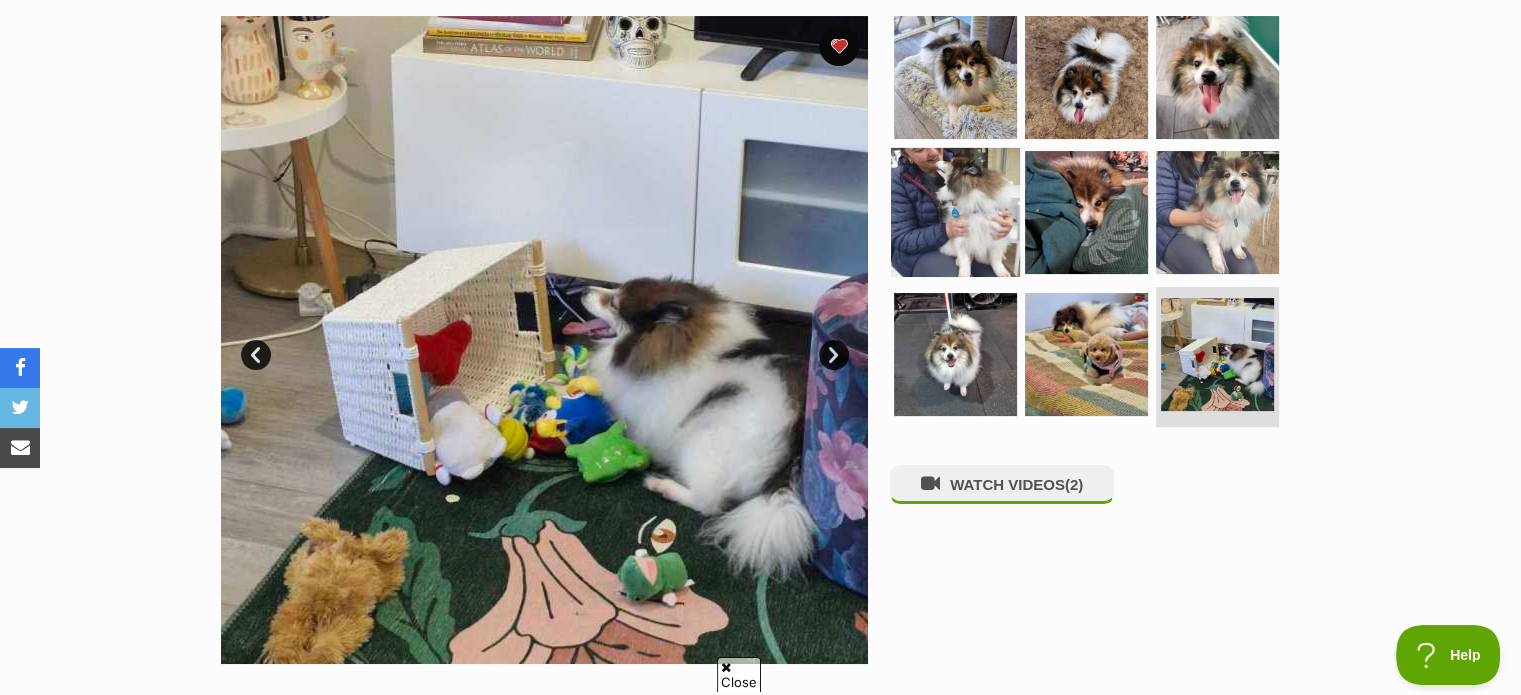 click at bounding box center [955, 212] 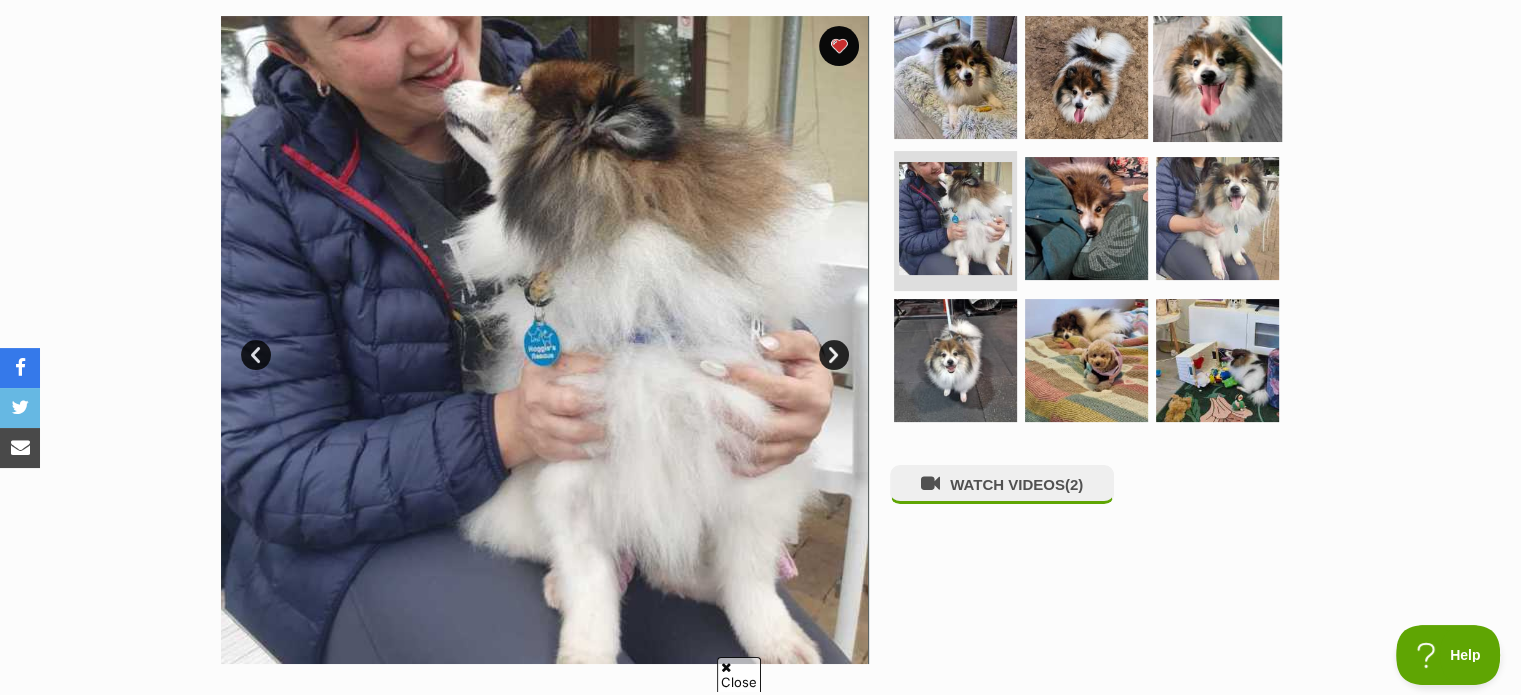 click at bounding box center (1217, 76) 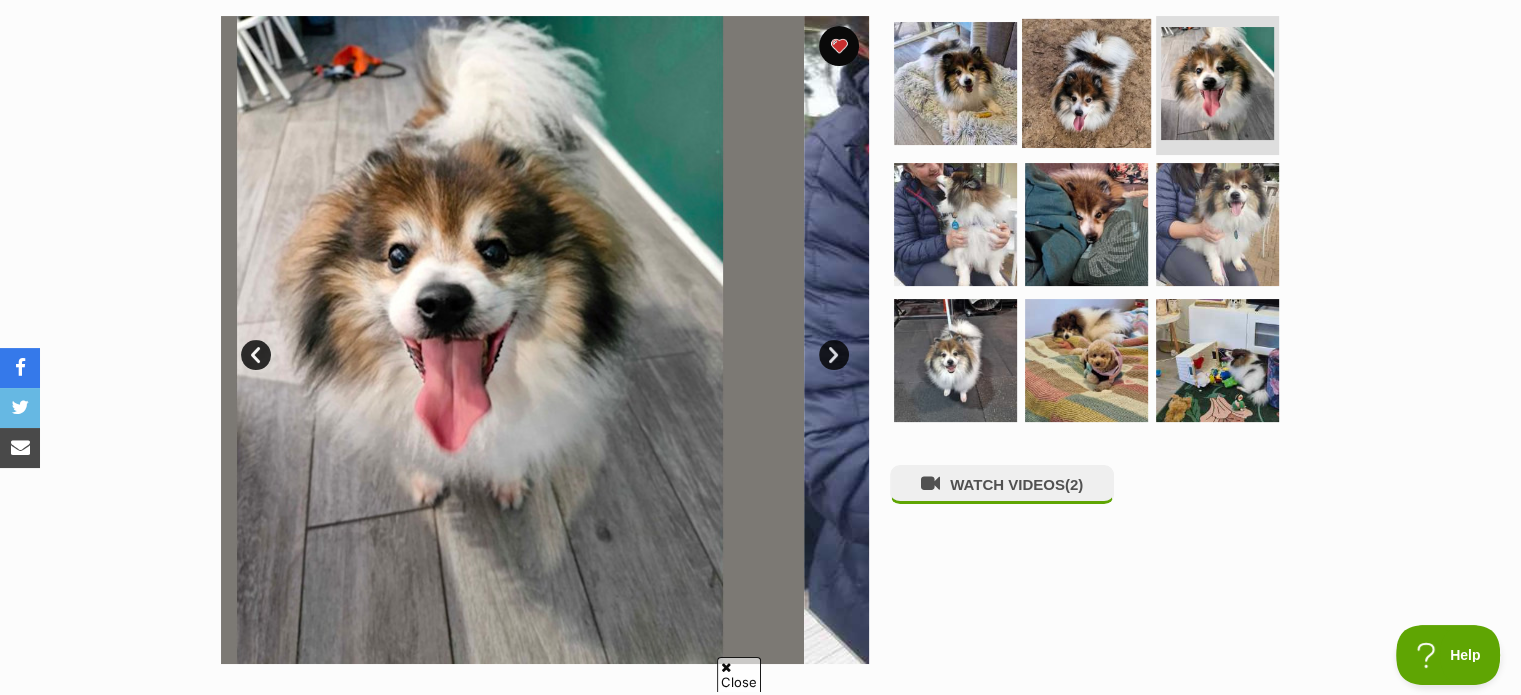 click at bounding box center [1086, 82] 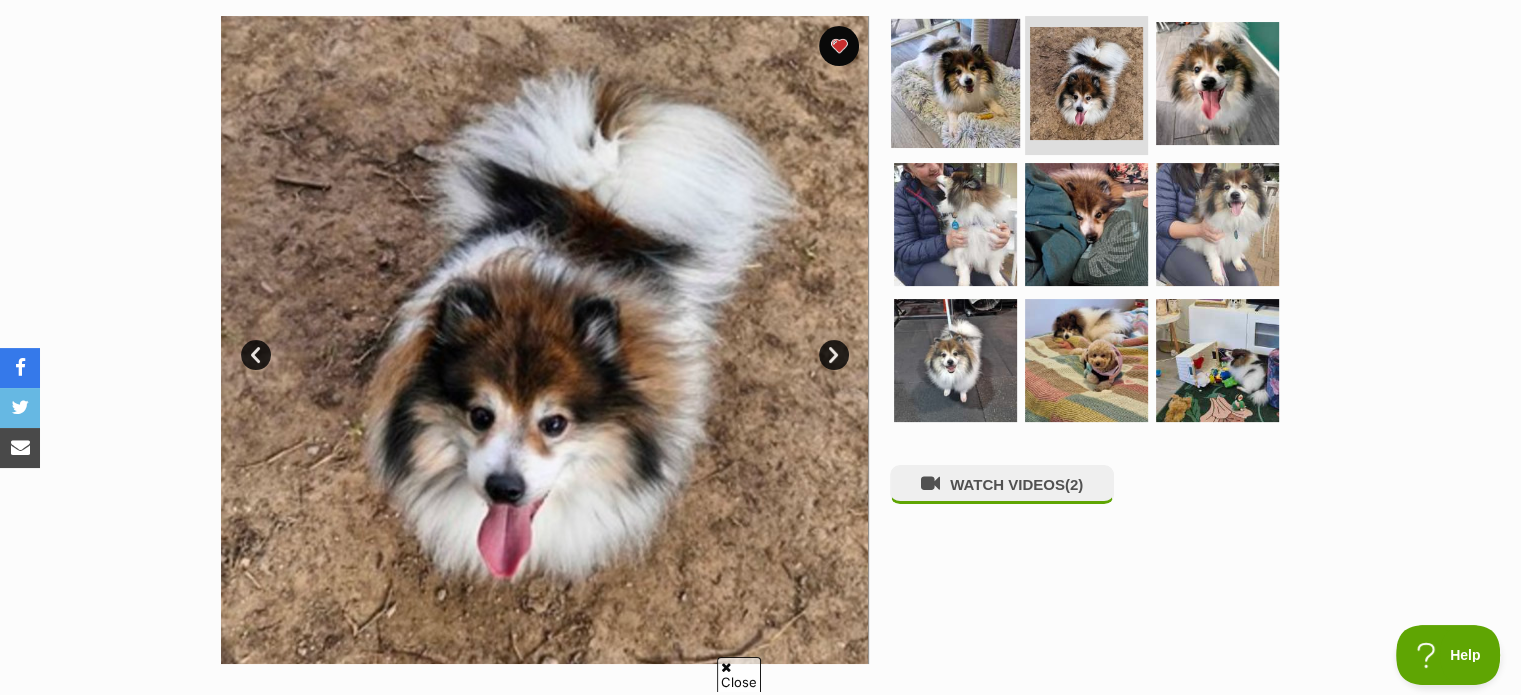 click at bounding box center [955, 82] 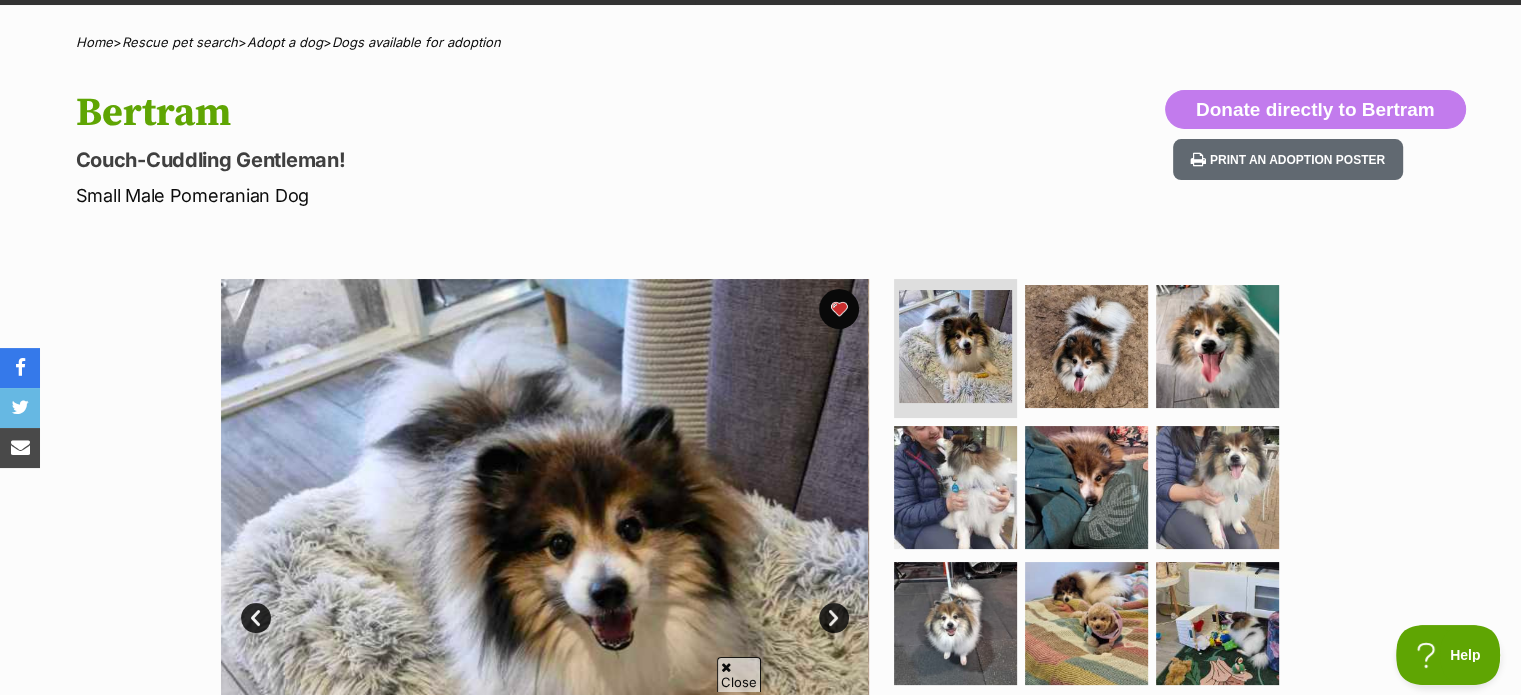 scroll, scrollTop: 200, scrollLeft: 0, axis: vertical 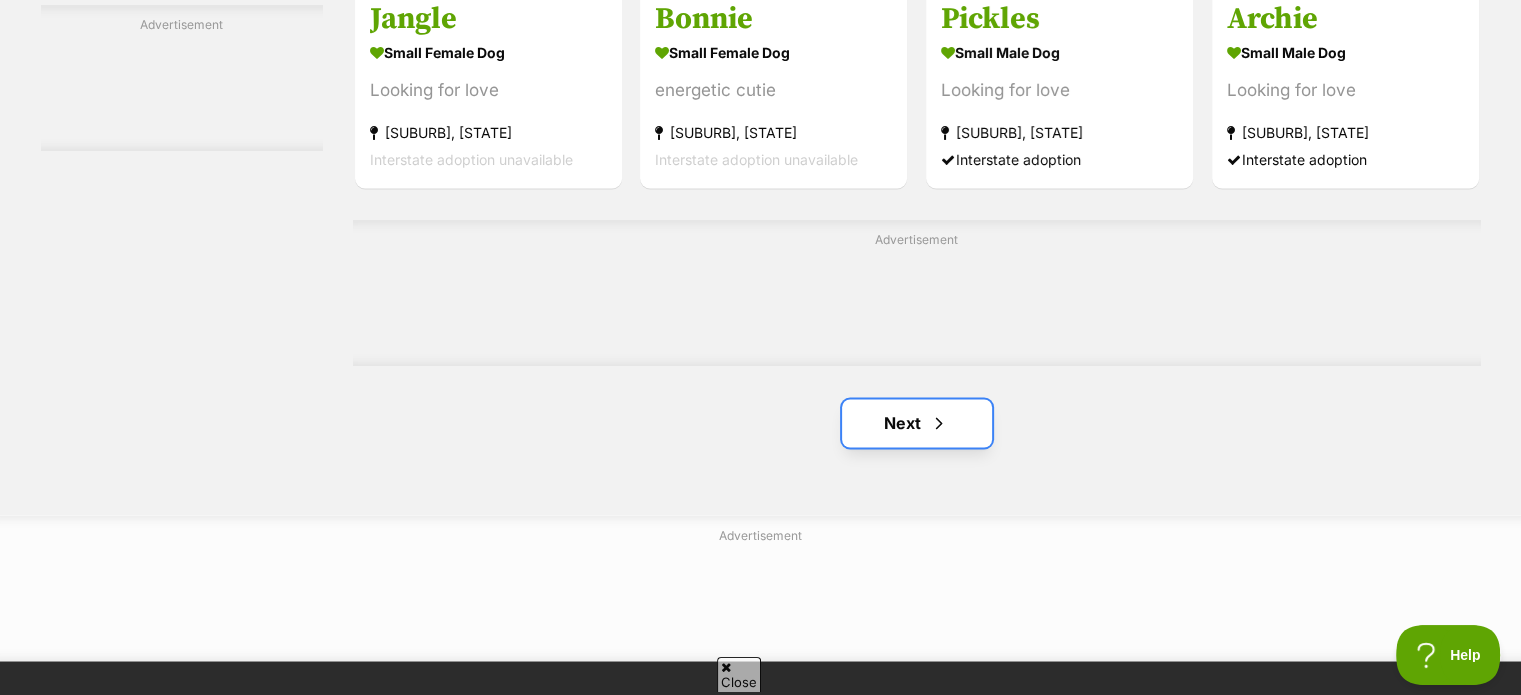 click on "Next" at bounding box center [917, 423] 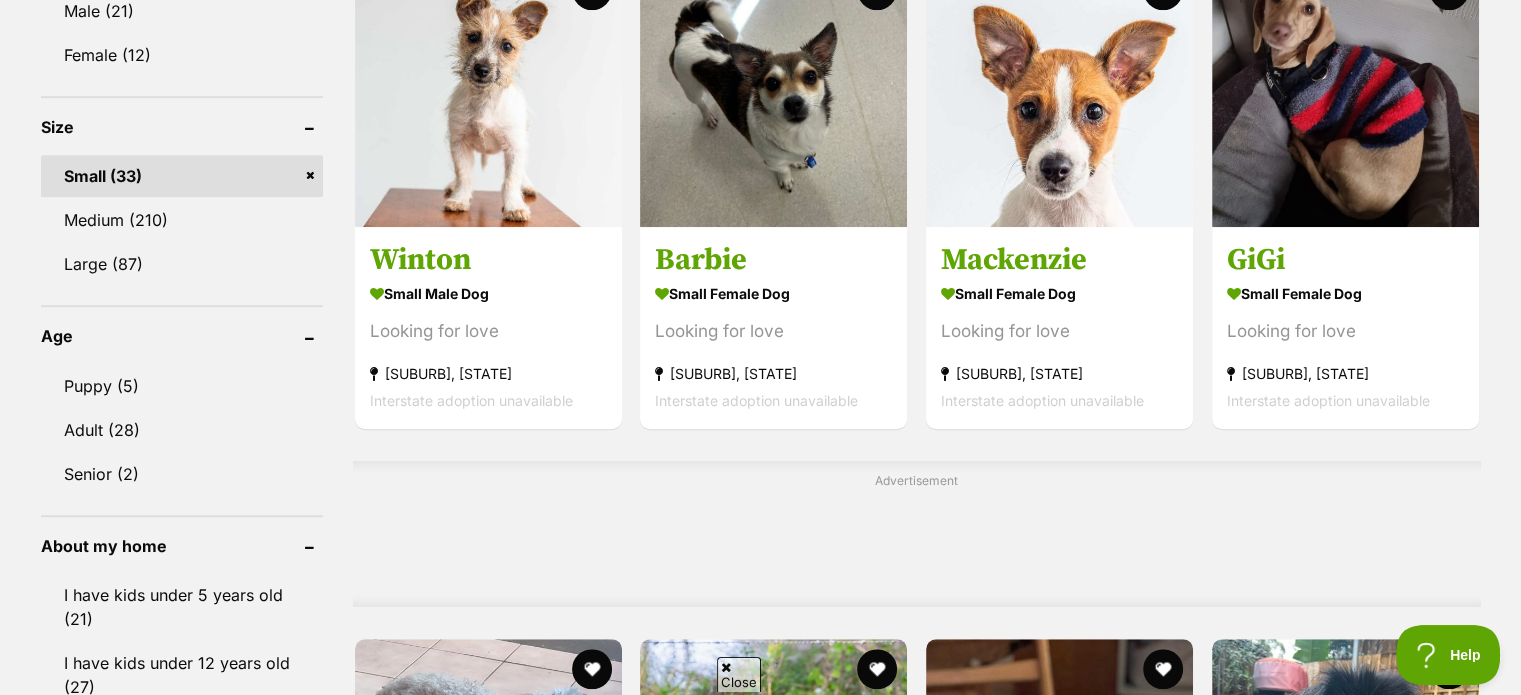 scroll, scrollTop: 1400, scrollLeft: 0, axis: vertical 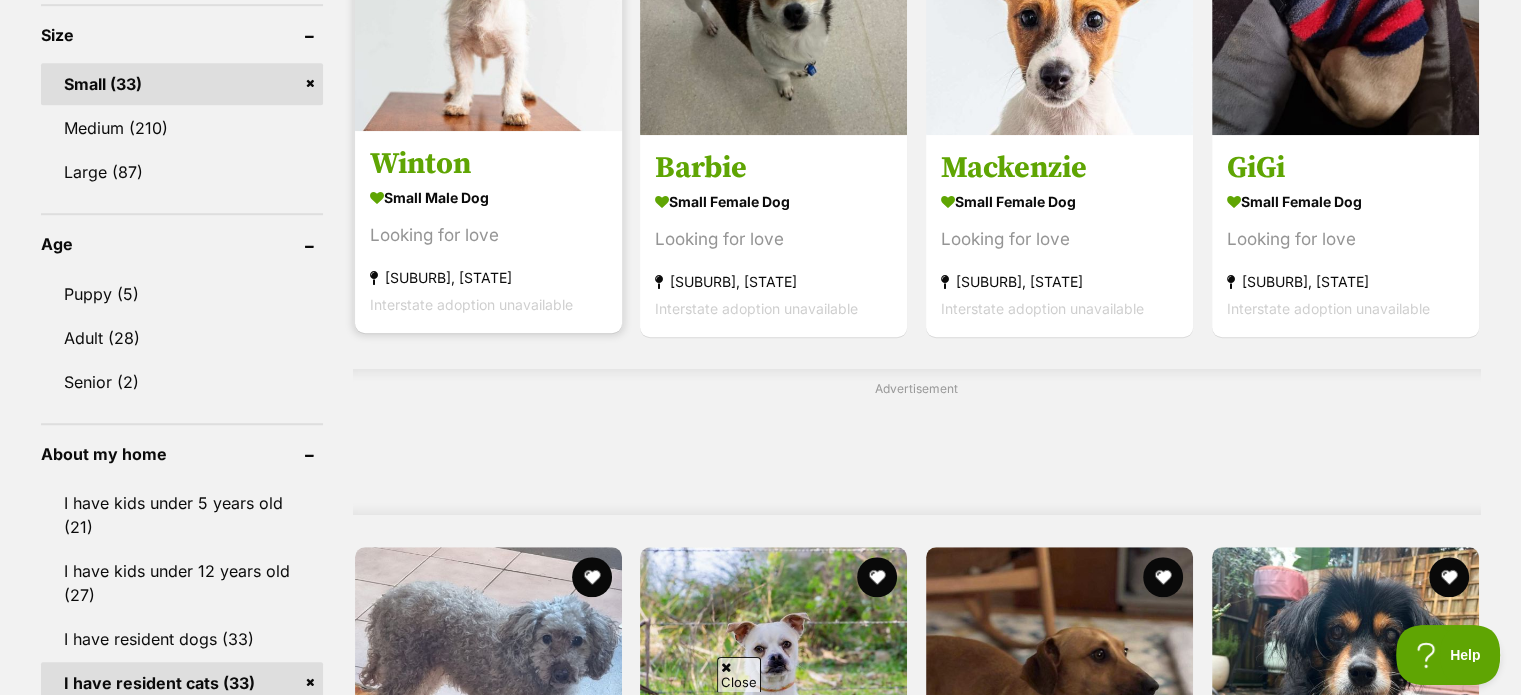 click on "Looking for love" at bounding box center [488, 235] 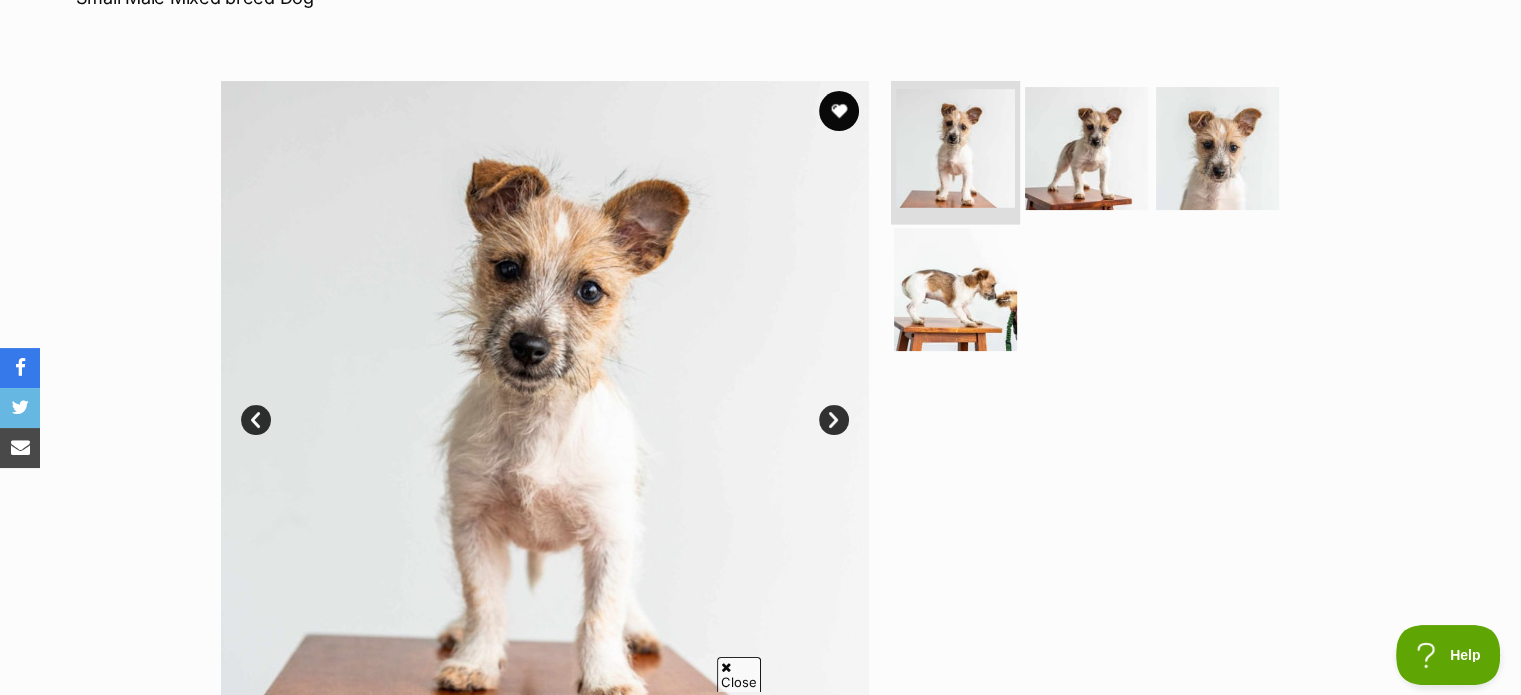 scroll, scrollTop: 300, scrollLeft: 0, axis: vertical 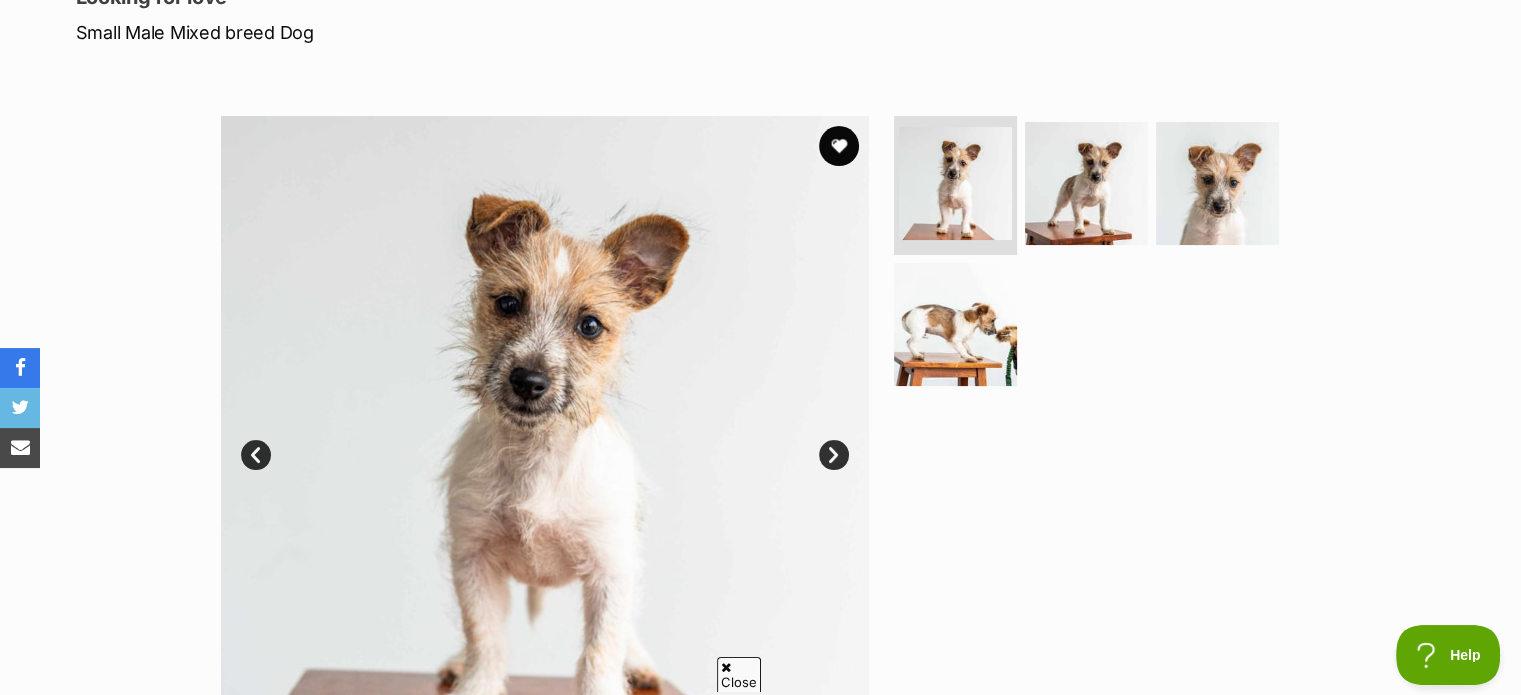 drag, startPoint x: 840, startPoint y: 151, endPoint x: 838, endPoint y: 171, distance: 20.09975 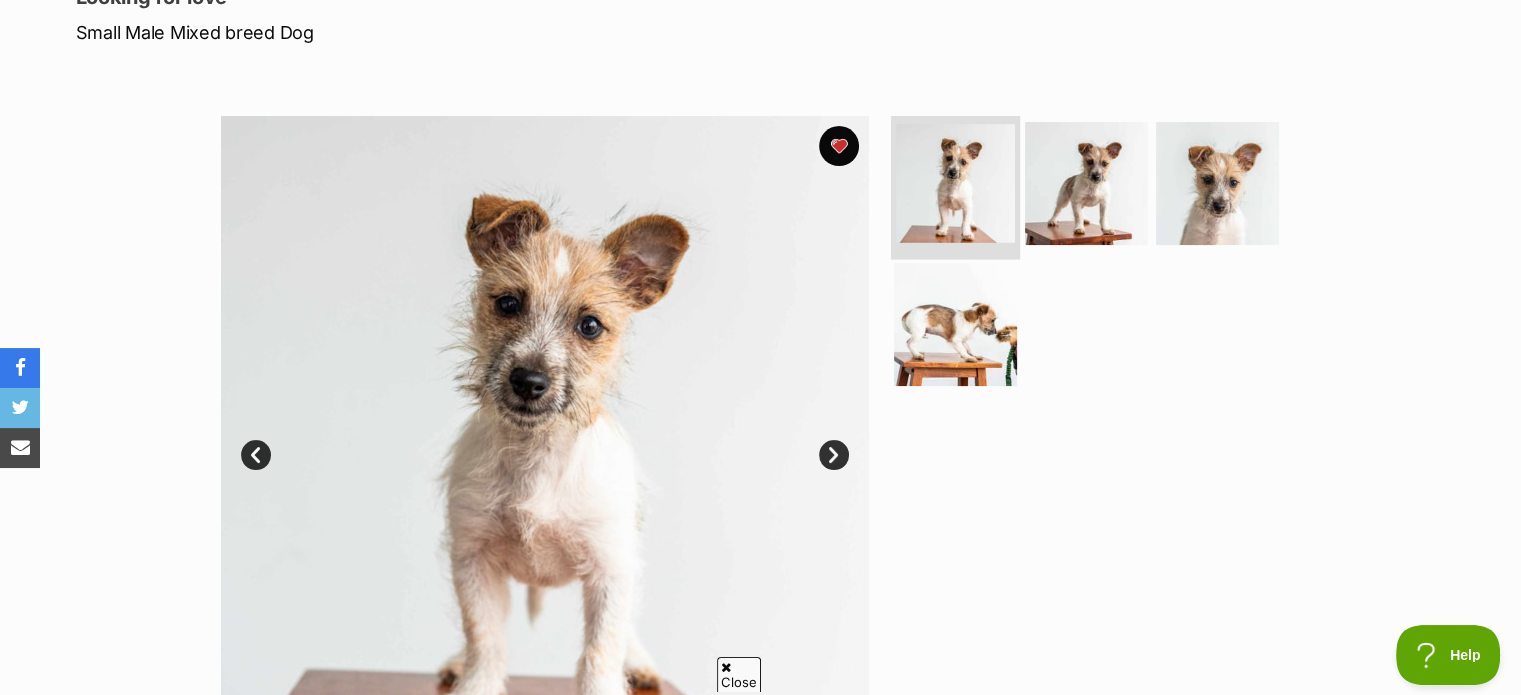 click at bounding box center (955, 183) 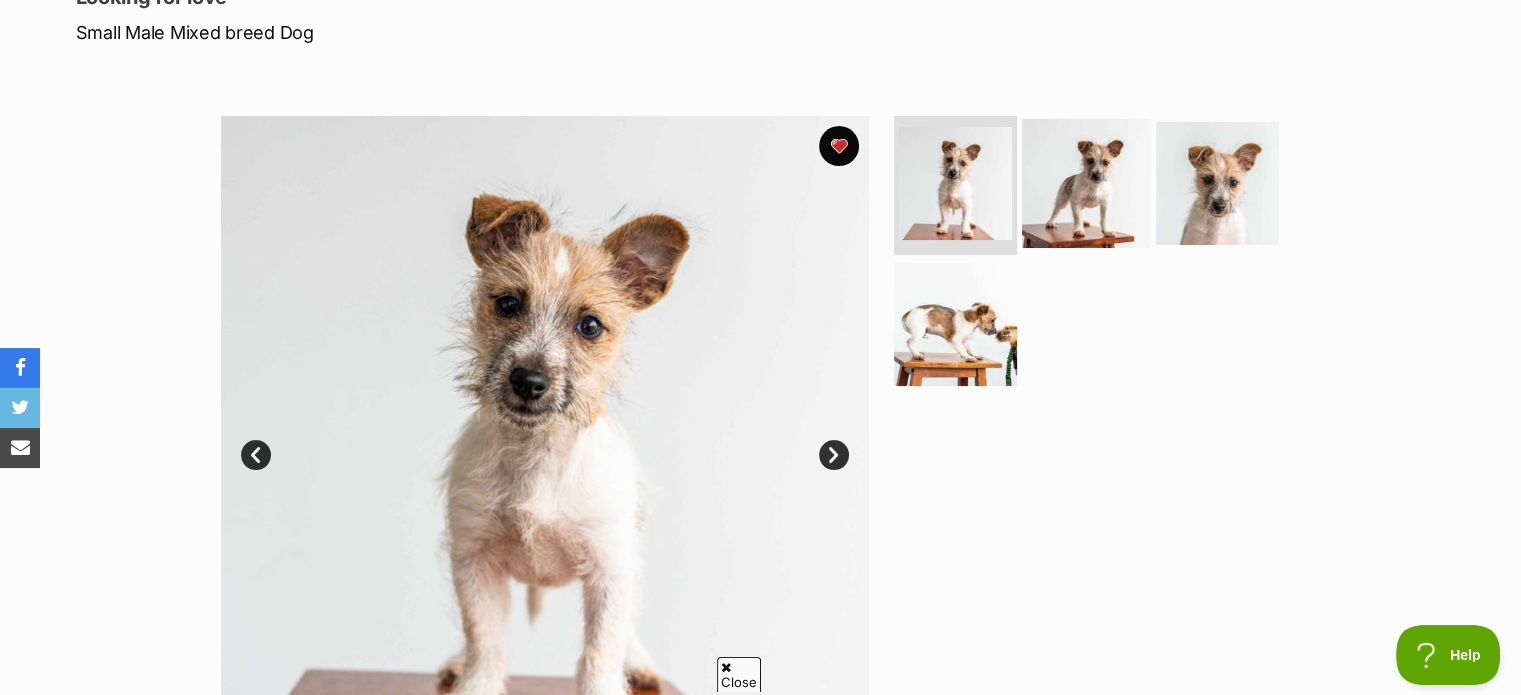 click at bounding box center (1086, 182) 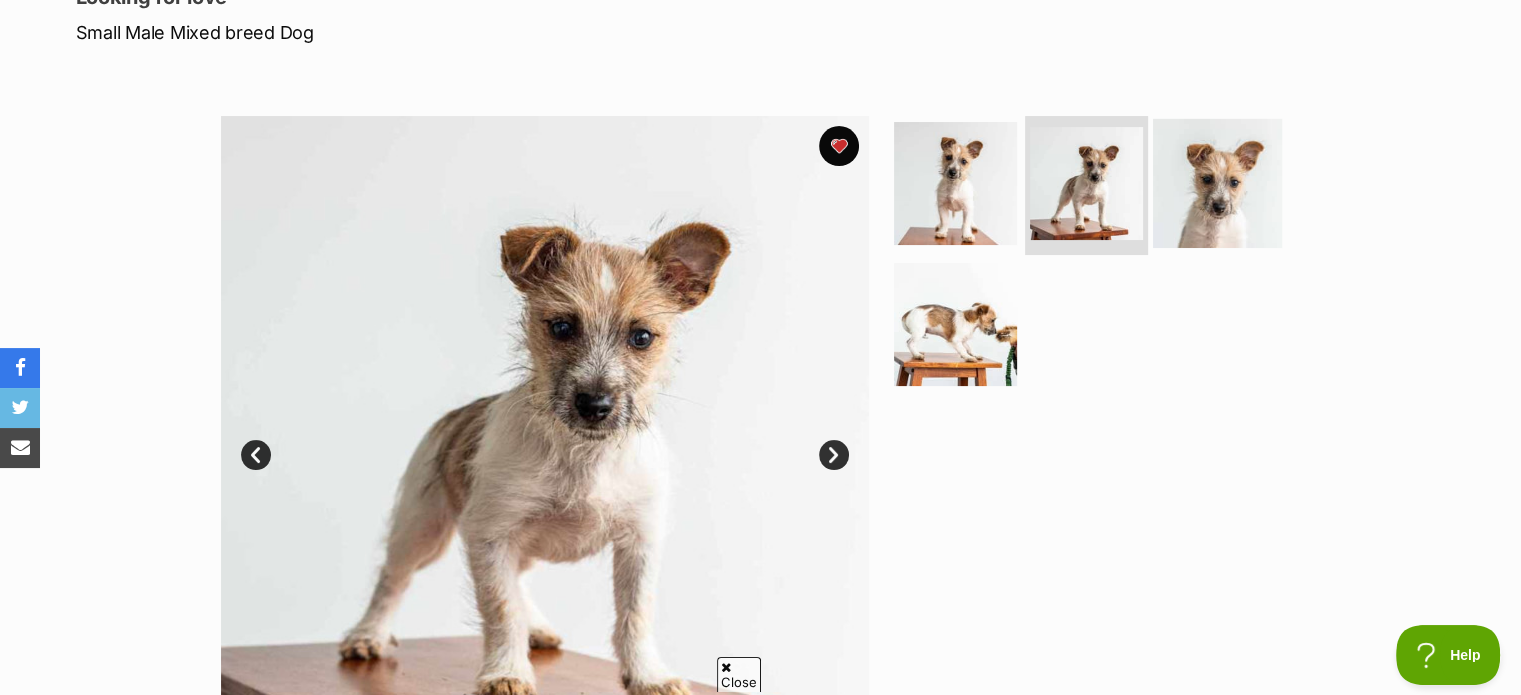 click at bounding box center (1217, 182) 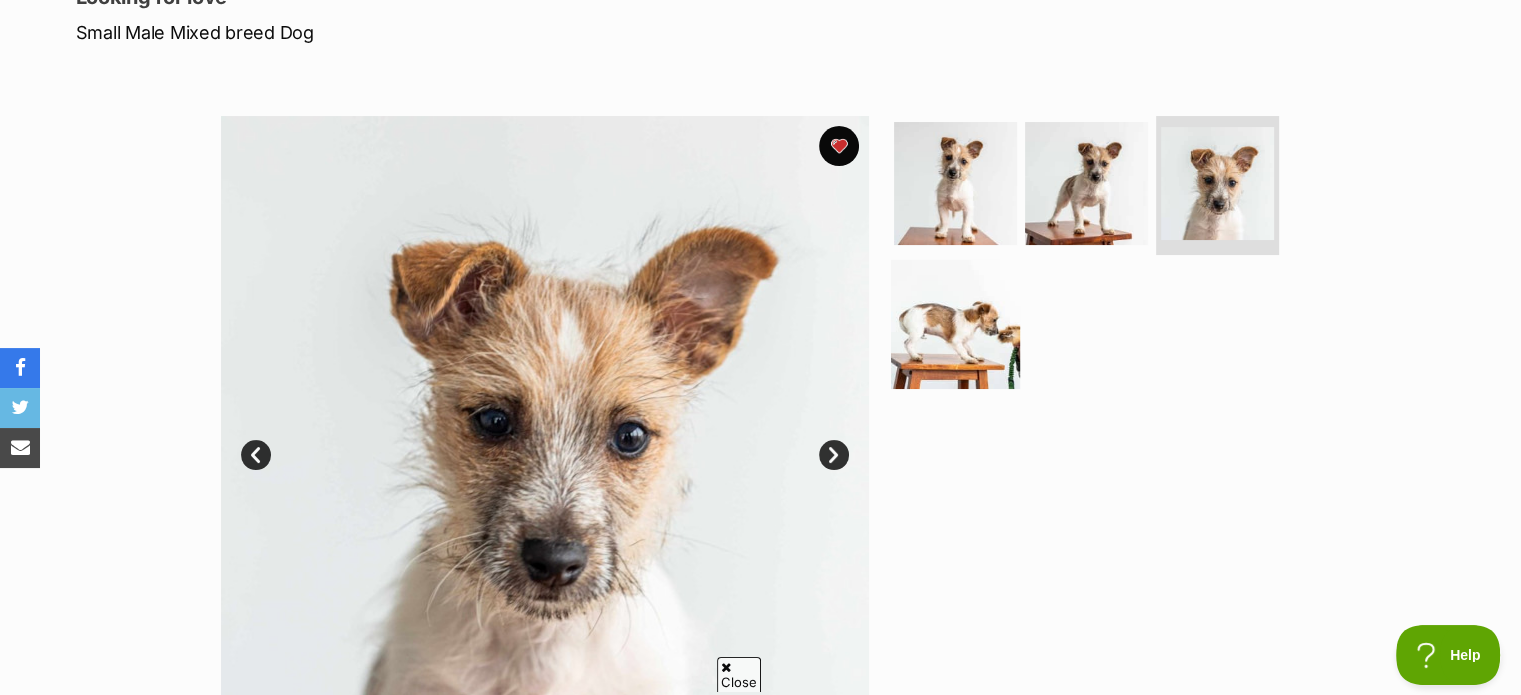 click at bounding box center (955, 324) 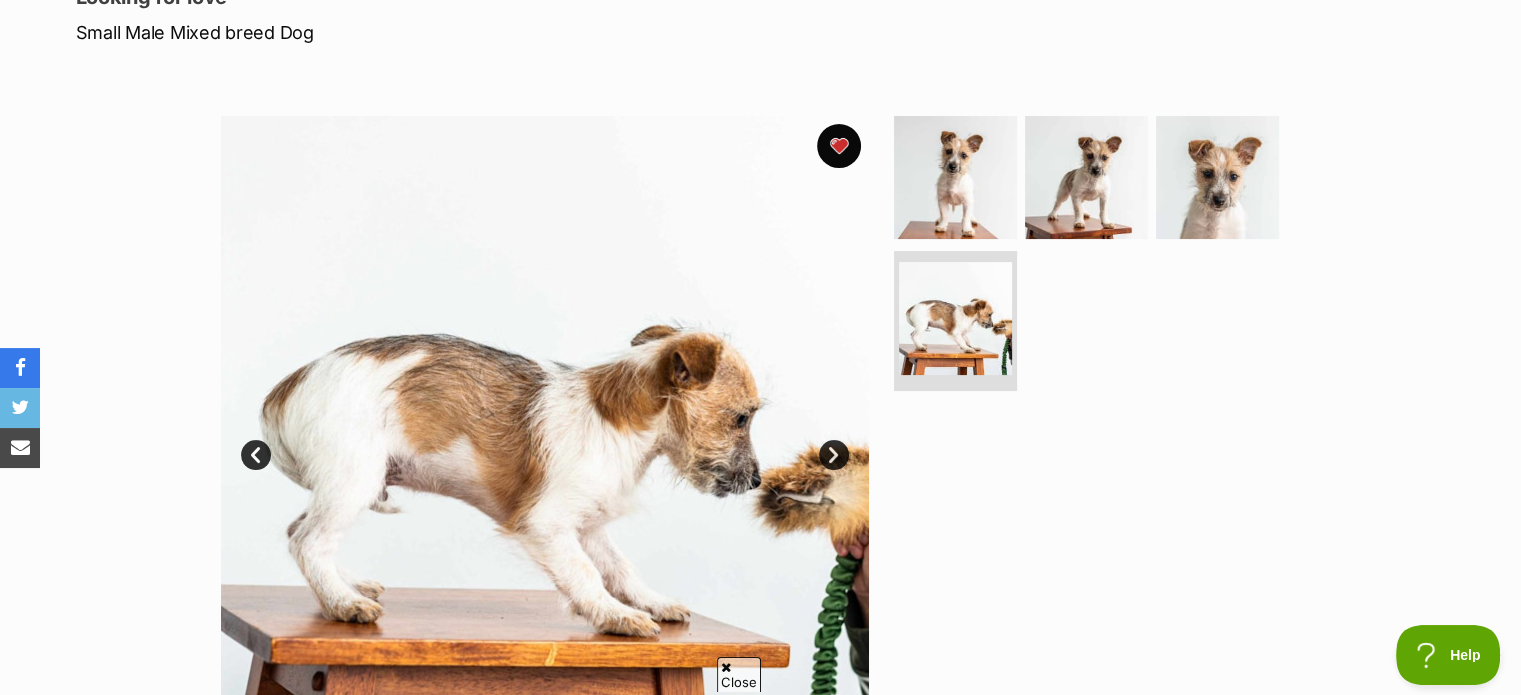 click at bounding box center [839, 146] 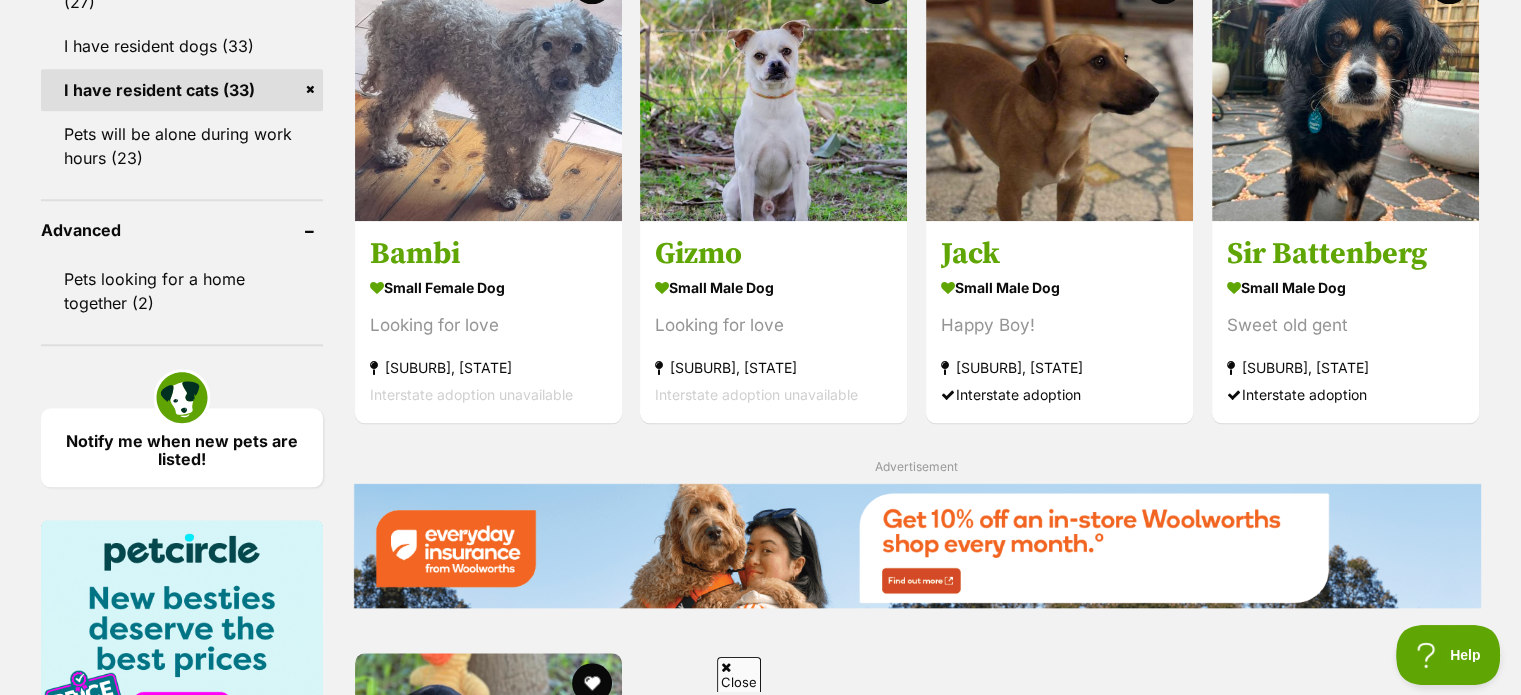 scroll, scrollTop: 1900, scrollLeft: 0, axis: vertical 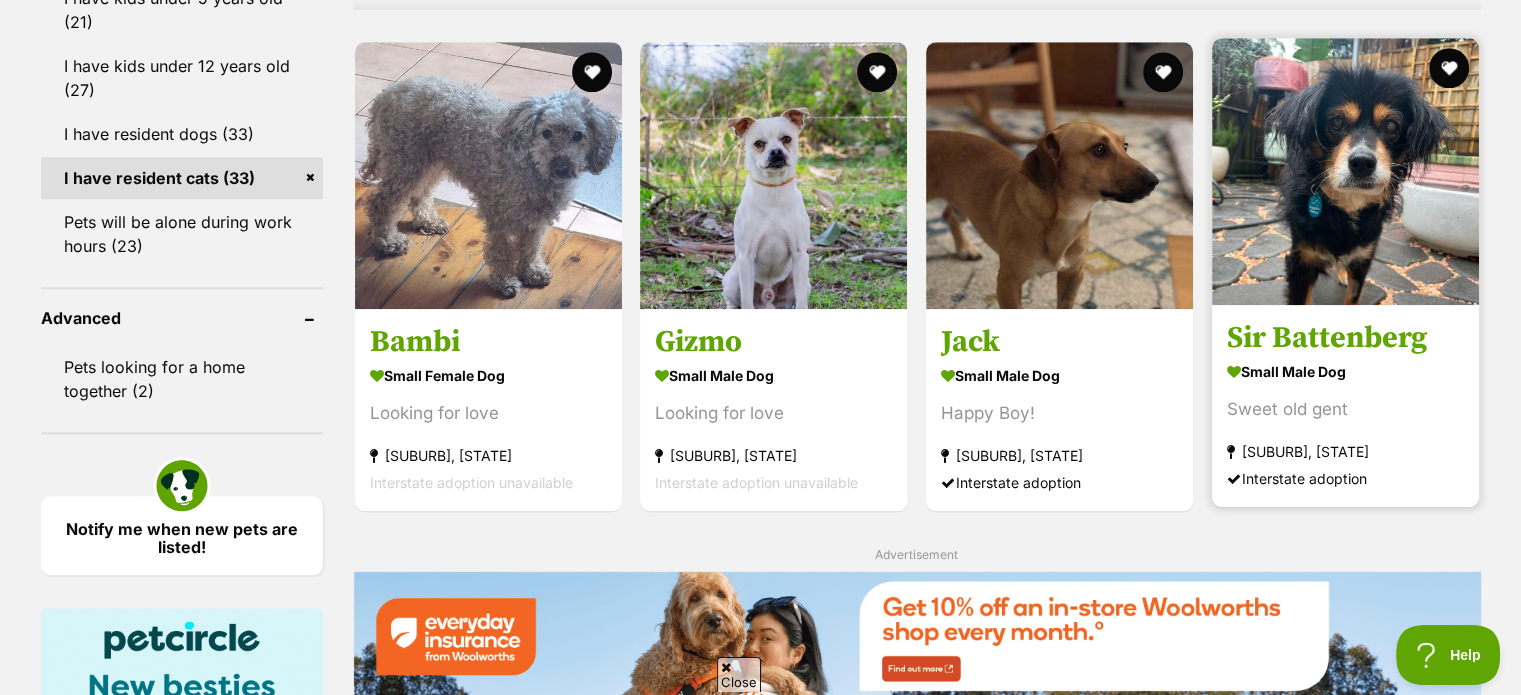 click on "Sweet old gent" at bounding box center (1345, 409) 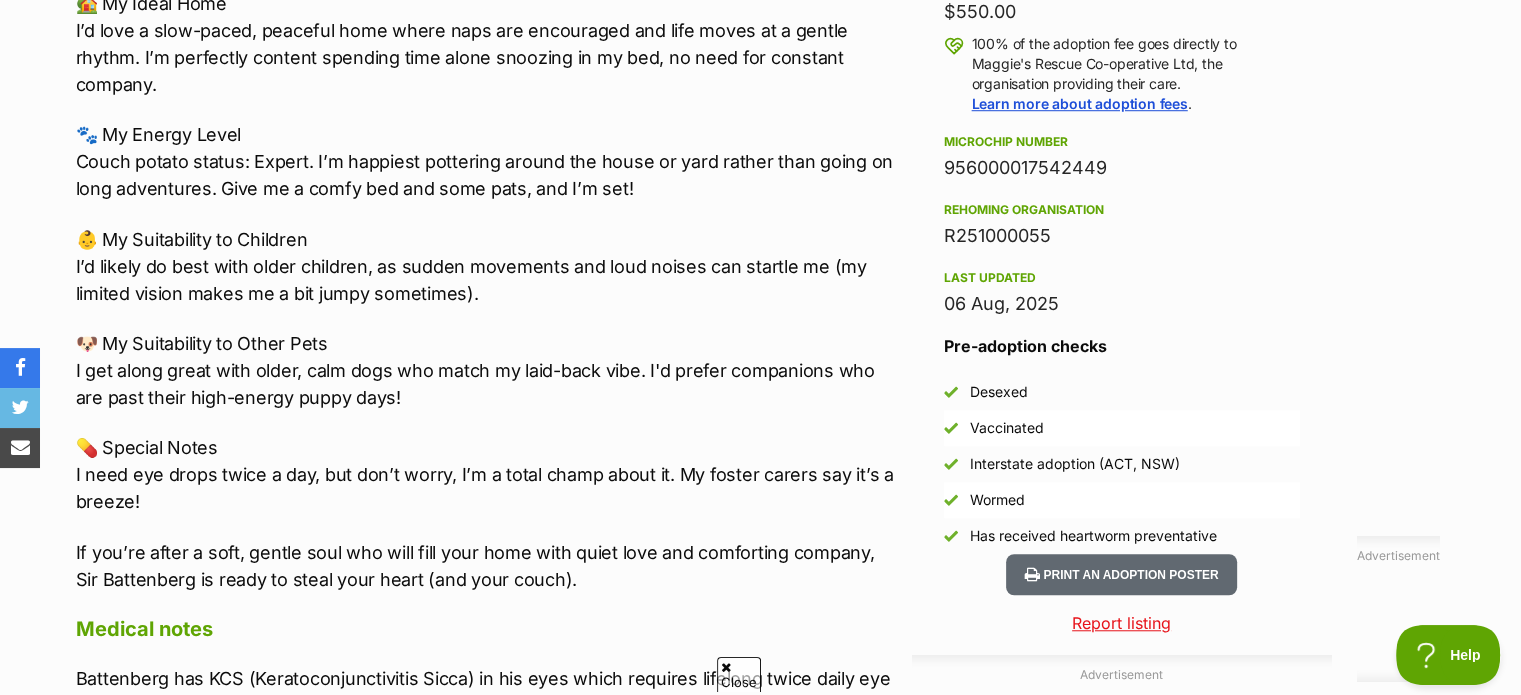 scroll, scrollTop: 1500, scrollLeft: 0, axis: vertical 